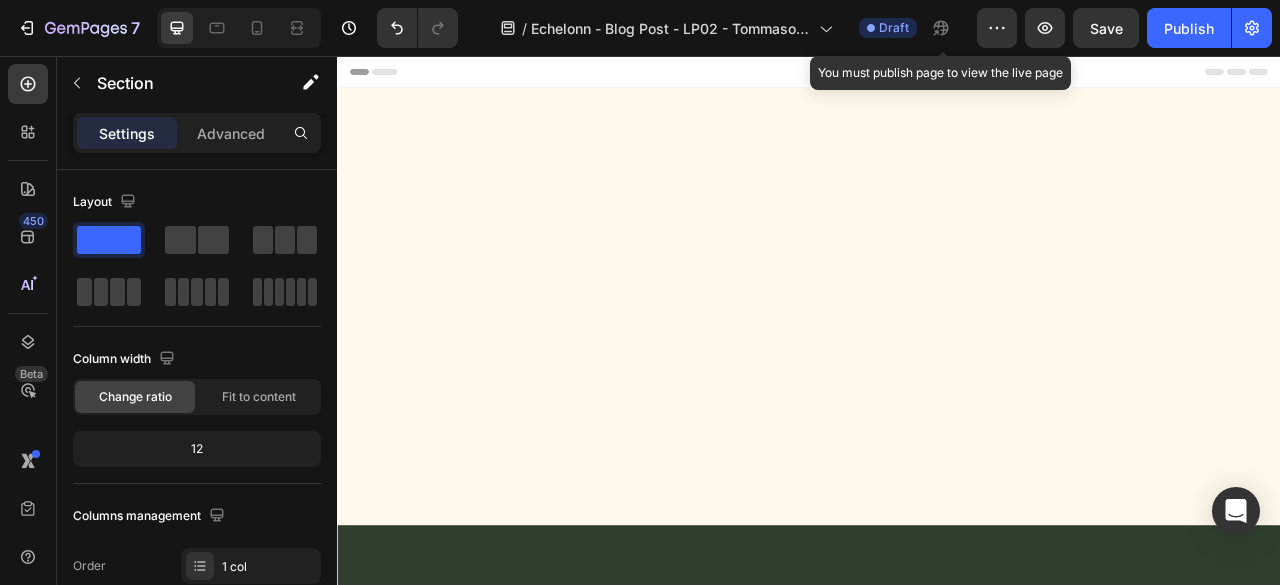 scroll, scrollTop: 2166, scrollLeft: 0, axis: vertical 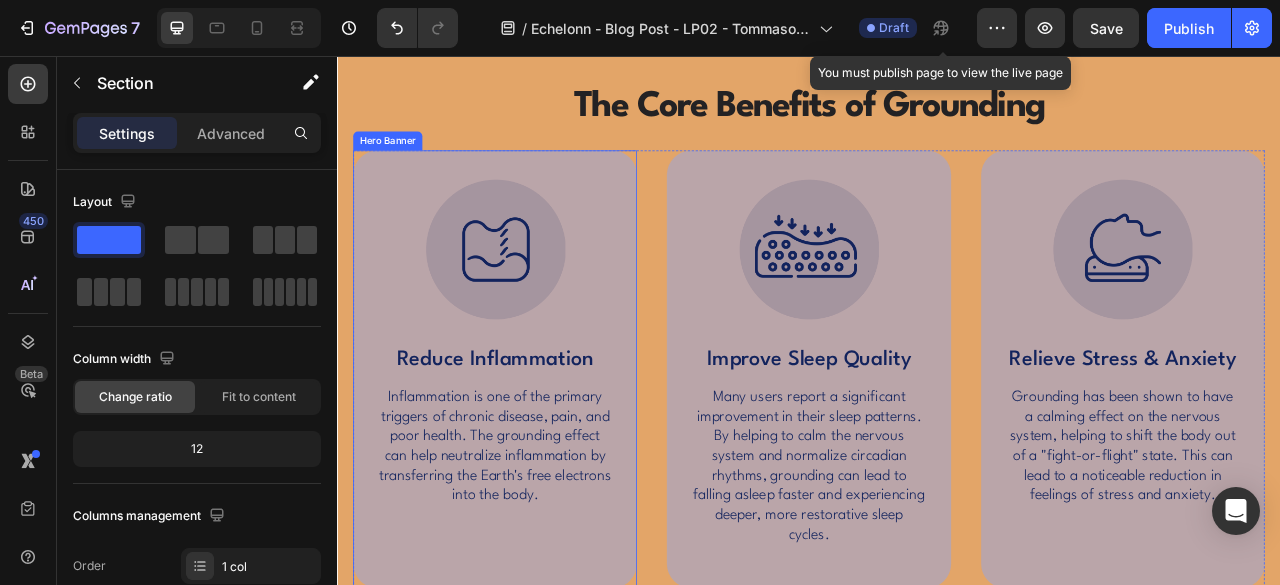 click on "Image Reduce Inflammation Text Block Inflammation is one of the primary triggers of chronic disease, pain, and poor health. The grounding effect can help neutralize inflammation by transferring the Earth's free electrons into the body. Text Block" at bounding box center (537, 429) 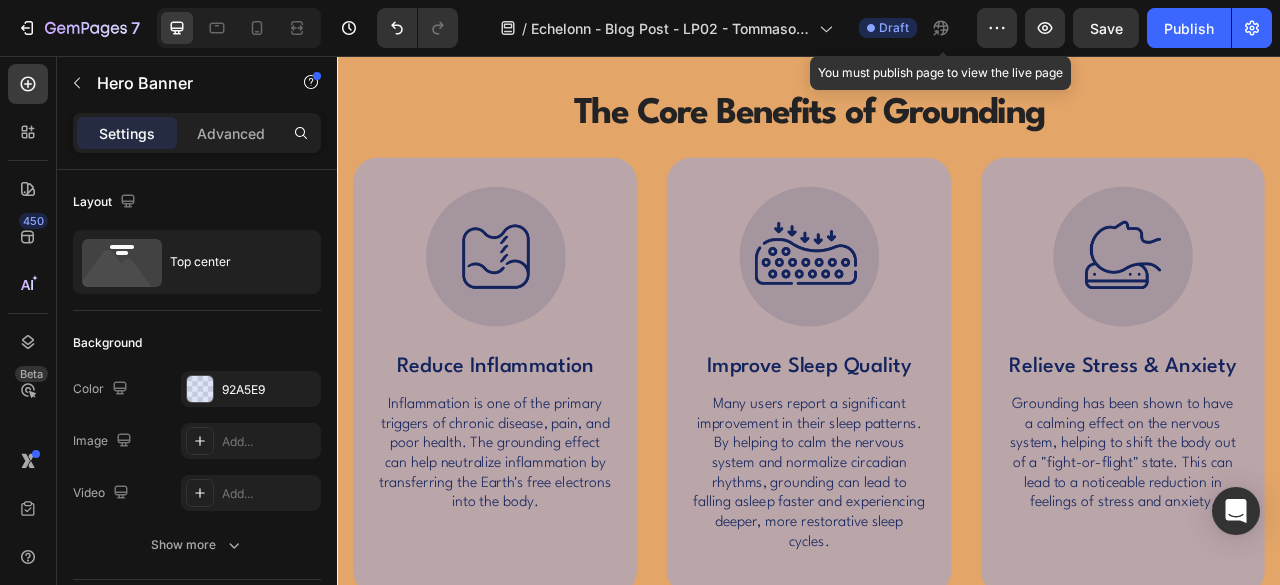 scroll, scrollTop: 2166, scrollLeft: 0, axis: vertical 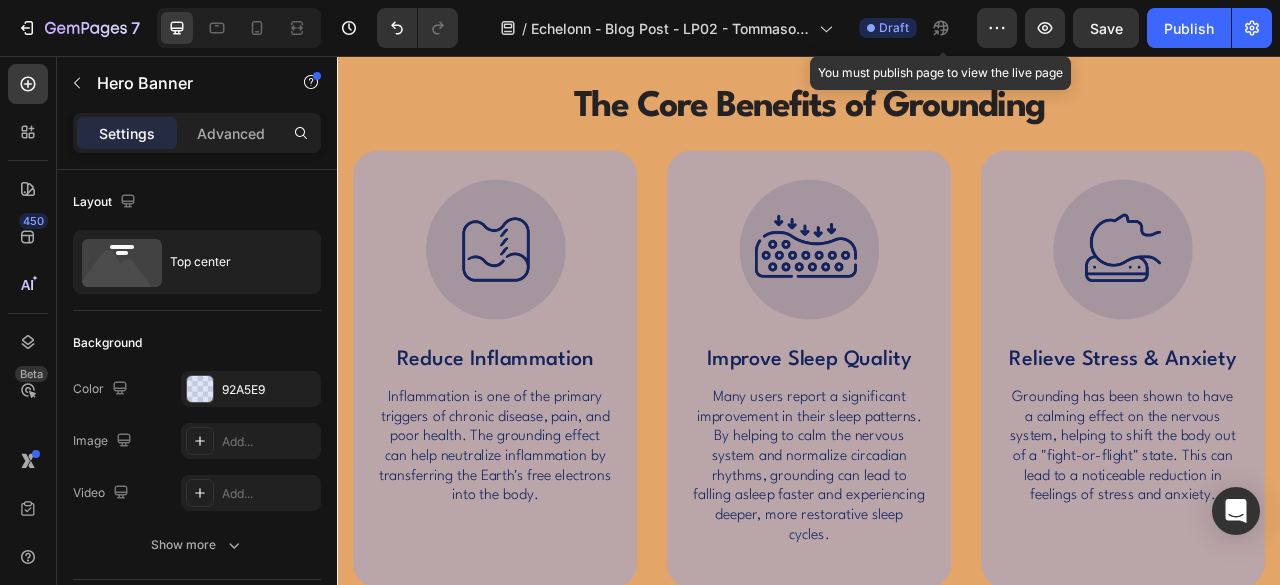 click on "Image Reduce Inflammation Text Block Inflammation is one of the primary triggers of chronic disease, pain, and poor health. The grounding effect can help neutralize inflammation by transferring the Earth's free electrons into the body. Text Block" at bounding box center (537, 429) 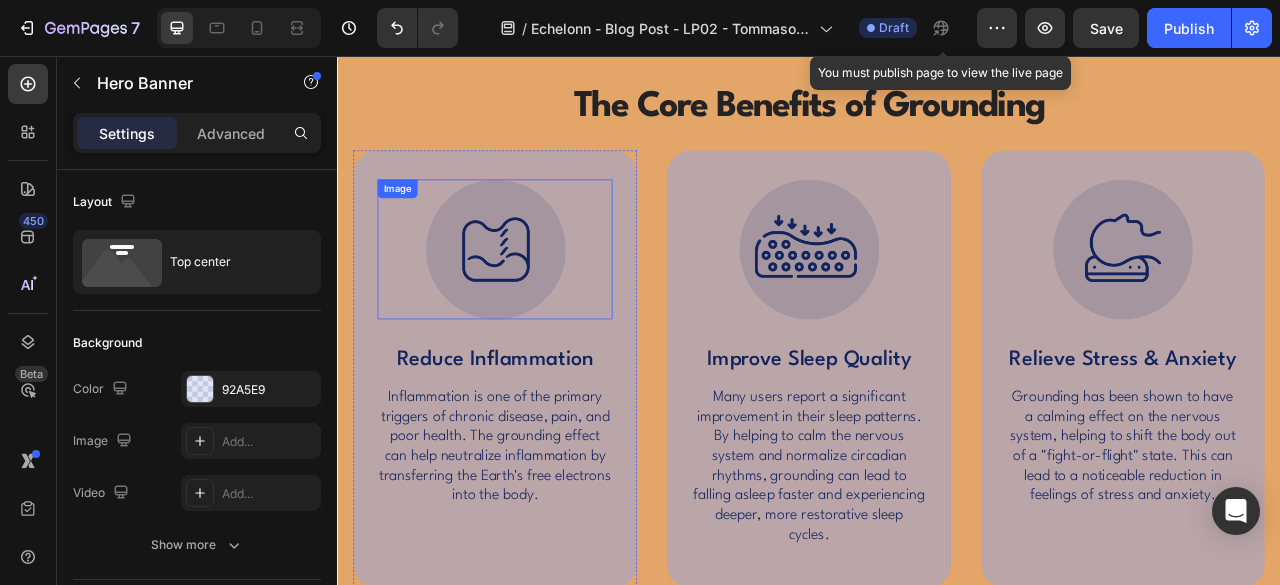 click at bounding box center (538, 302) 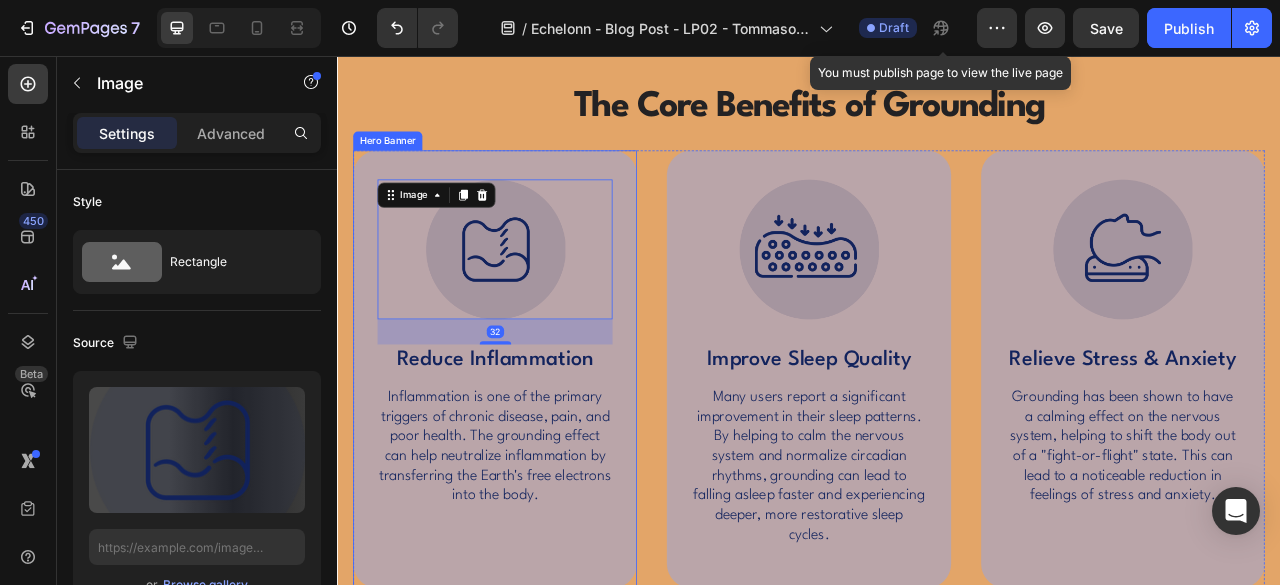 click on "Image   32 Reduce Inflammation Text Block Inflammation is one of the primary triggers of chronic disease, pain, and poor health. The grounding effect can help neutralize inflammation by transferring the Earth's free electrons into the body. Text Block" at bounding box center [537, 429] 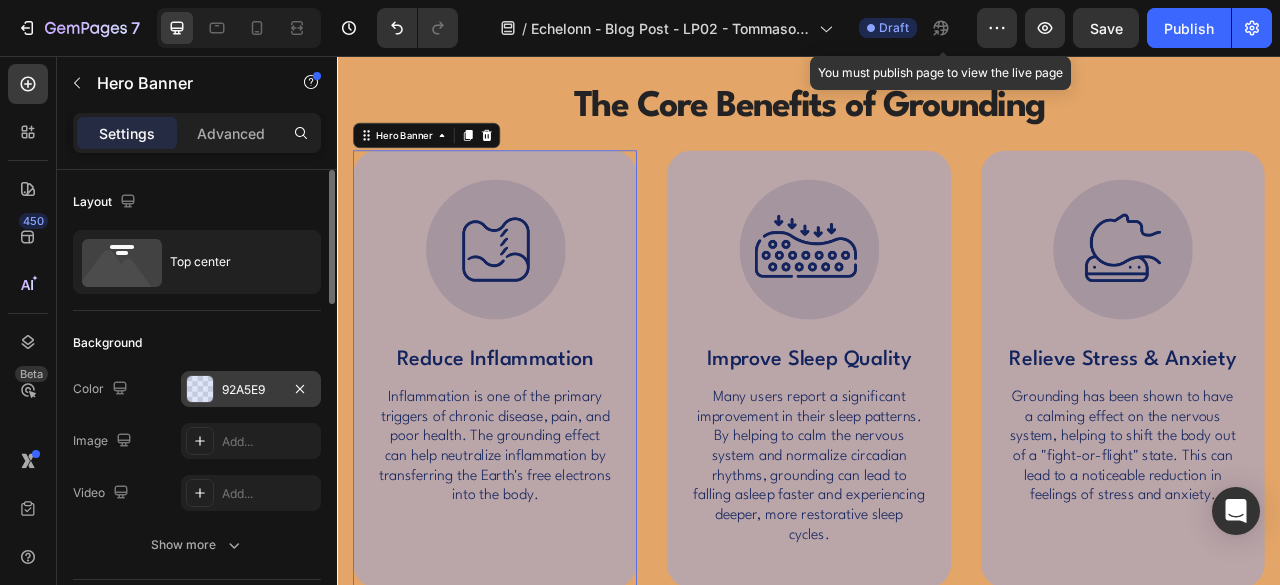 click on "92A5E9" at bounding box center [251, 390] 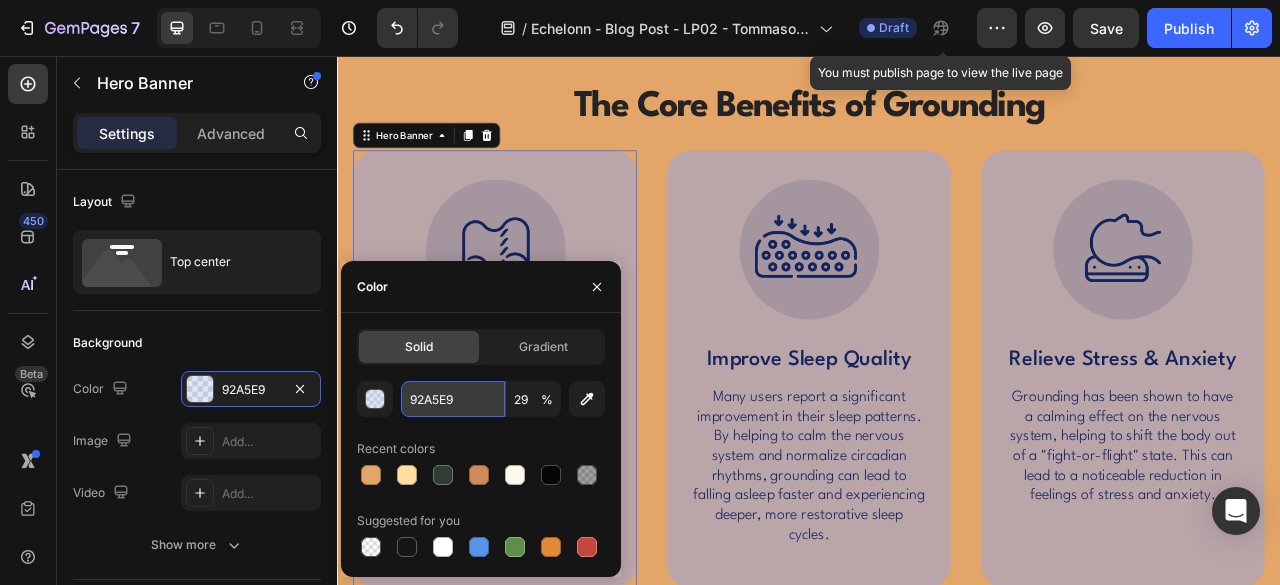 click on "92A5E9" at bounding box center [453, 399] 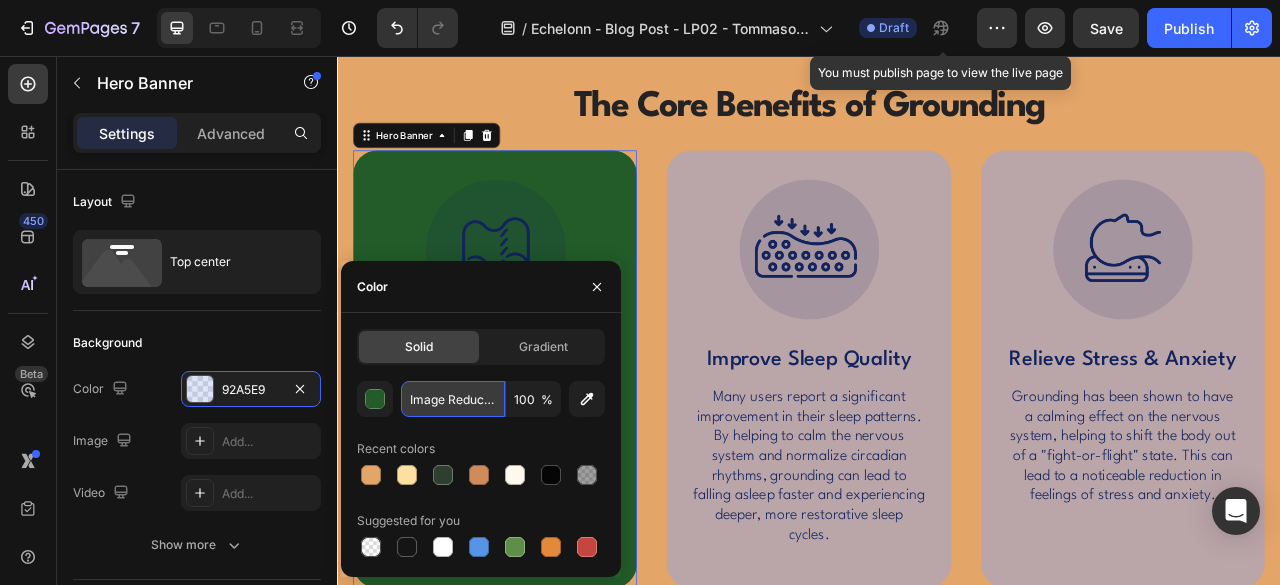 type on "235B29" 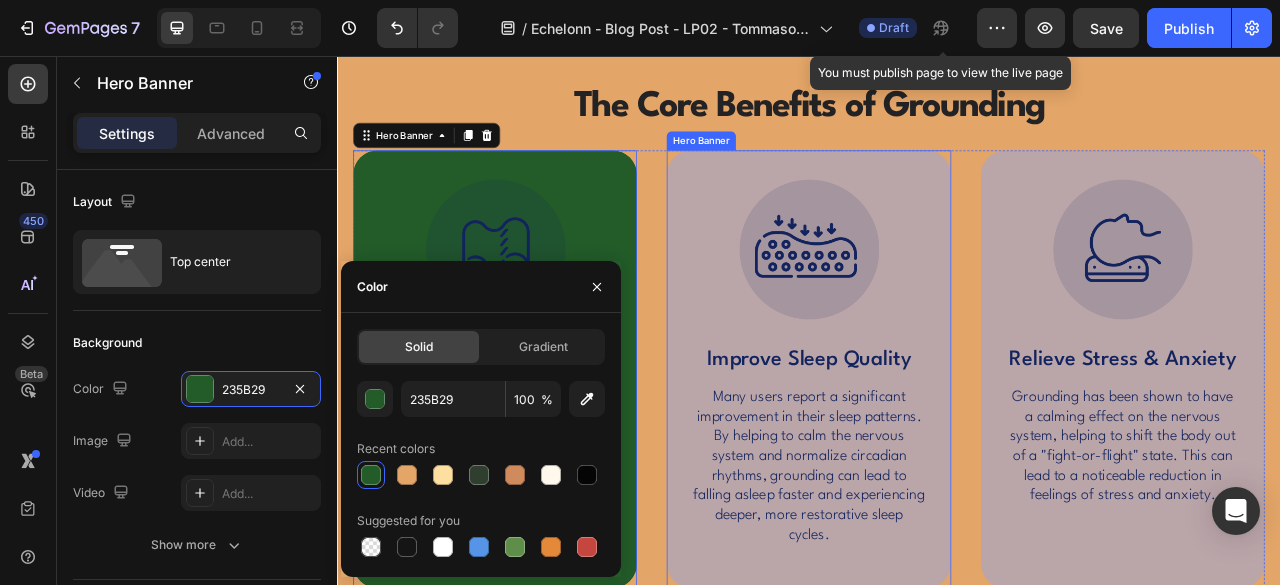click on "Image Improve Sleep Quality Text Block Many users report a significant improvement in their sleep patterns. By helping to calm the nervous system and normalize circadian rhythms, grounding can lead to falling asleep faster and experiencing deeper, more restorative sleep cycles. Text Block" at bounding box center (936, 454) 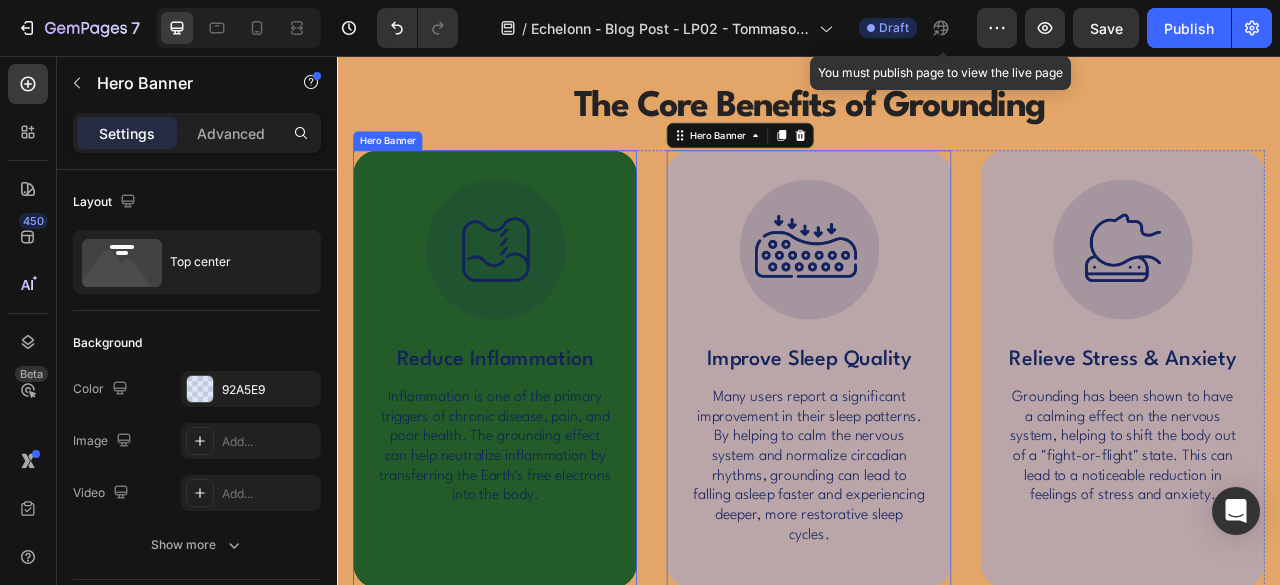 click on "Image Reduce Inflammation Text Block Inflammation is one of the primary triggers of chronic disease, pain, and poor health. The grounding effect can help neutralize inflammation by transferring the Earth's free electrons into the body. Text Block" at bounding box center [537, 429] 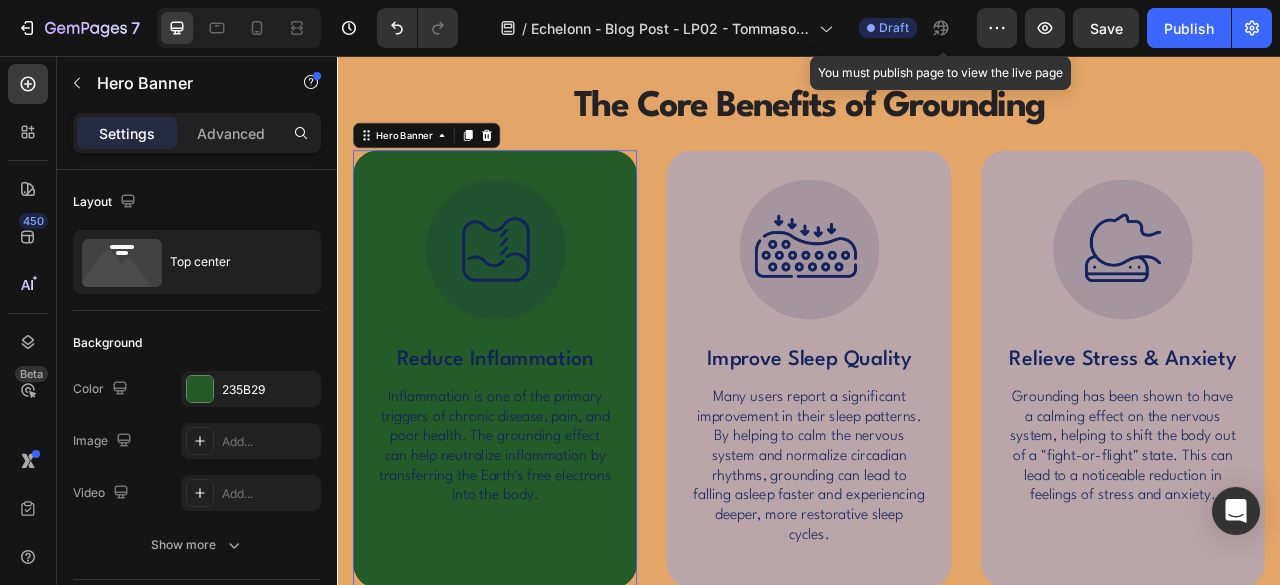 click on "Image Reduce Inflammation Text Block Inflammation is one of the primary triggers of chronic disease, pain, and poor health. The grounding effect can help neutralize inflammation by transferring the Earth's free electrons into the body. Text Block" at bounding box center (537, 429) 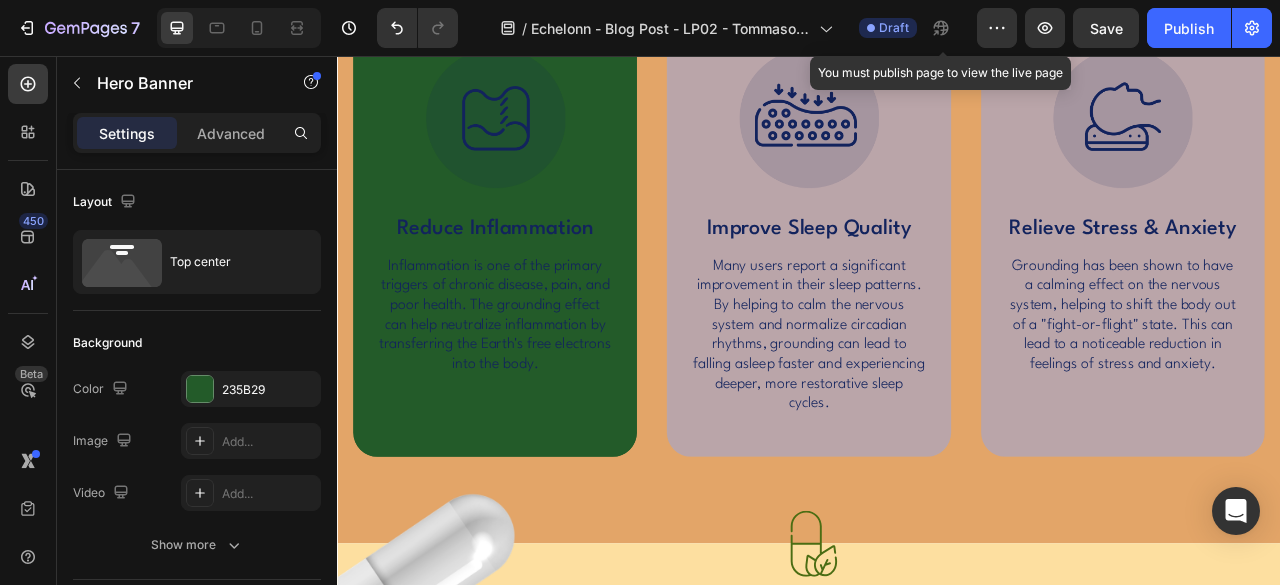 scroll, scrollTop: 2166, scrollLeft: 0, axis: vertical 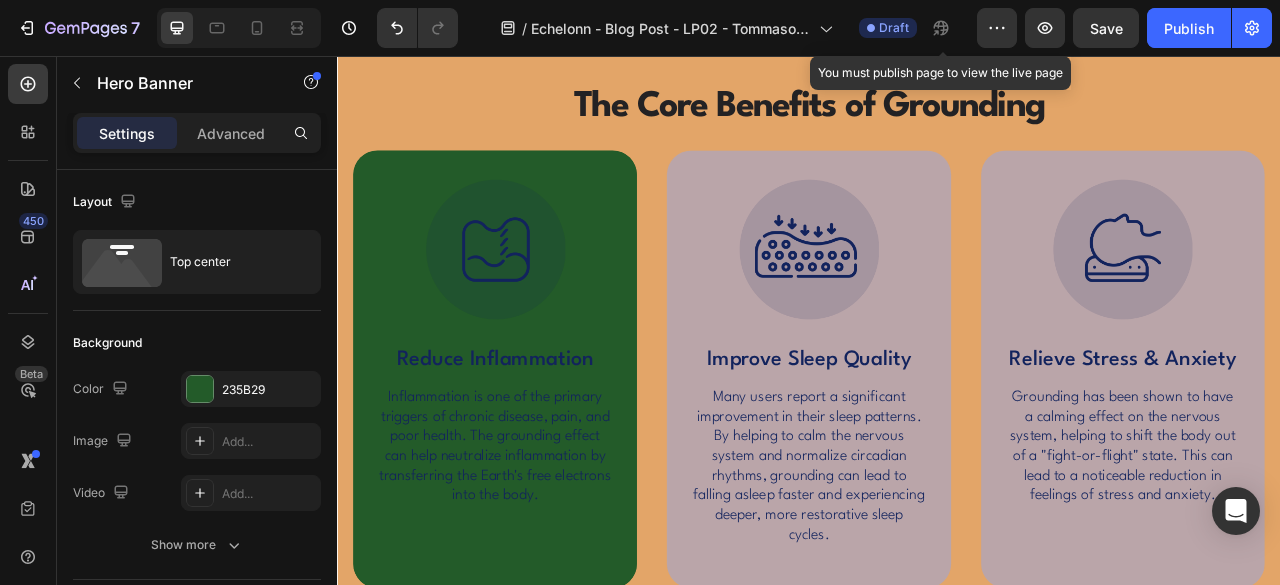 click on "Image Reduce Inflammation Text Block Inflammation is one of the primary triggers of chronic disease, pain, and poor health. The grounding effect can help neutralize inflammation by transferring the Earth's free electrons into the body. Text Block" at bounding box center [537, 429] 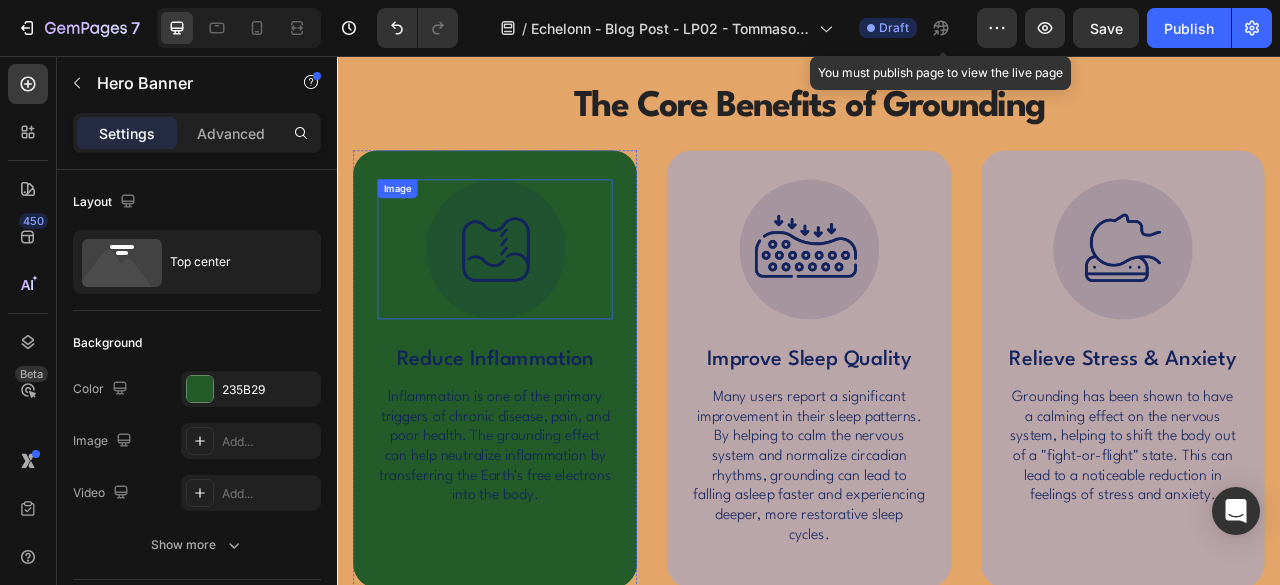 click at bounding box center [538, 302] 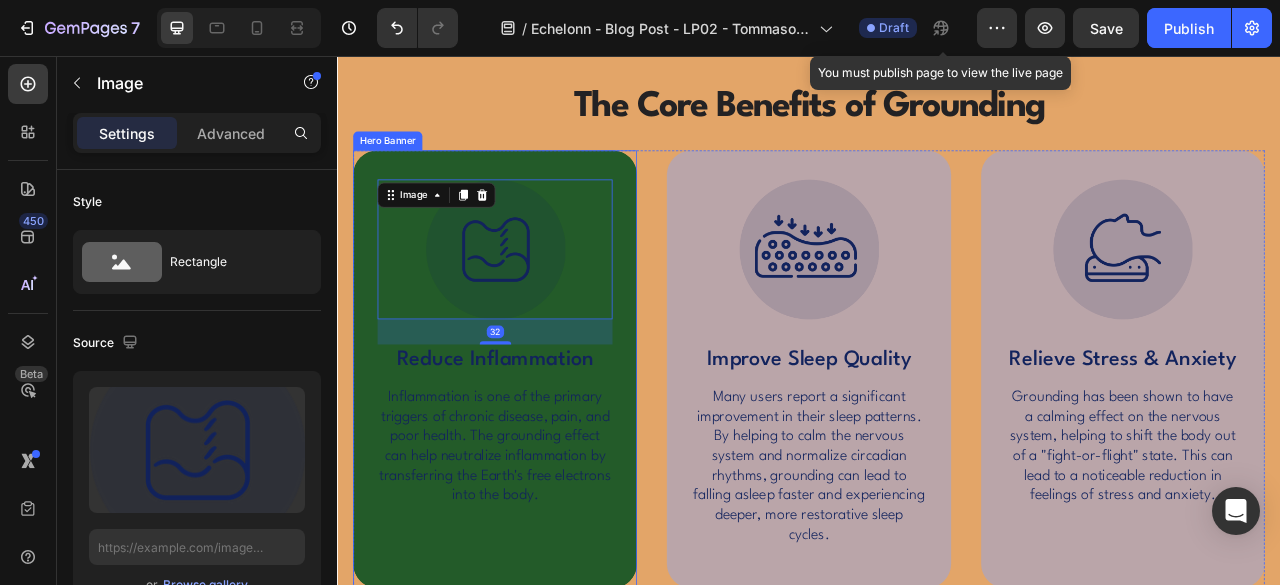 click on "Image   32 Reduce Inflammation Text Block Inflammation is one of the primary triggers of chronic disease, pain, and poor health. The grounding effect can help neutralize inflammation by transferring the Earth's free electrons into the body. Text Block" at bounding box center [537, 429] 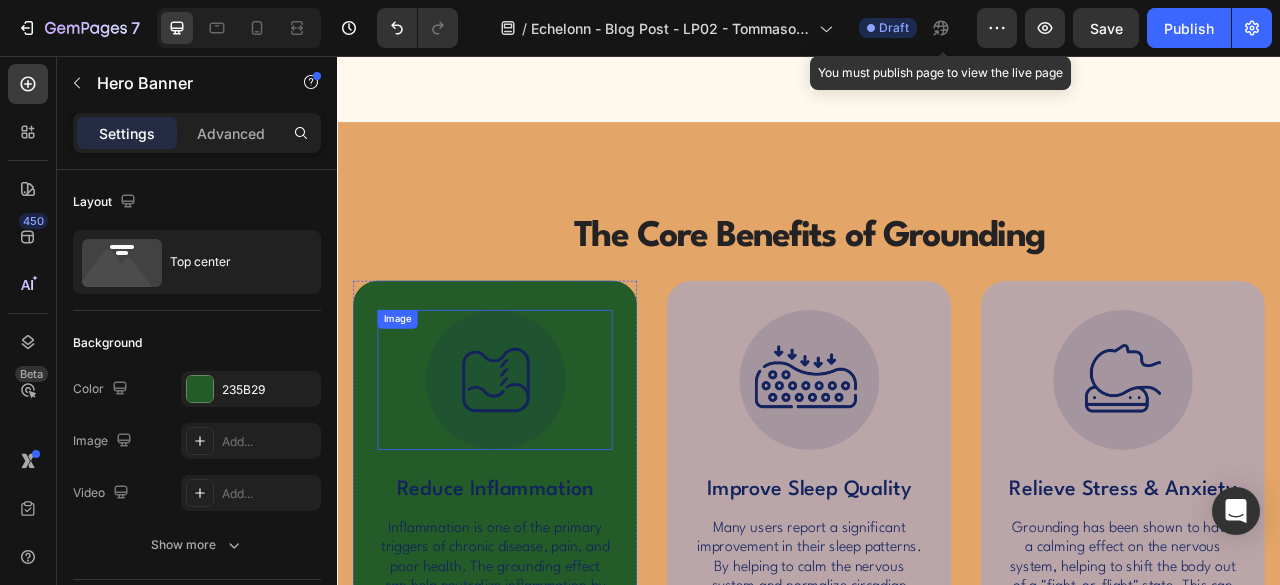 scroll, scrollTop: 2166, scrollLeft: 0, axis: vertical 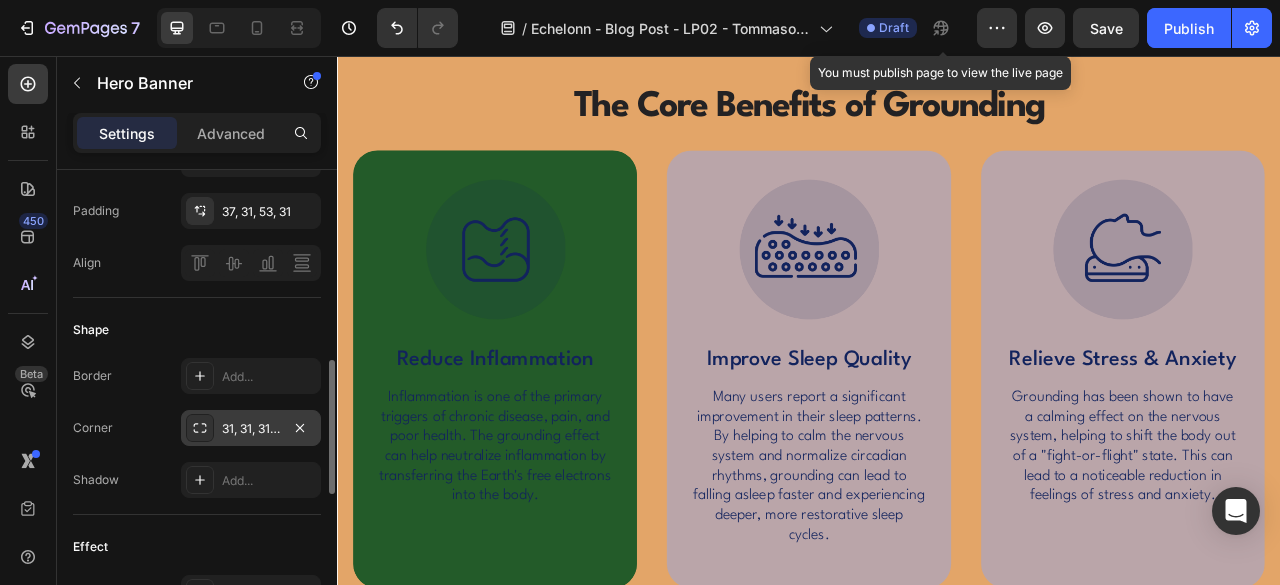 click 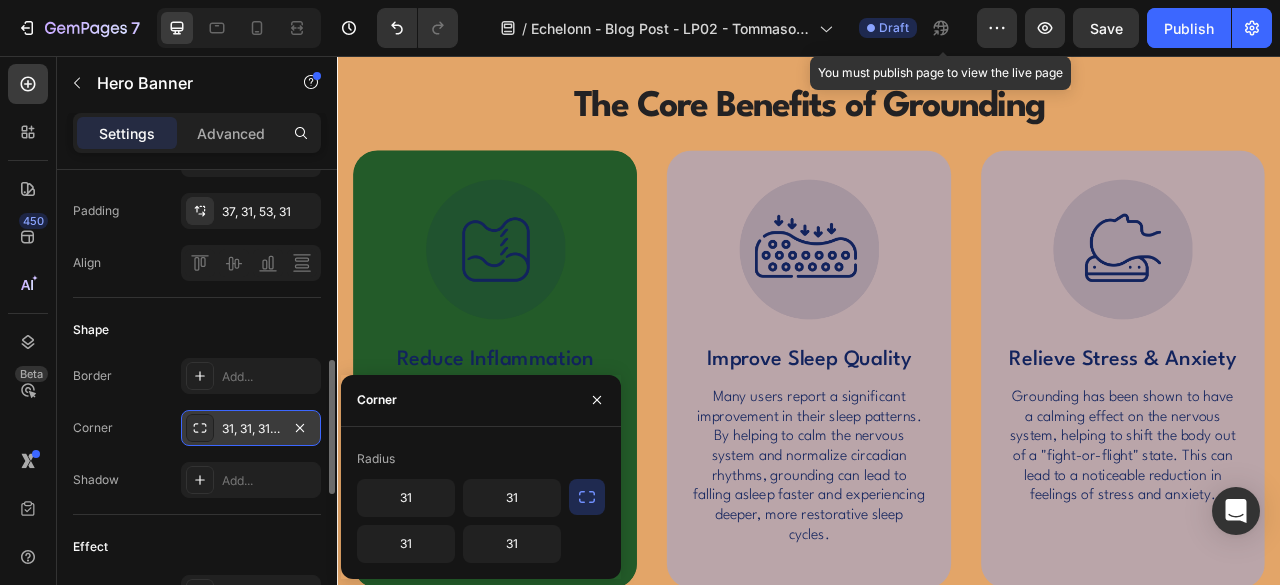 click on "31, 31, 31, 31" at bounding box center (251, 428) 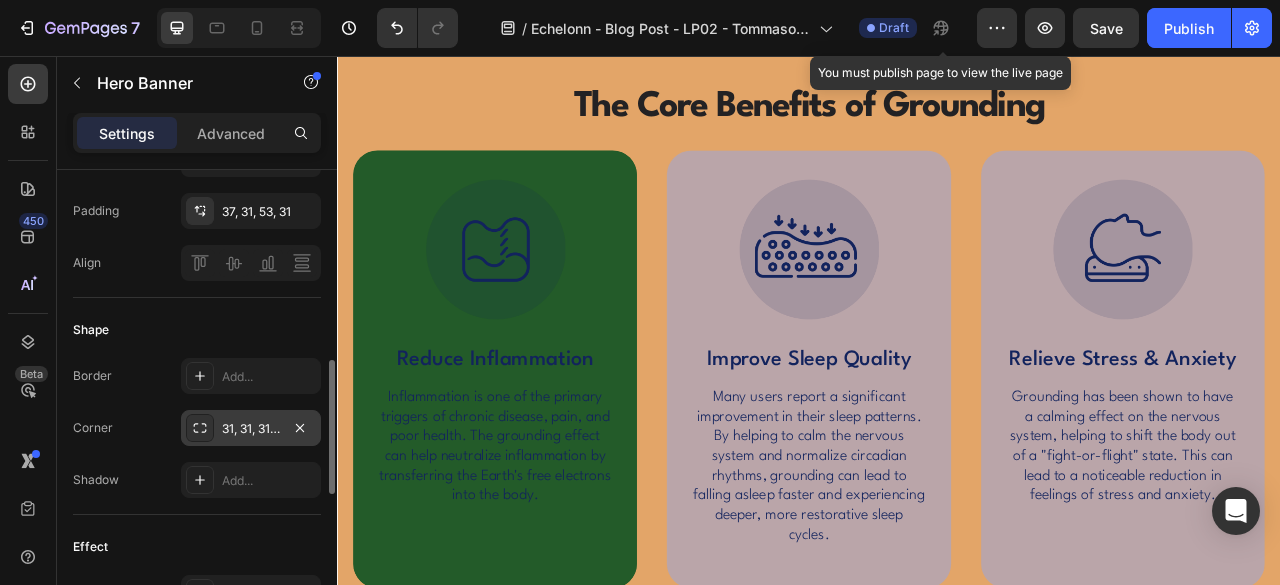 click on "31, 31, 31, 31" at bounding box center [251, 429] 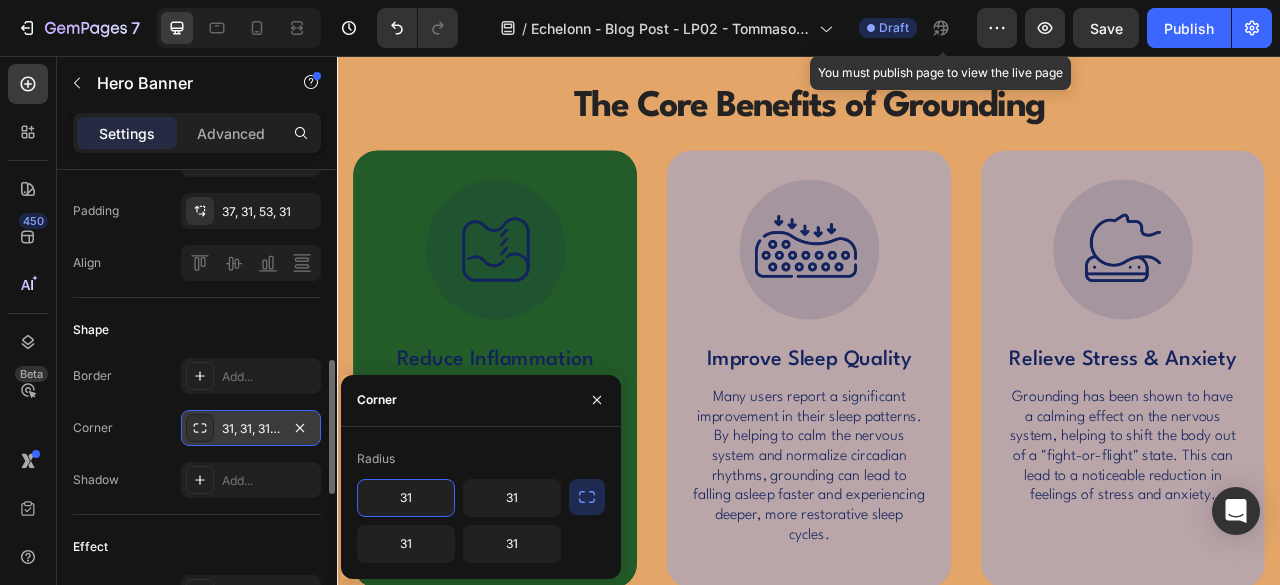click at bounding box center [200, 428] 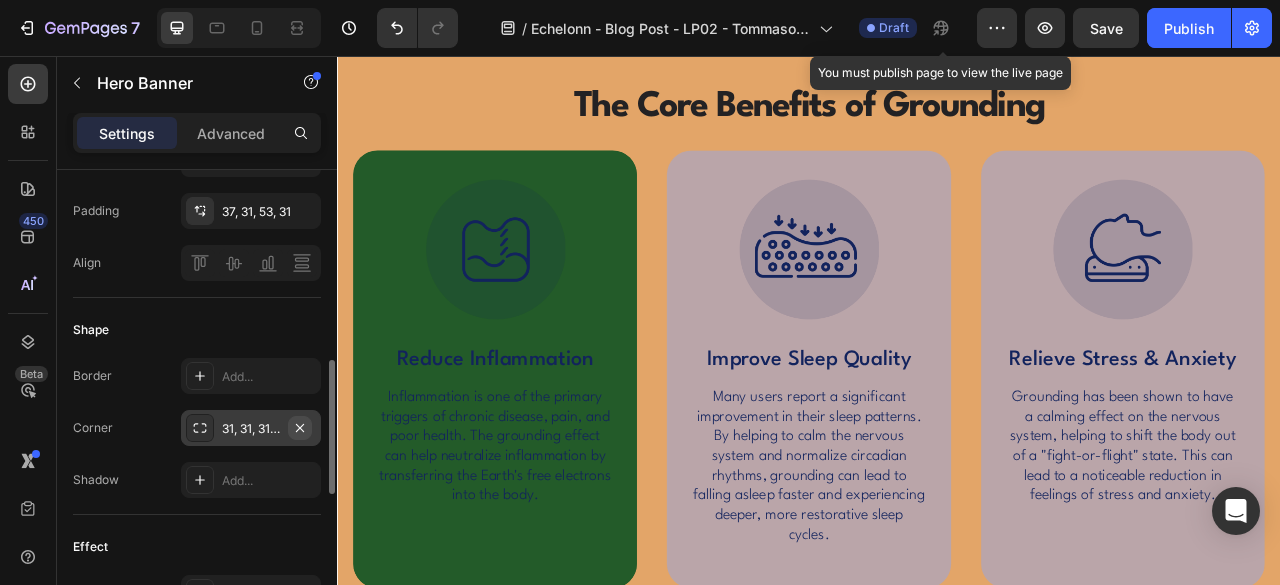 click 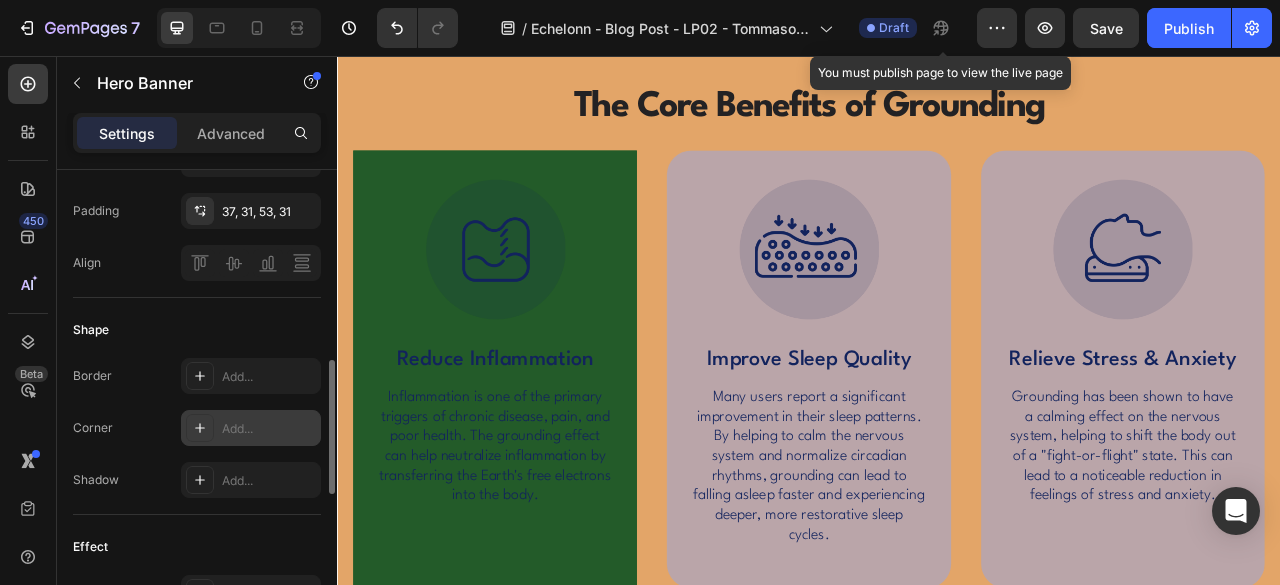 click on "Add..." at bounding box center (269, 429) 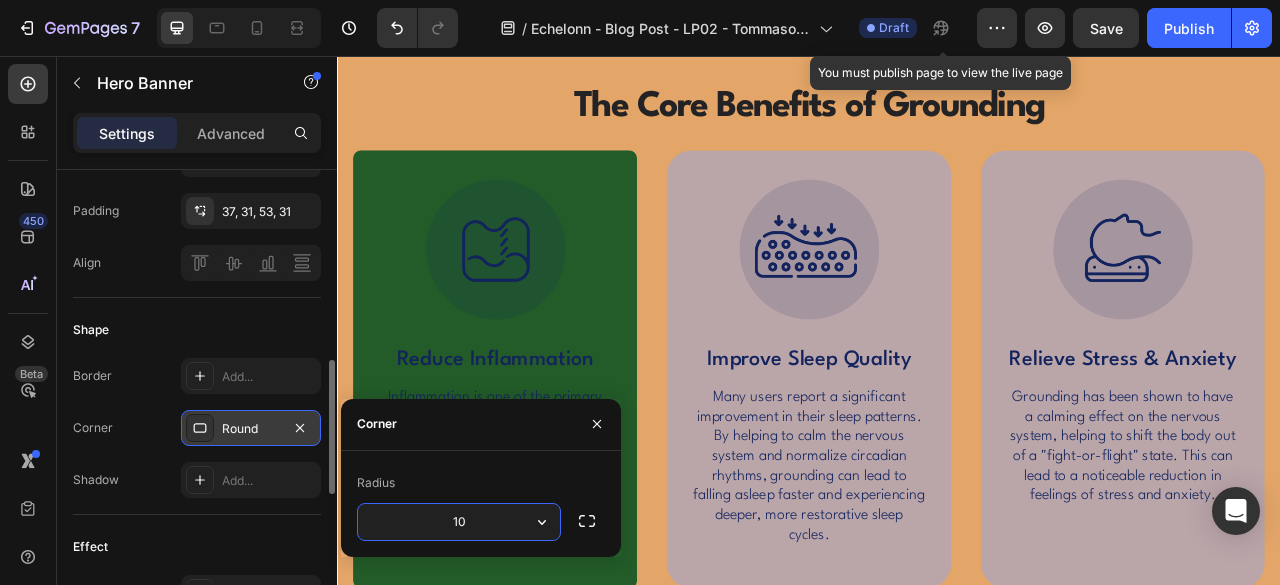 type on "10" 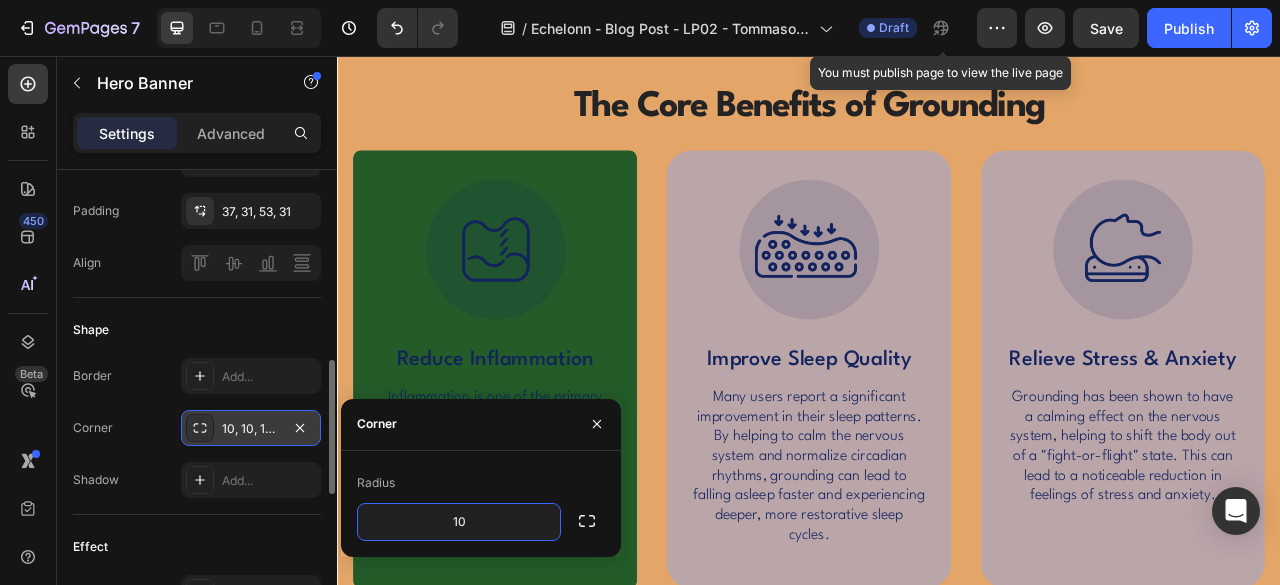 click on "Shape" at bounding box center [197, 330] 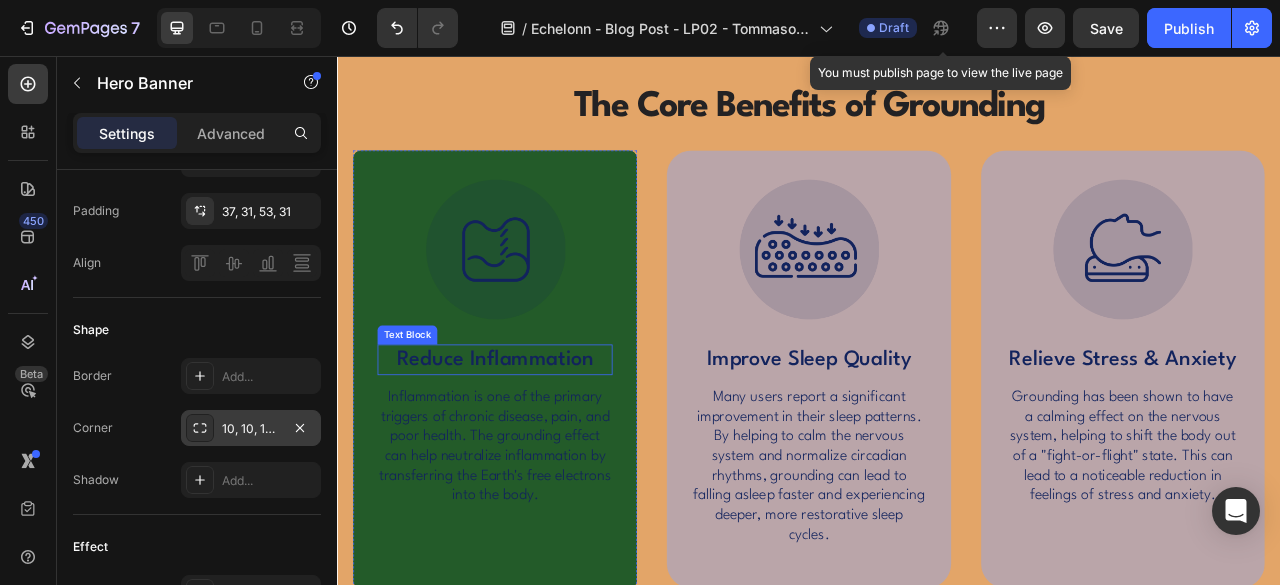 click on "Reduce Inflammation" at bounding box center [537, 442] 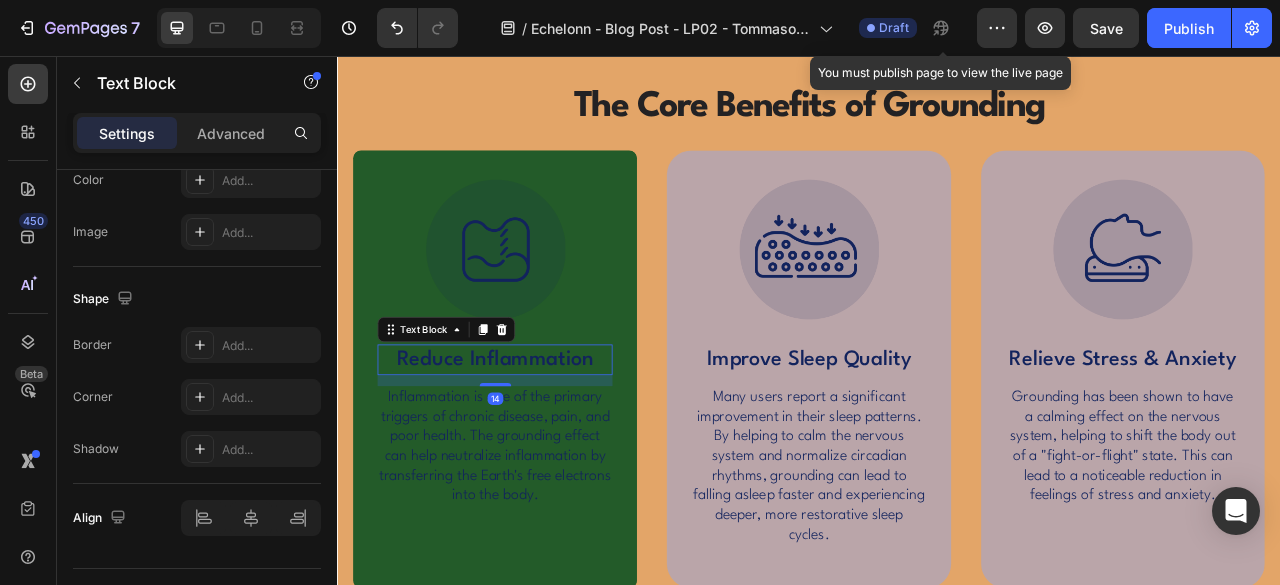scroll, scrollTop: 0, scrollLeft: 0, axis: both 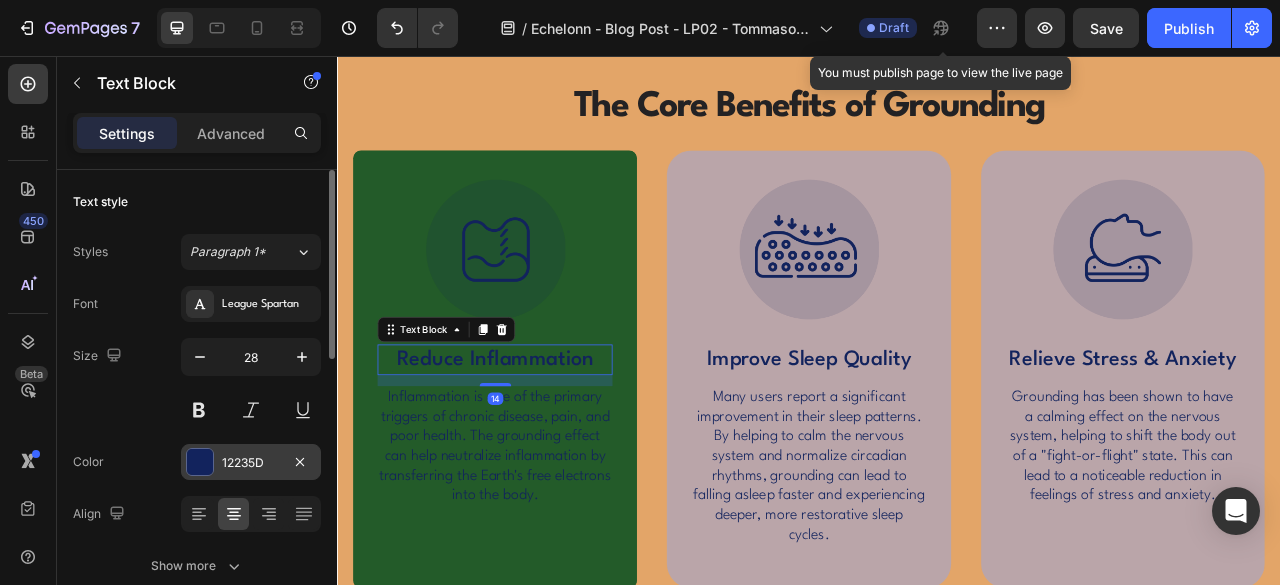 click at bounding box center (200, 462) 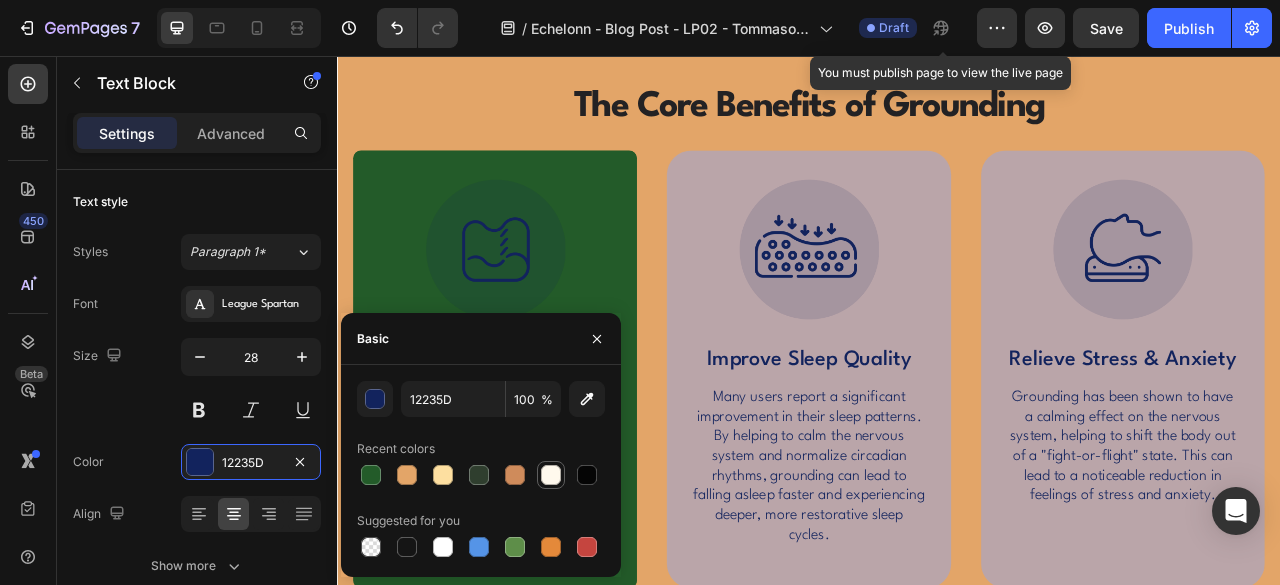 click at bounding box center [551, 475] 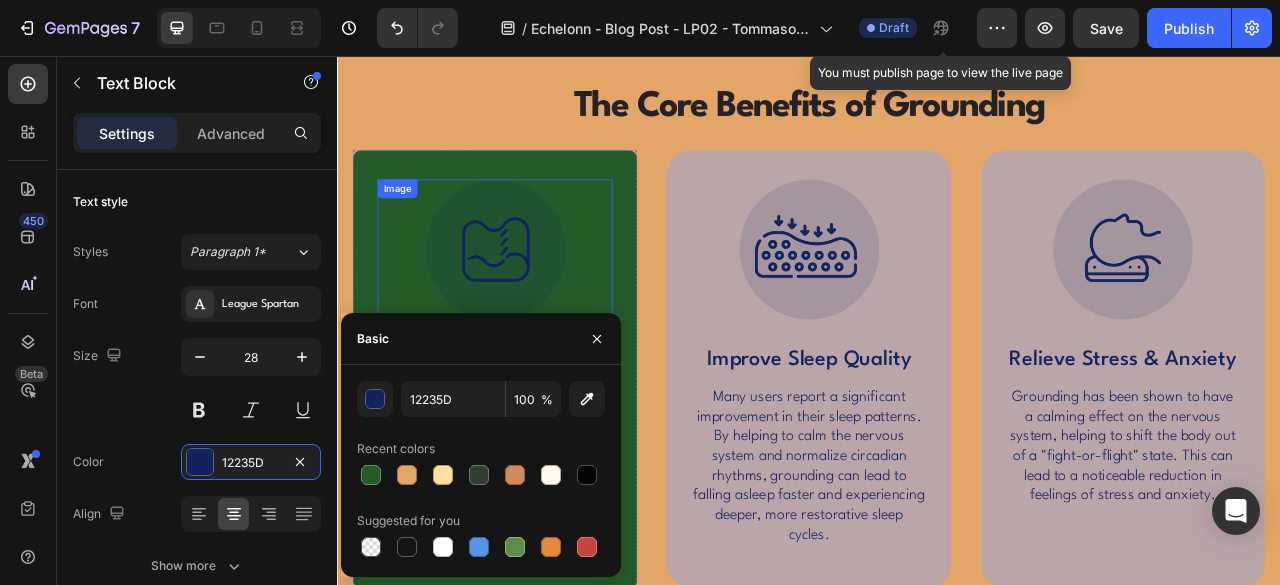 type on "FFF9ED" 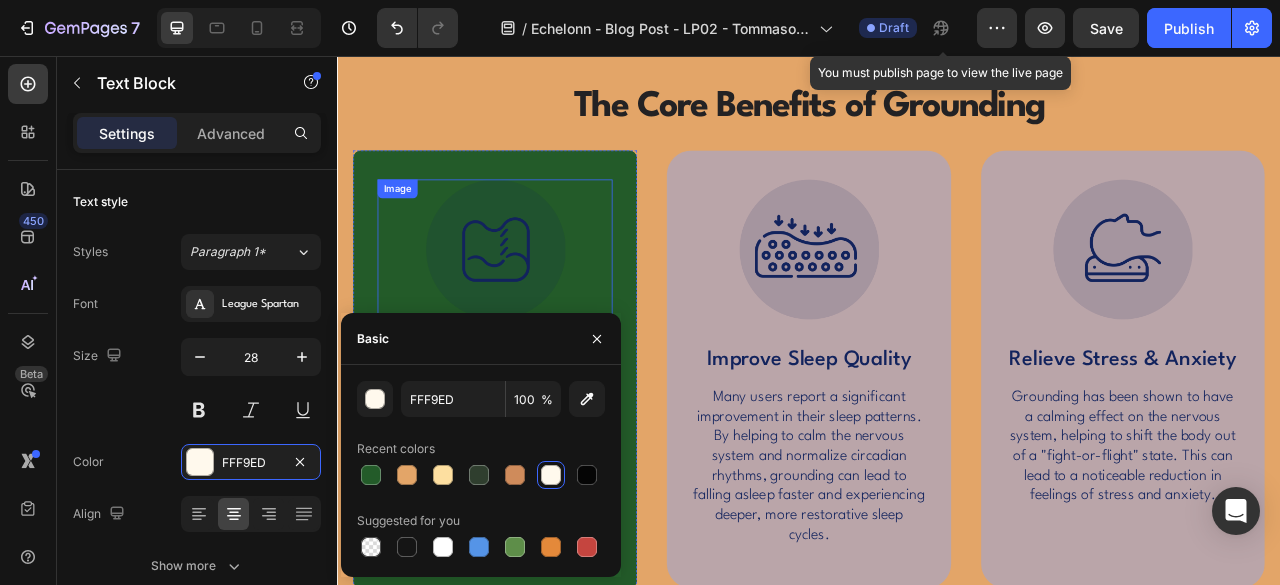 click at bounding box center (538, 302) 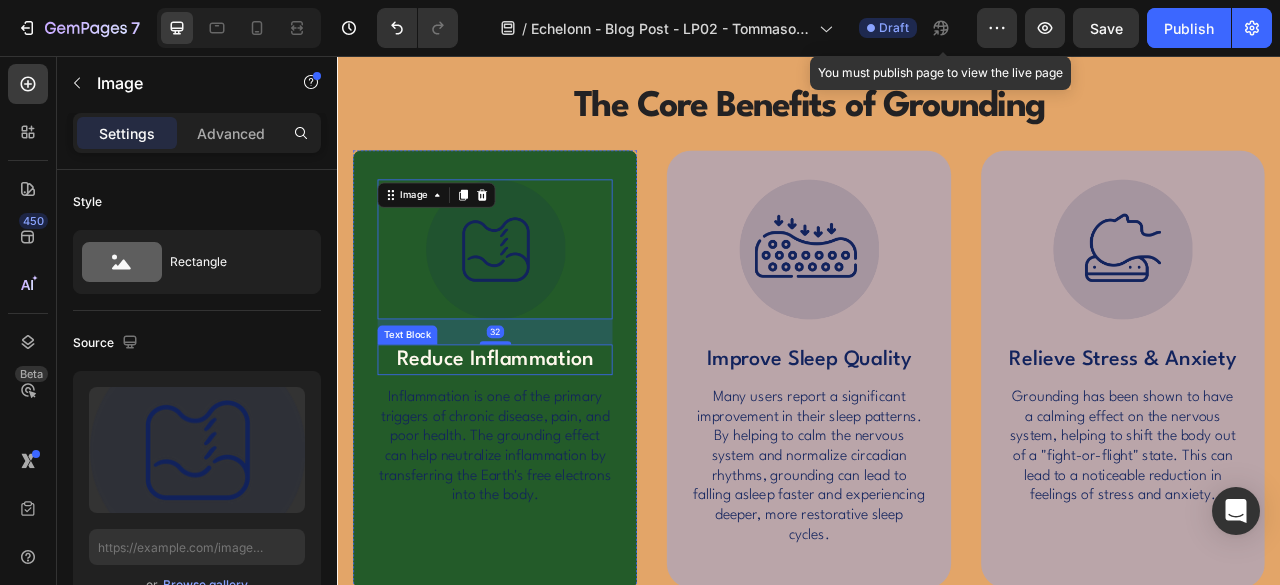 click on "Reduce Inflammation" at bounding box center [537, 442] 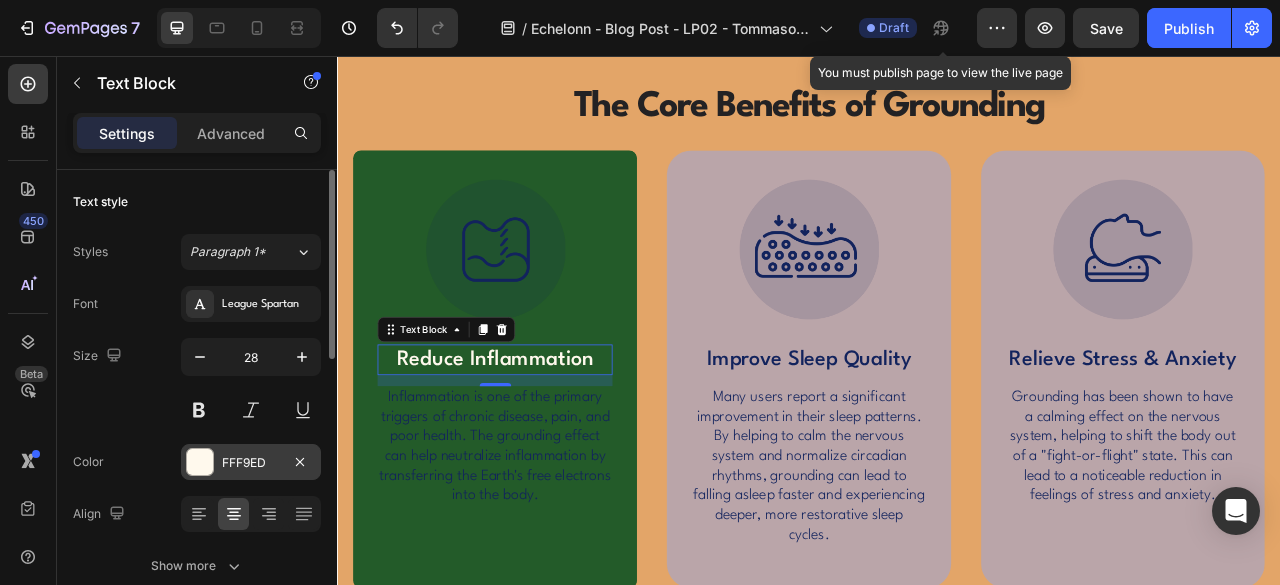 click at bounding box center [200, 462] 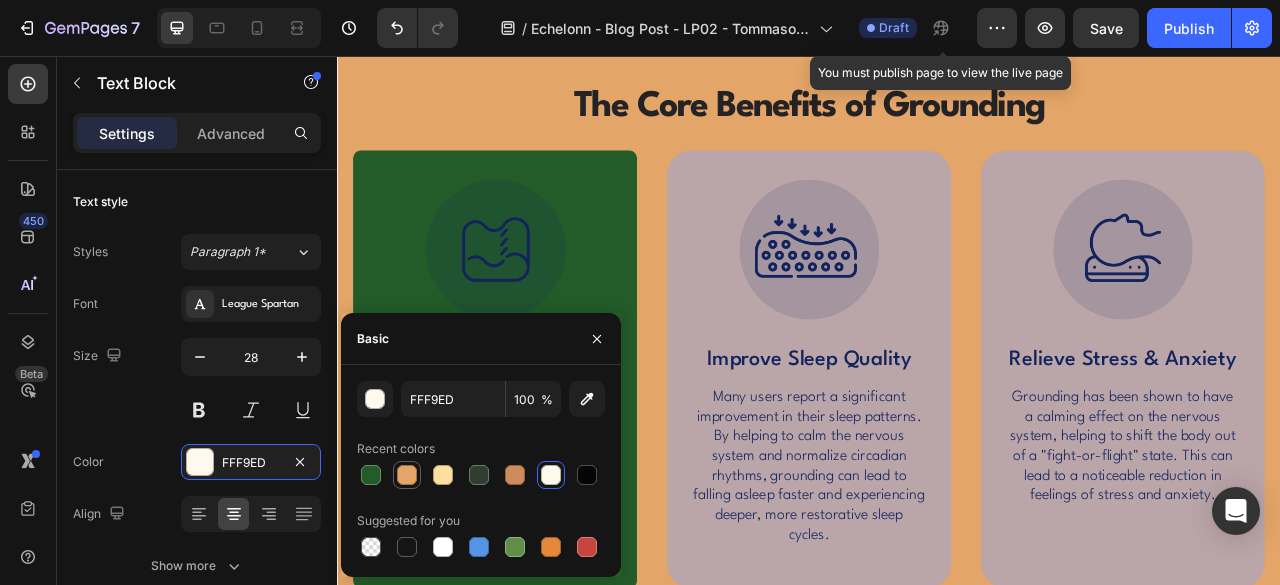 click at bounding box center [407, 475] 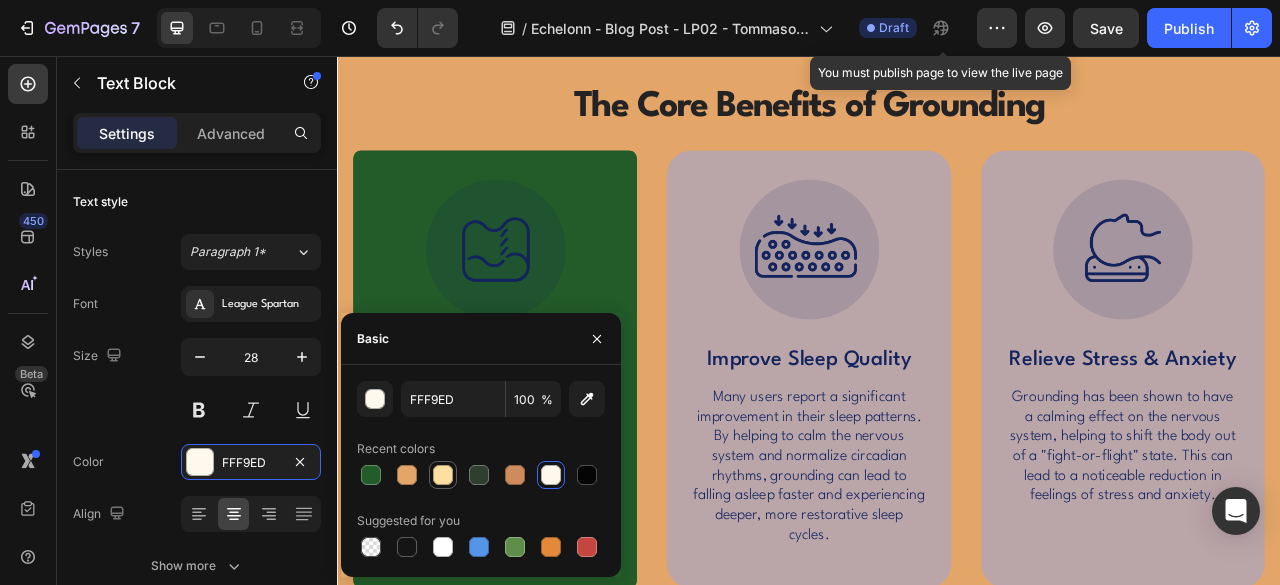 type on "E3A568" 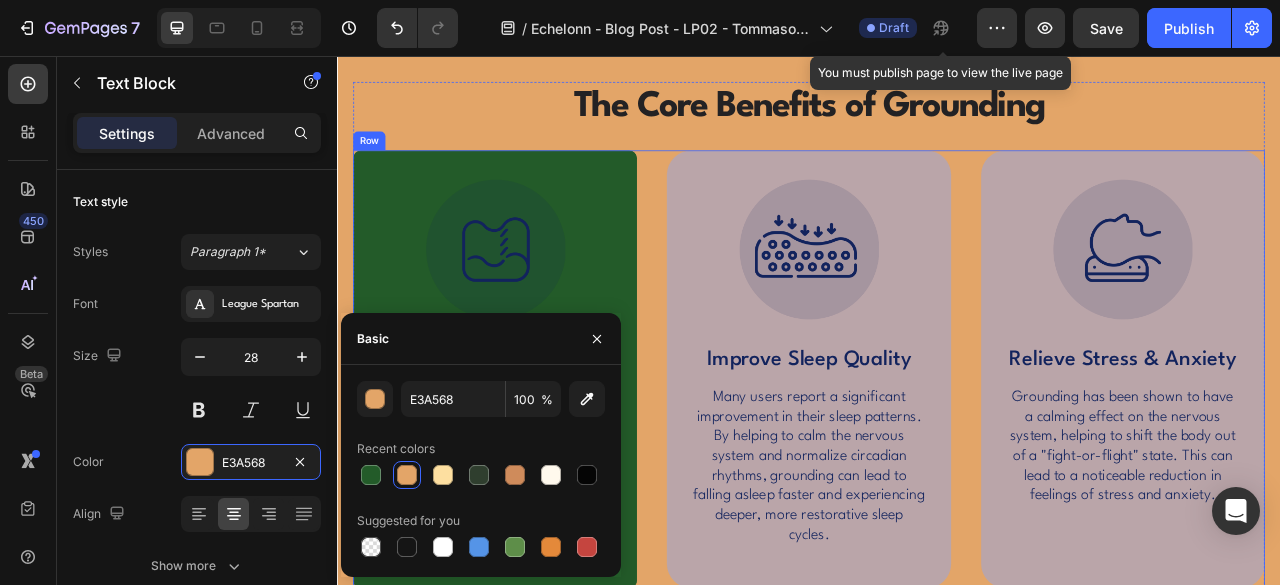 click on "Image Shop Now Button Row
Icon
Icon
Icon
Icon
Icon Icon List 1500+ Happy Customers Text Block Row Sleep Grounded. Wake Up Restored. Heading Scientifically-inspired fitted grounding sheets that reconnect you to Earth for deeper sleep, less inflammation, and reduced stress. Text Block   49 Shop Grounding Sheets Button" at bounding box center (937, 454) 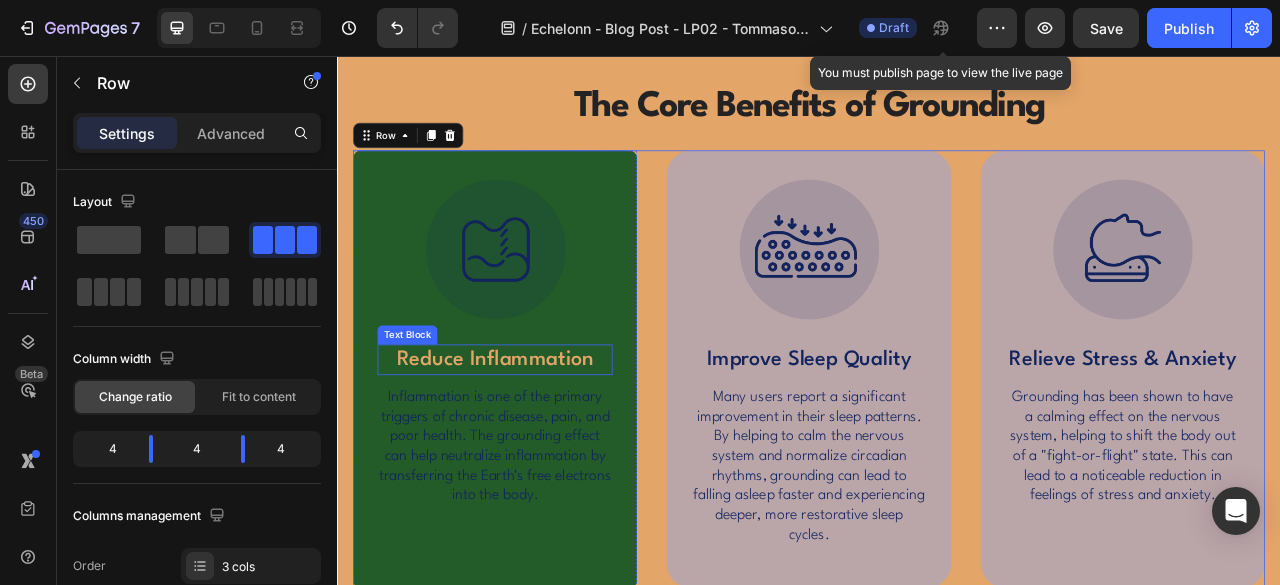 click on "Reduce Inflammation" at bounding box center (537, 442) 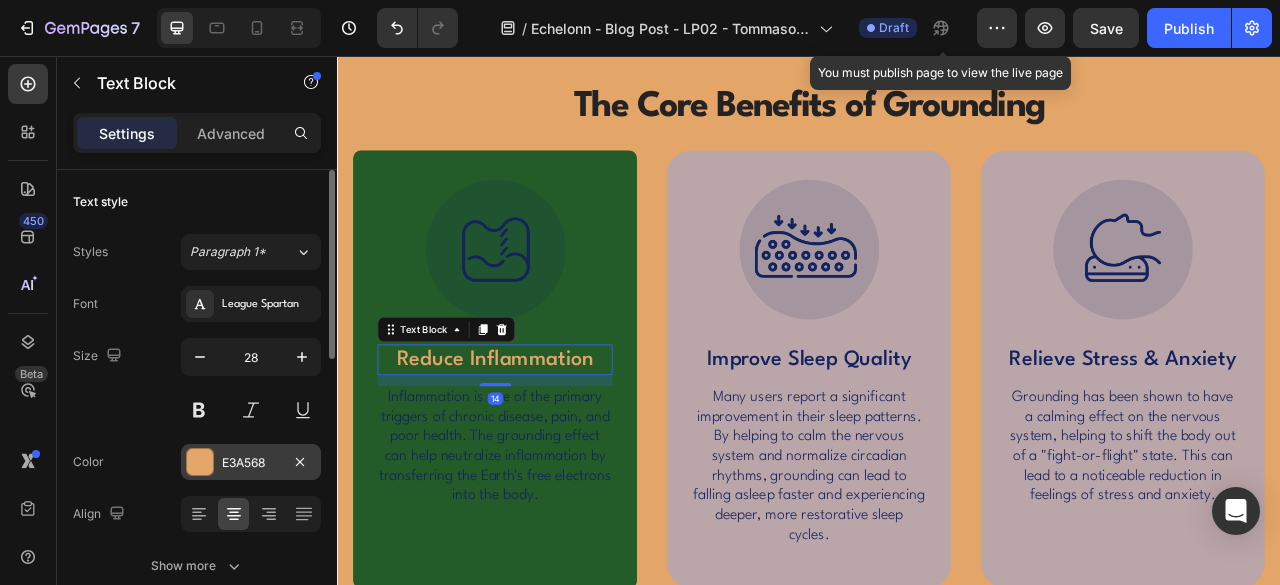 click at bounding box center (200, 462) 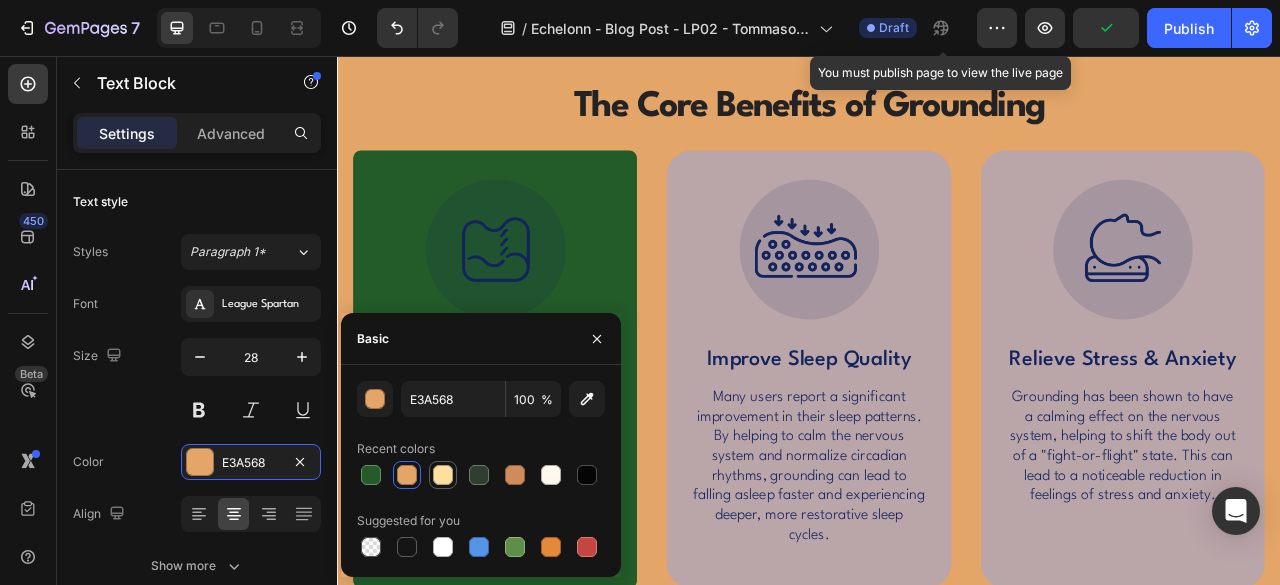 click at bounding box center (443, 475) 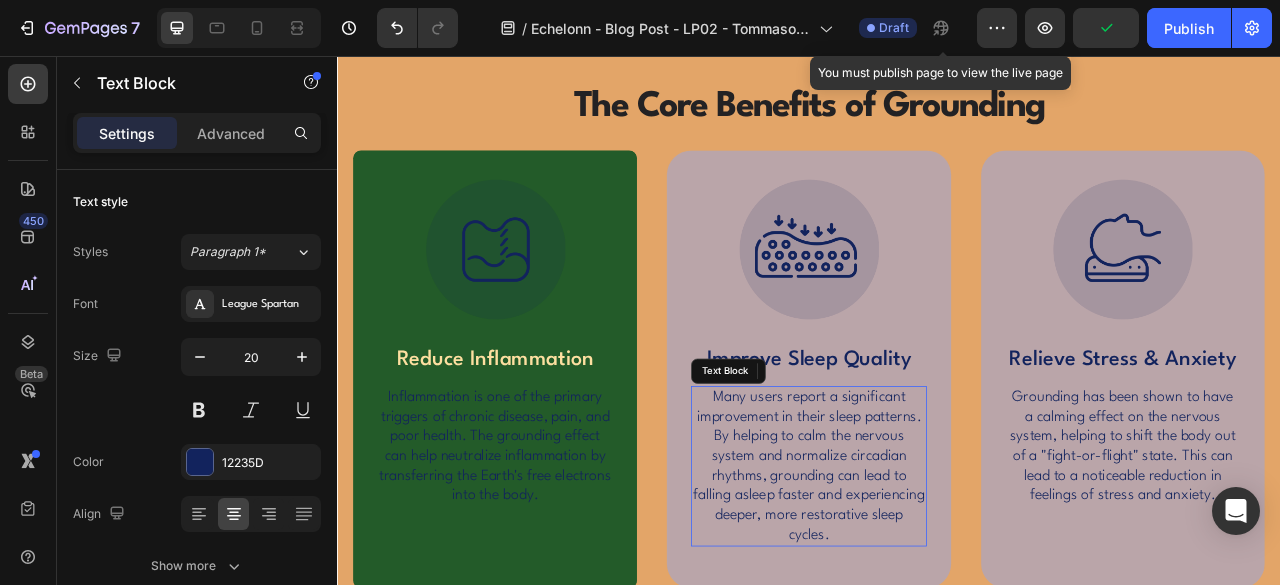 click on "Many users report a significant improvement in their sleep patterns. By helping to calm the nervous system and normalize circadian rhythms, grounding can lead to falling asleep faster and experiencing deeper, more restorative sleep cycles." at bounding box center [936, 578] 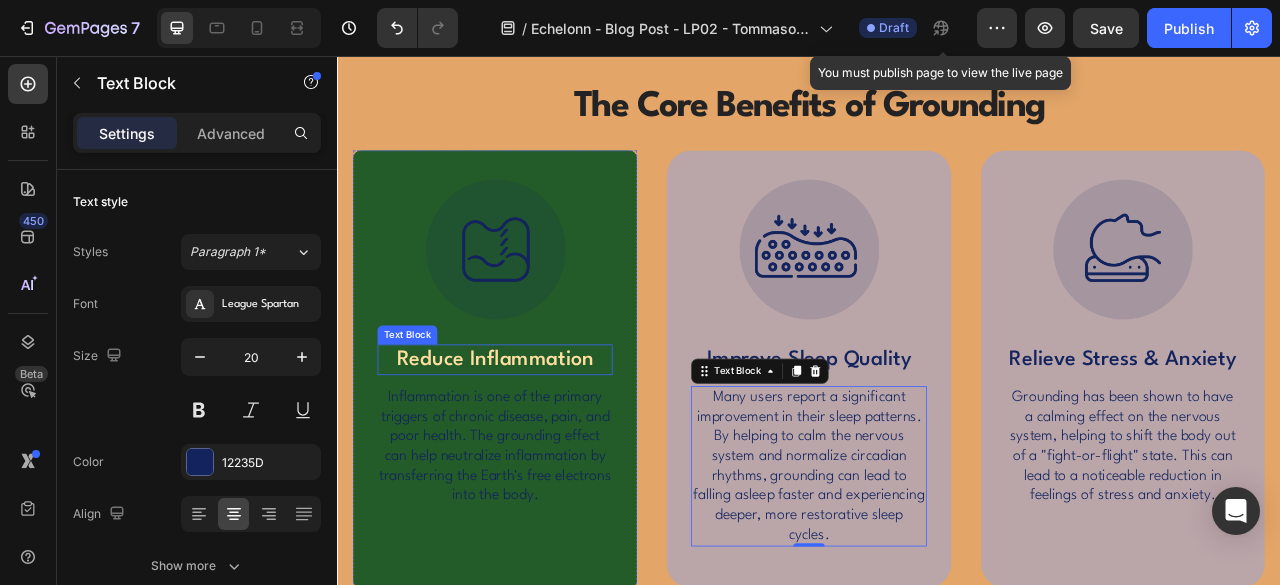 click on "Reduce Inflammation" at bounding box center [537, 442] 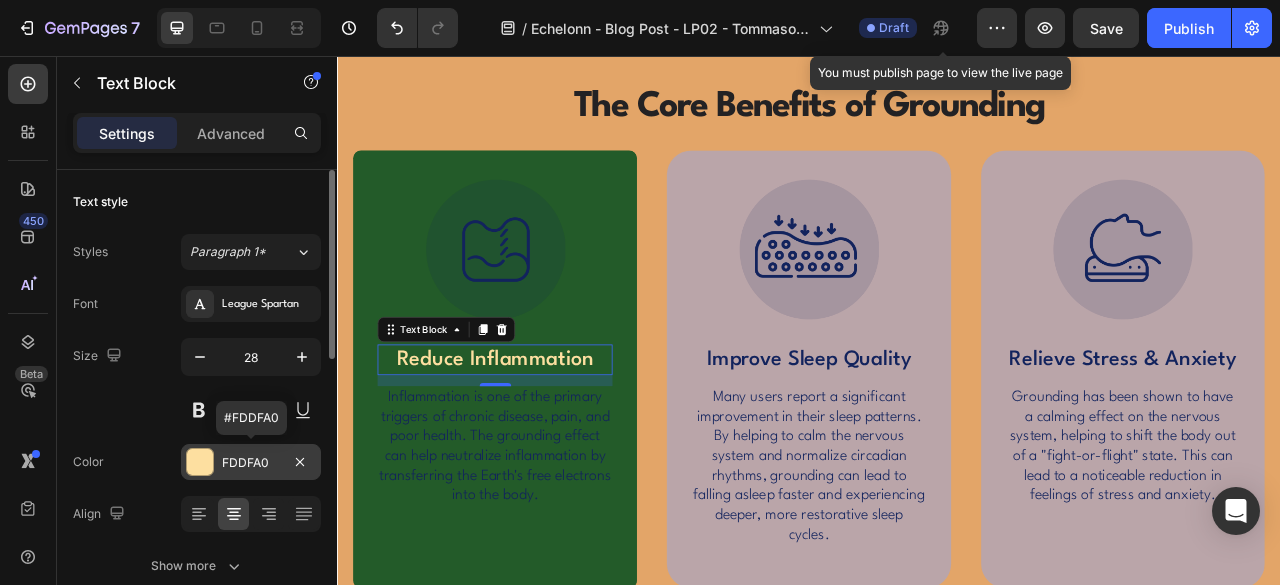 click at bounding box center [200, 462] 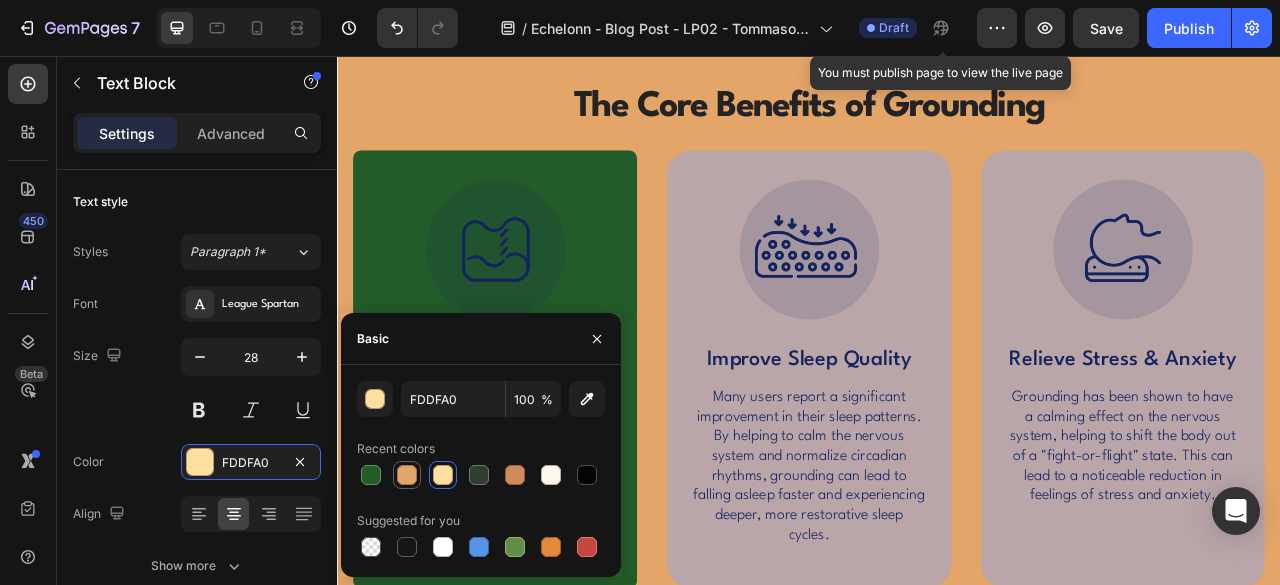 click at bounding box center [407, 475] 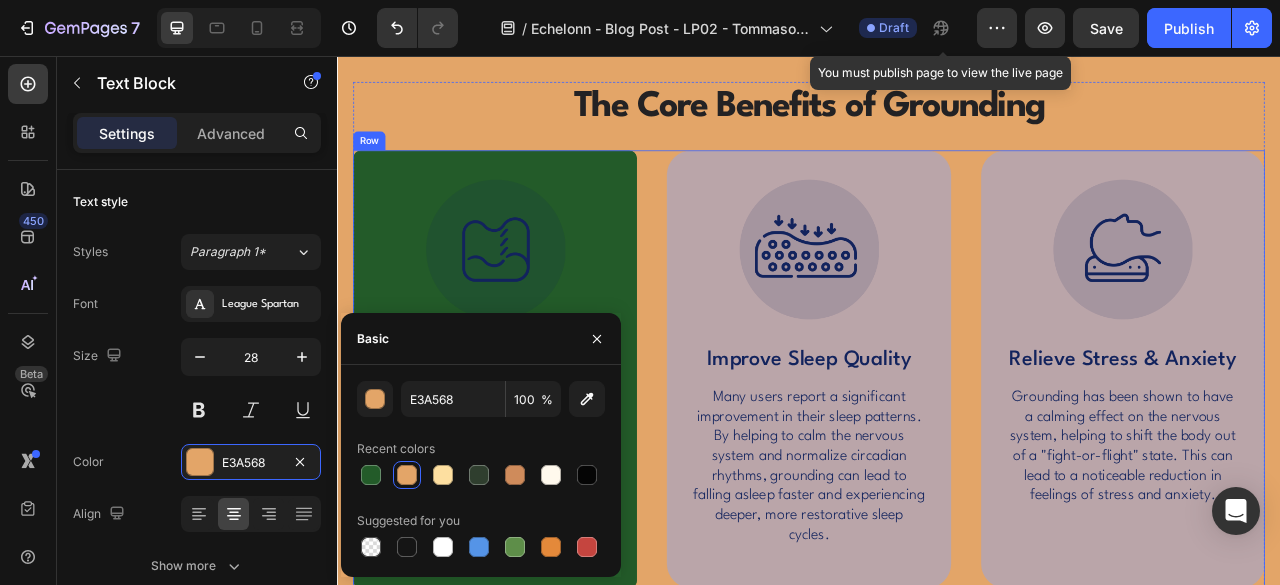 click on "Image Shop Now Button Row
Icon
Icon
Icon
Icon
Icon Icon List 1500+ Happy Customers Text Block Row Sleep Grounded. Wake Up Restored. Heading Scientifically-inspired fitted grounding sheets that reconnect you to Earth for deeper sleep, less inflammation, and reduced stress. Text Block   49 Shop Grounding Sheets Button" at bounding box center [937, 454] 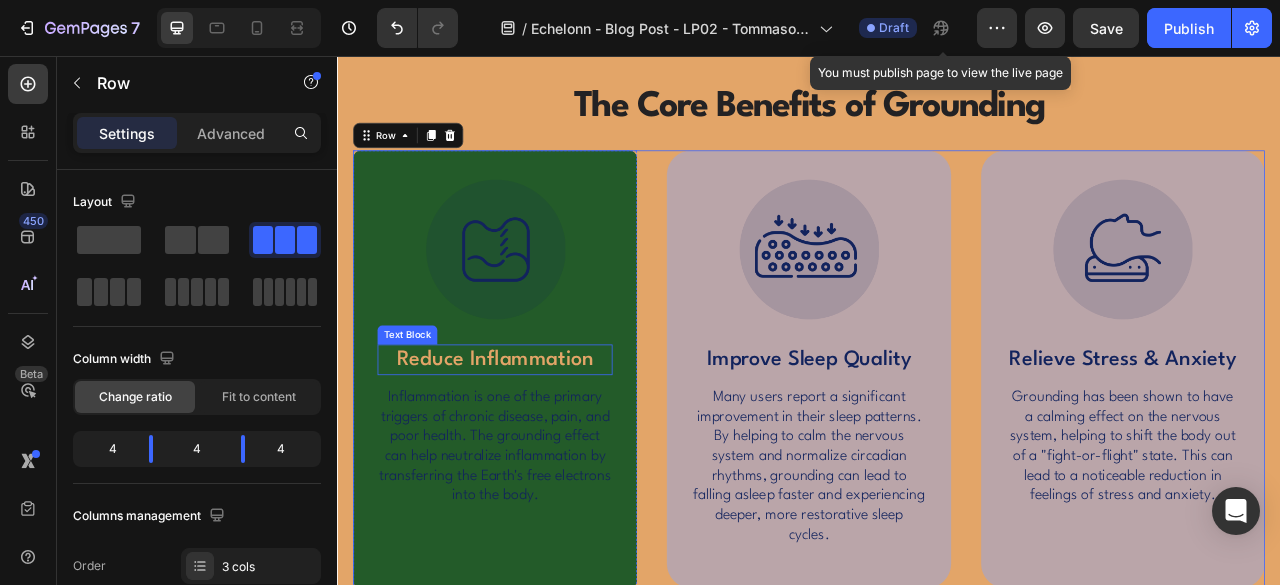 click on "Reduce Inflammation" at bounding box center (537, 442) 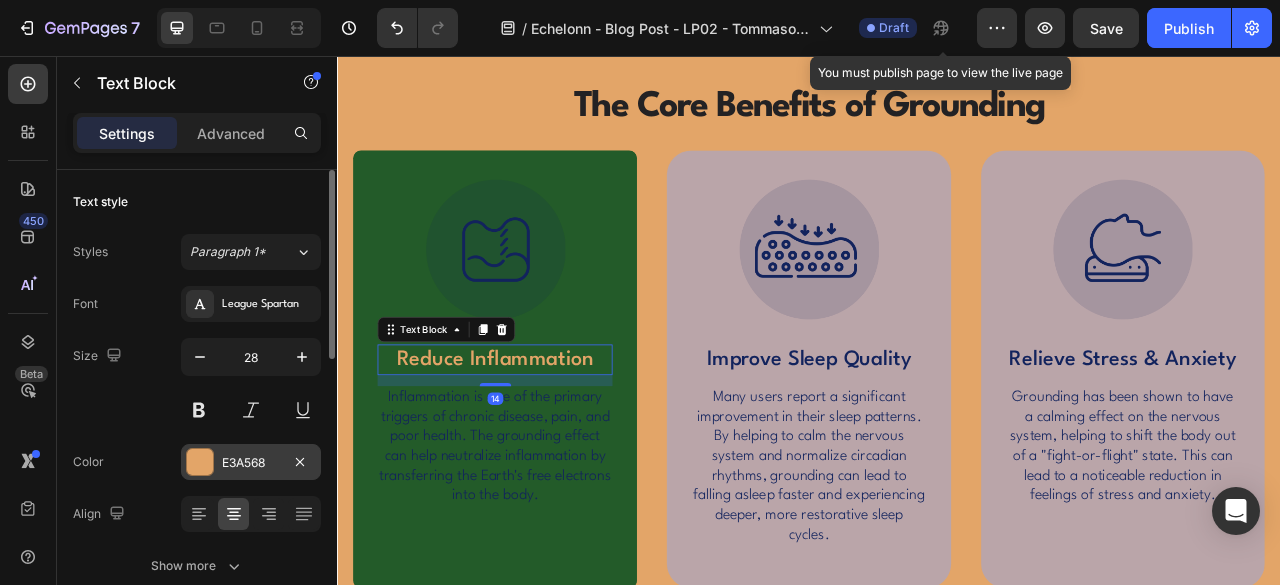 click on "E3A568" at bounding box center [251, 463] 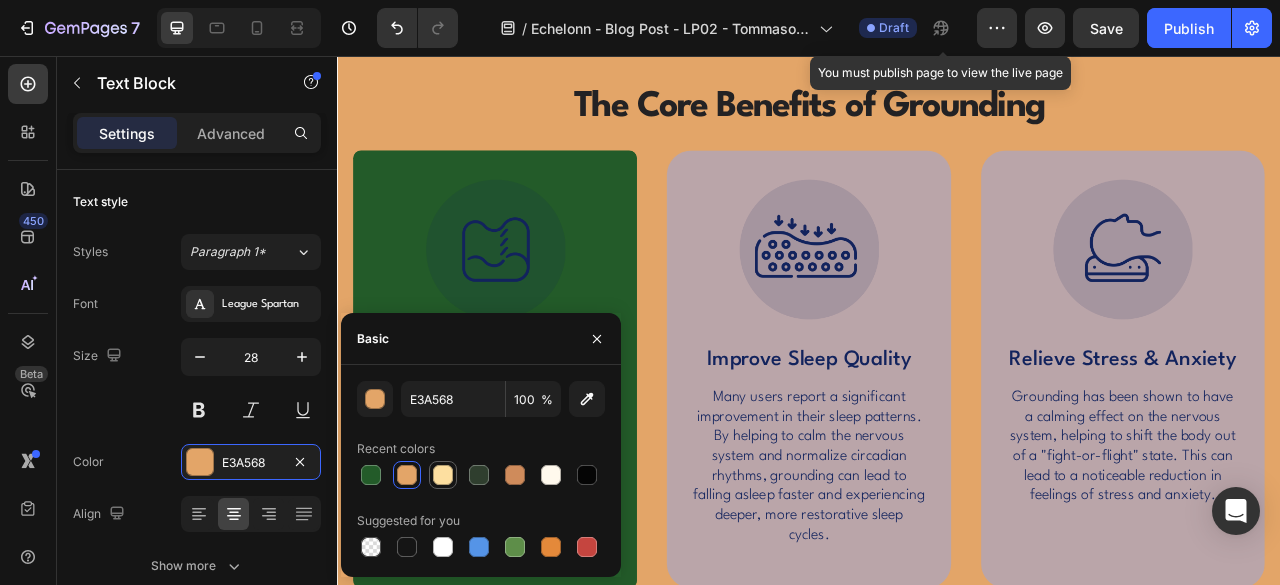 click at bounding box center [443, 475] 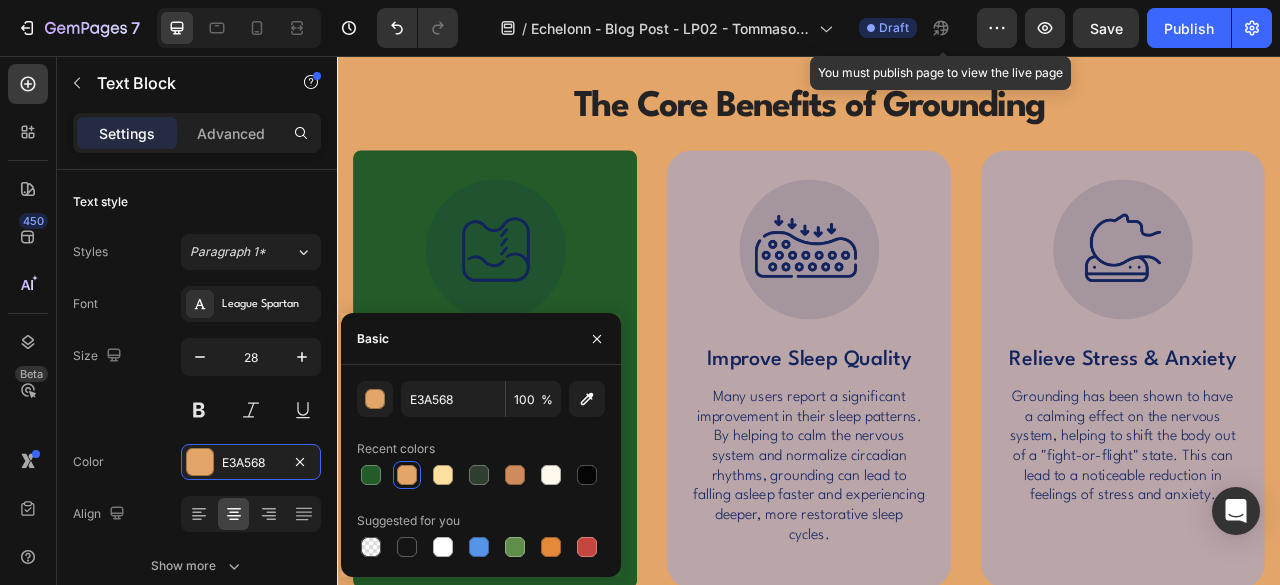 type on "FDDFA0" 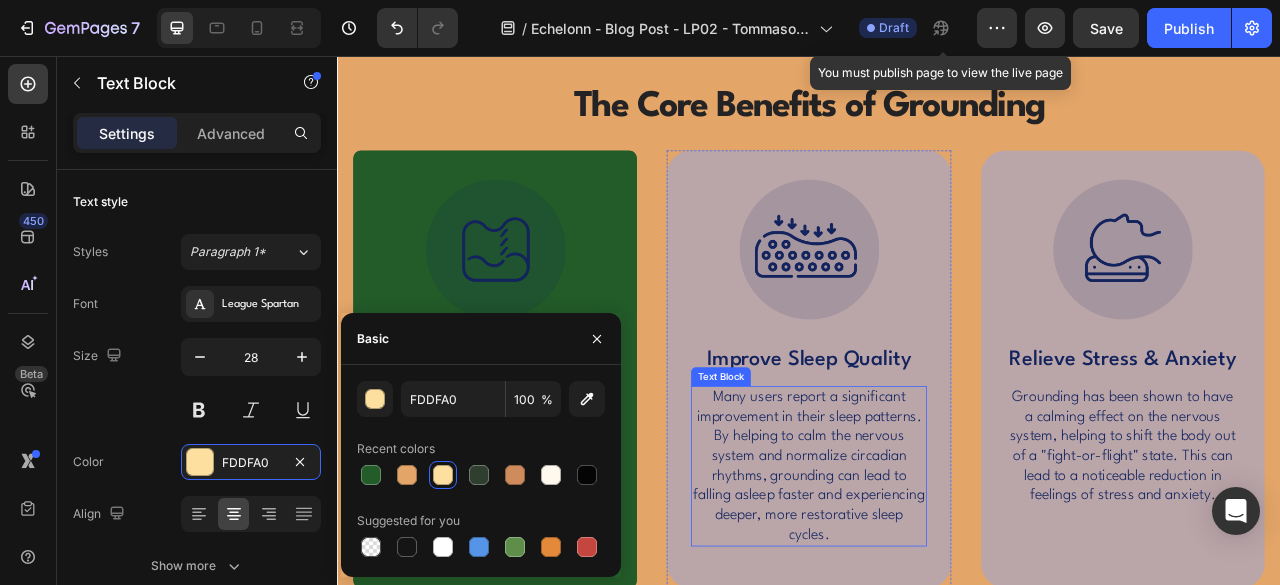 click on "Many users report a significant improvement in their sleep patterns. By helping to calm the nervous system and normalize circadian rhythms, grounding can lead to falling asleep faster and experiencing deeper, more restorative sleep cycles." at bounding box center (936, 578) 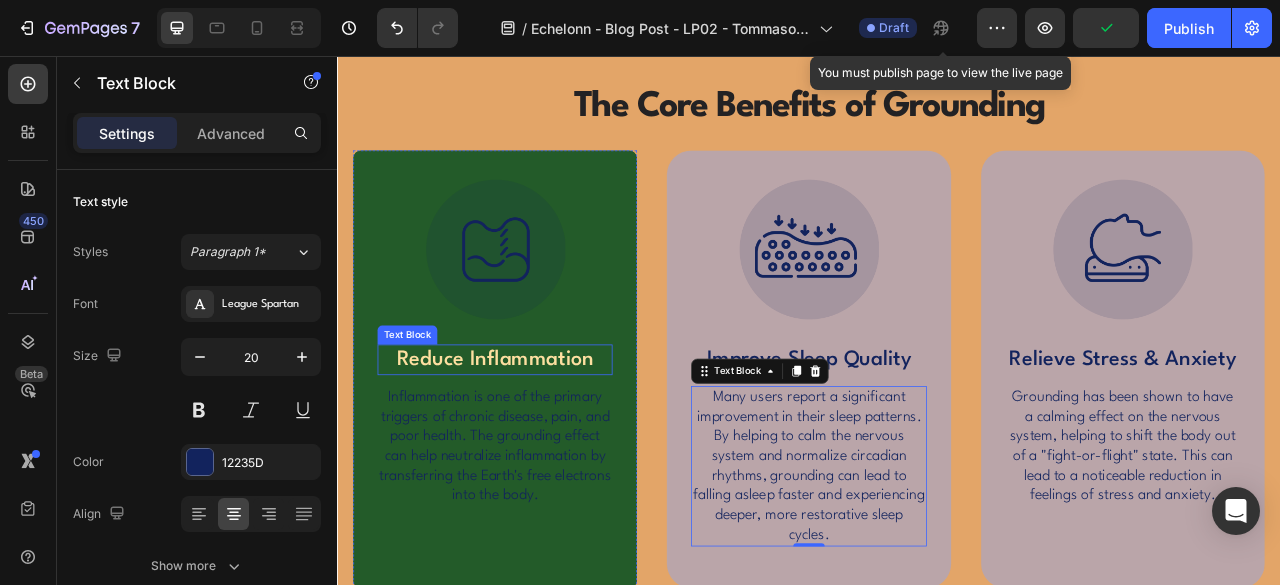 click on "Reduce Inflammation" at bounding box center [537, 442] 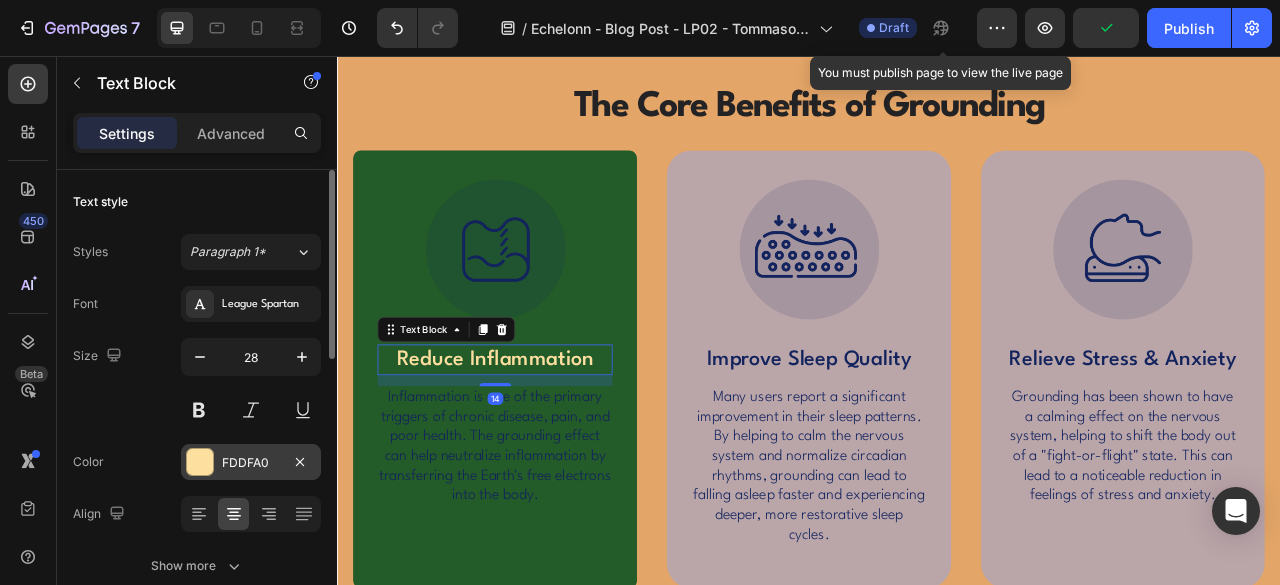 click at bounding box center (200, 462) 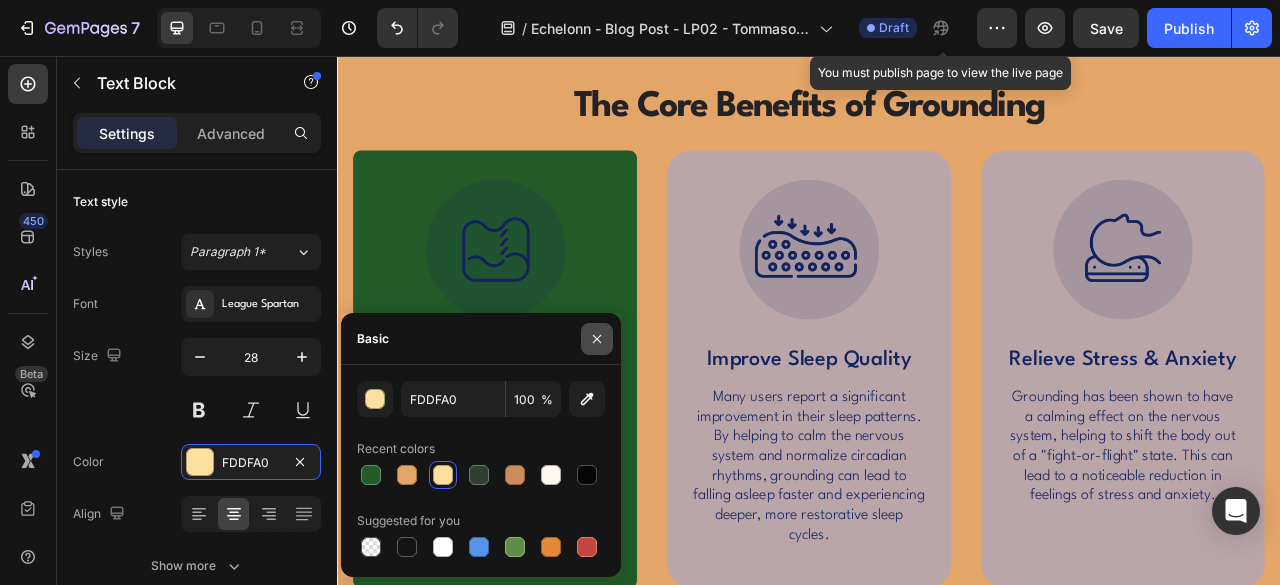 click at bounding box center [597, 339] 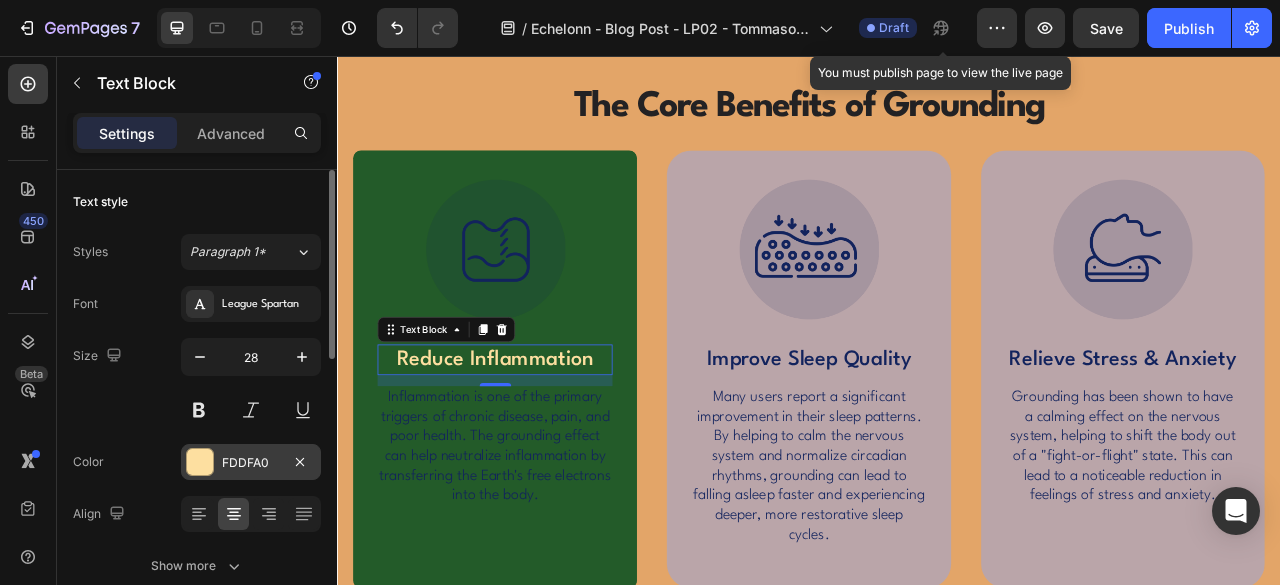click on "FDDFA0" at bounding box center (251, 463) 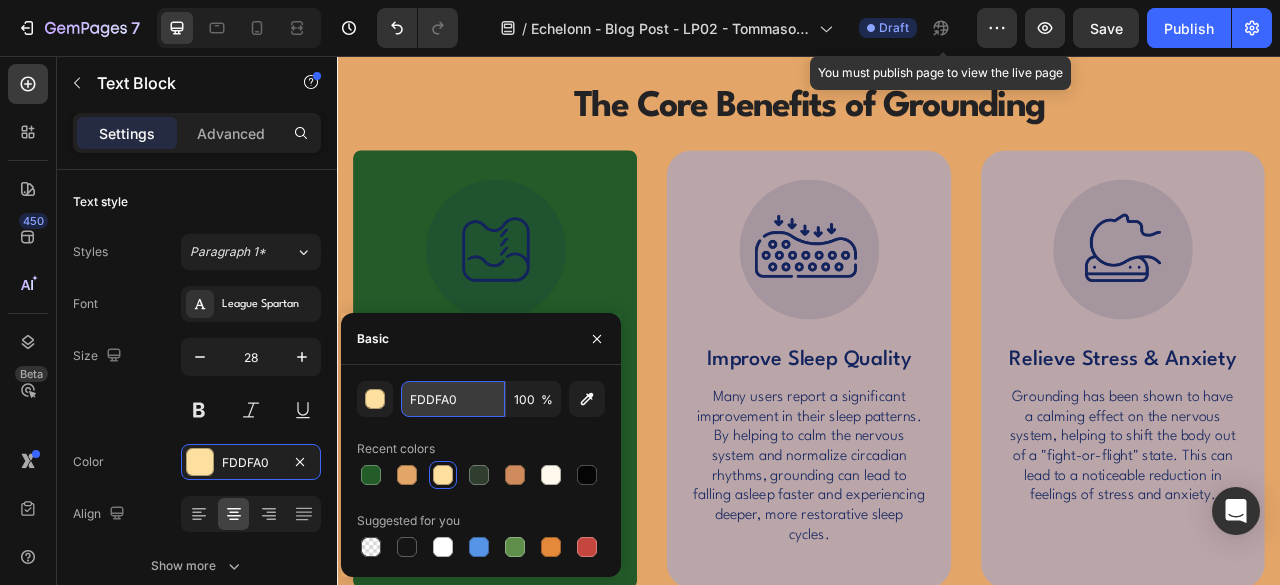 click on "FDDFA0" at bounding box center (453, 399) 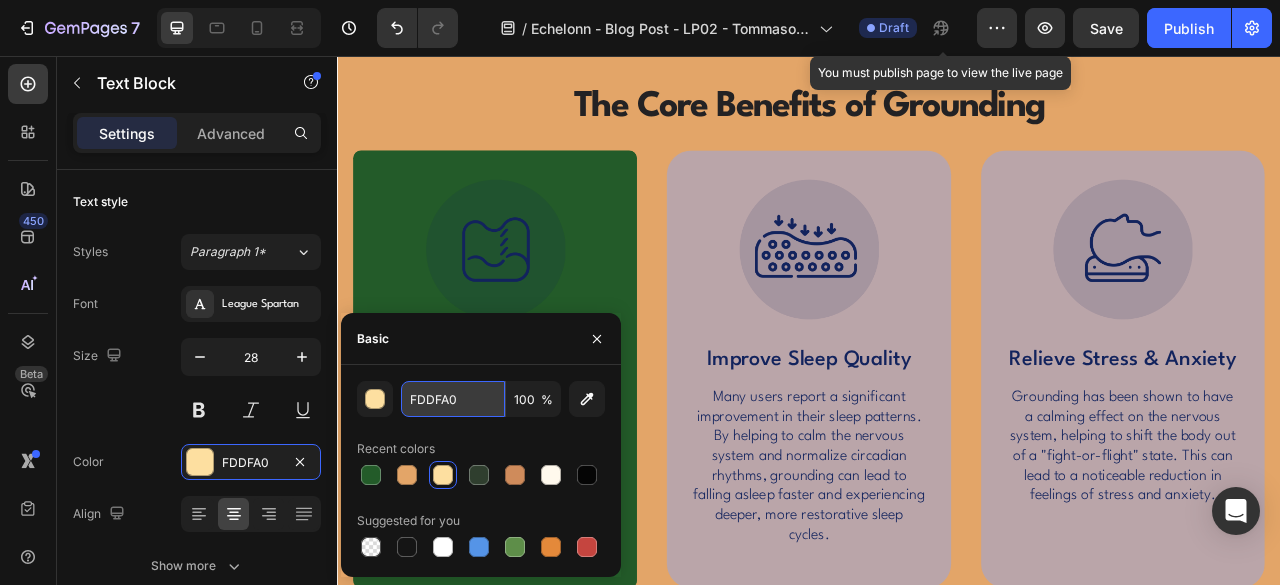 paste on "B77234" 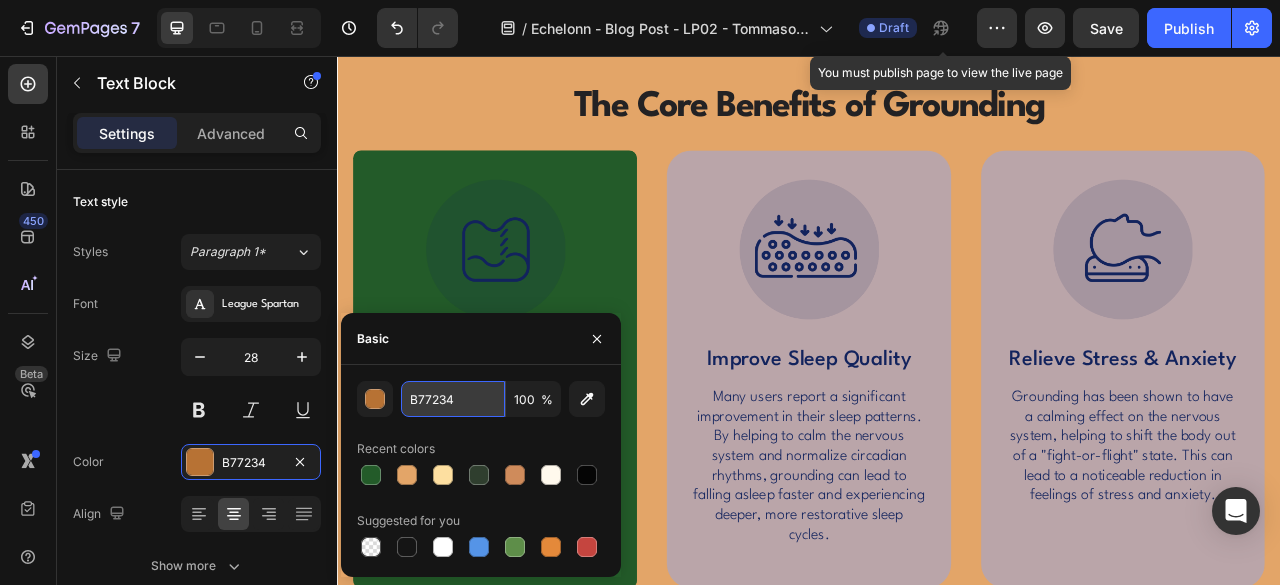 type on "B77234" 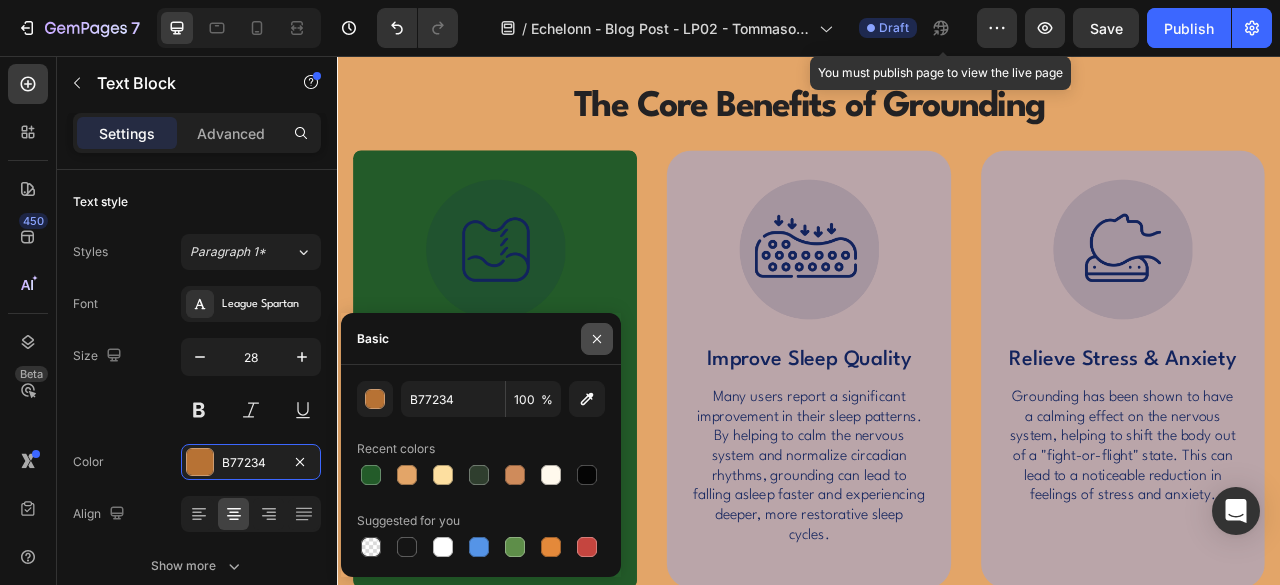 click 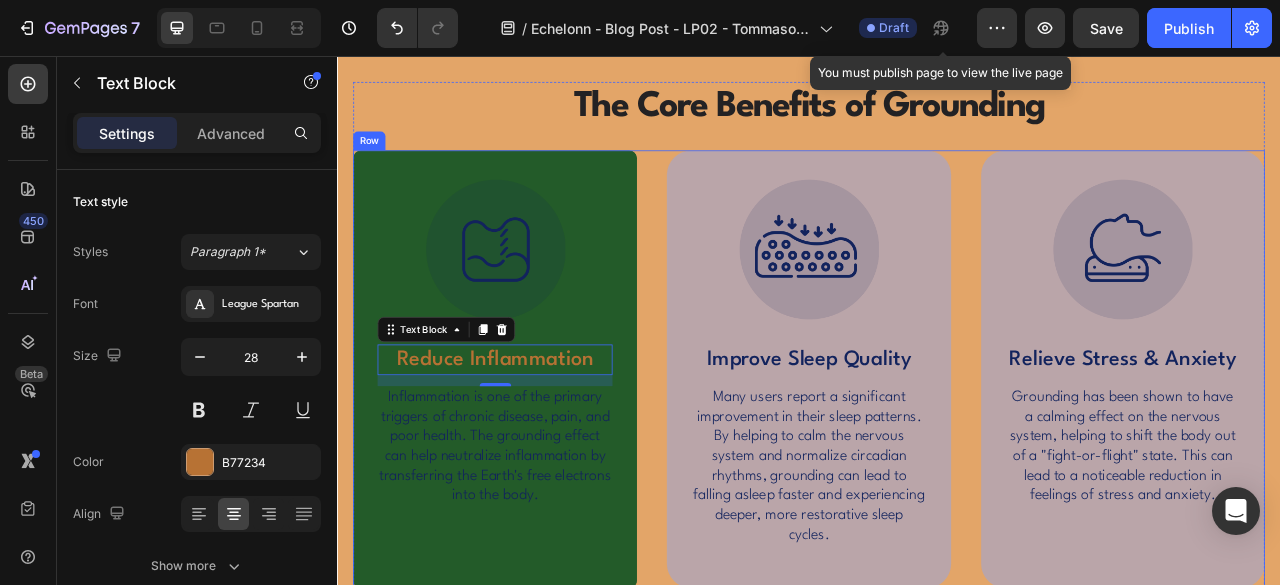 click on "Image Shop Now Button Row
Icon
Icon
Icon
Icon
Icon Icon List 1500+ Happy Customers Text Block Row Sleep Grounded. Wake Up Restored. Heading Scientifically-inspired fitted grounding sheets that reconnect you to Earth for deeper sleep, less inflammation, and reduced stress. Text Block   49 Shop Grounding Sheets Button" at bounding box center (937, 454) 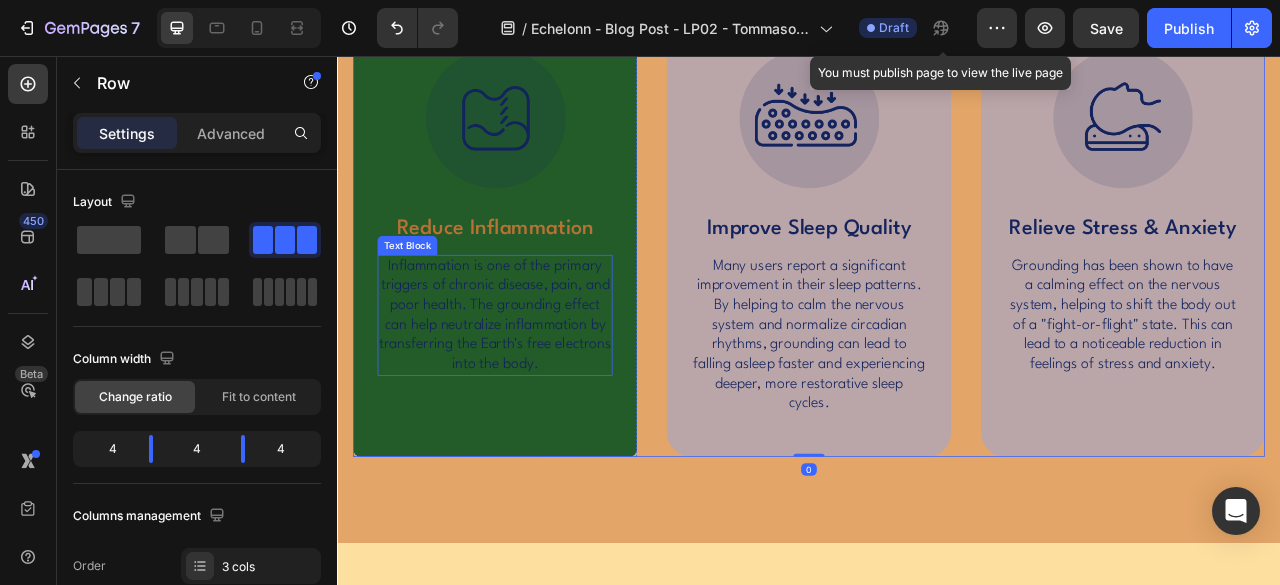 scroll, scrollTop: 2166, scrollLeft: 0, axis: vertical 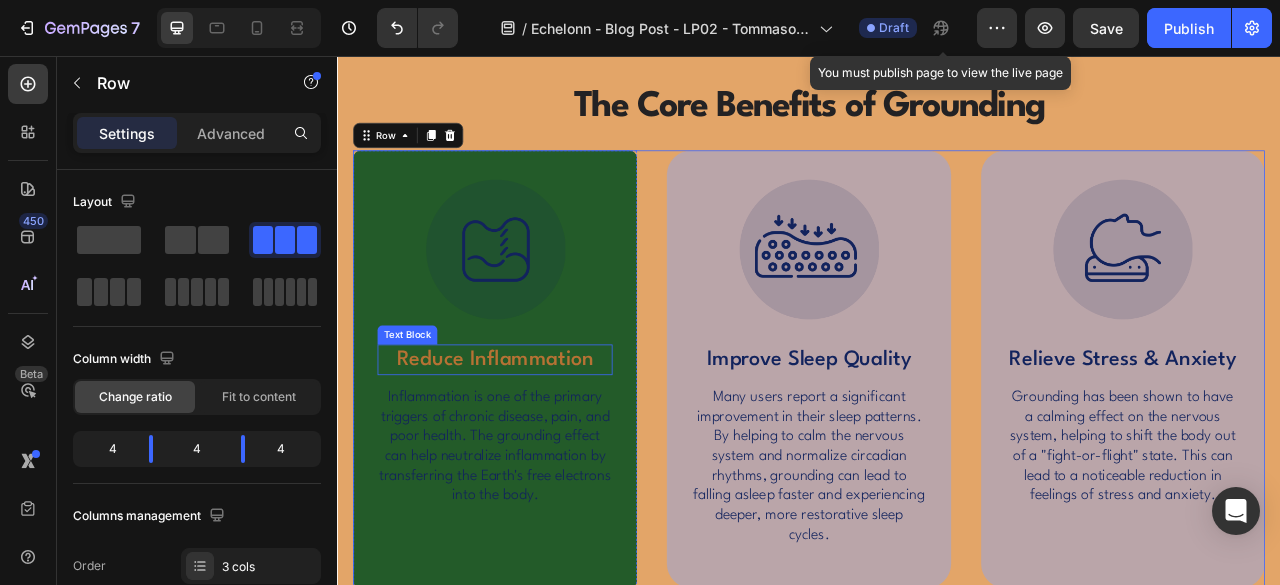 click on "Reduce Inflammation" at bounding box center [537, 442] 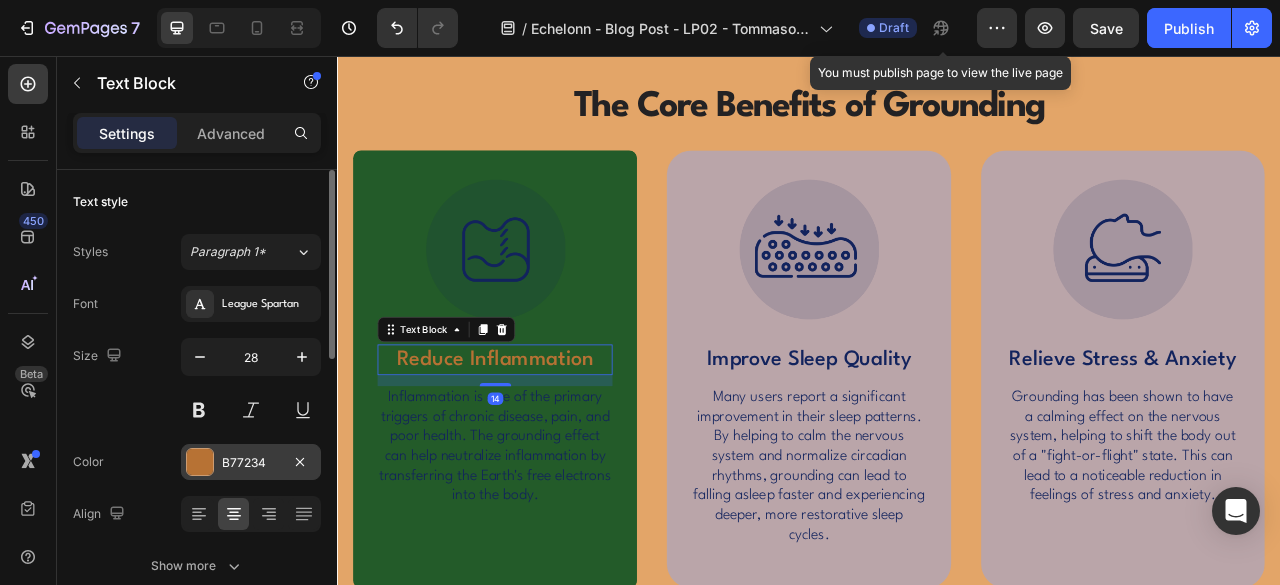 click at bounding box center [200, 462] 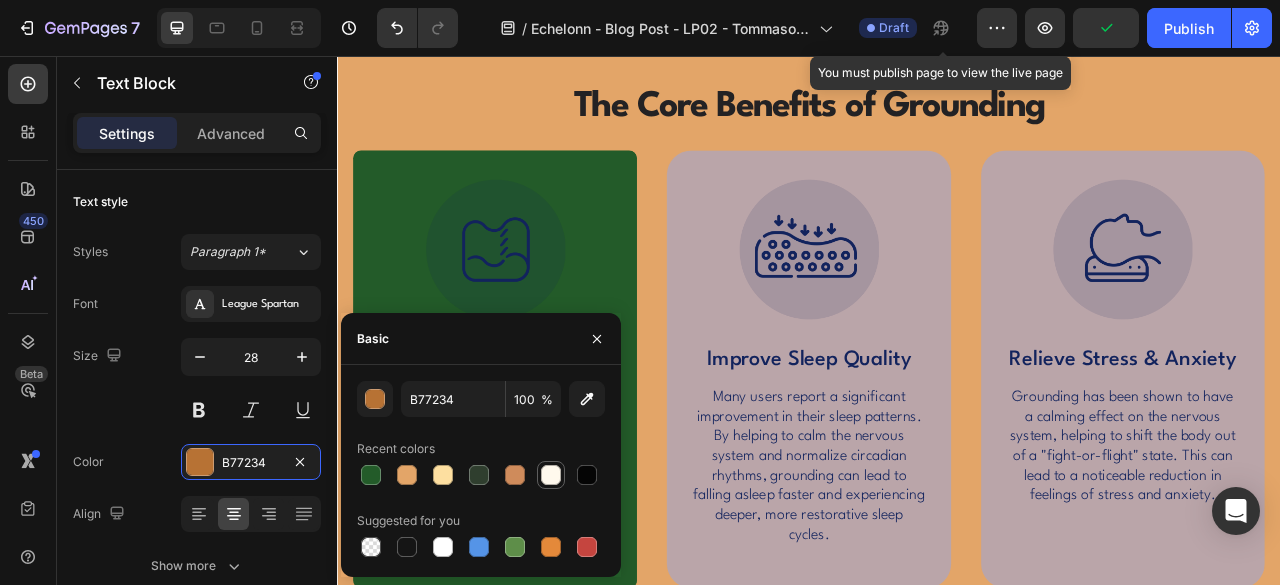 click at bounding box center [551, 475] 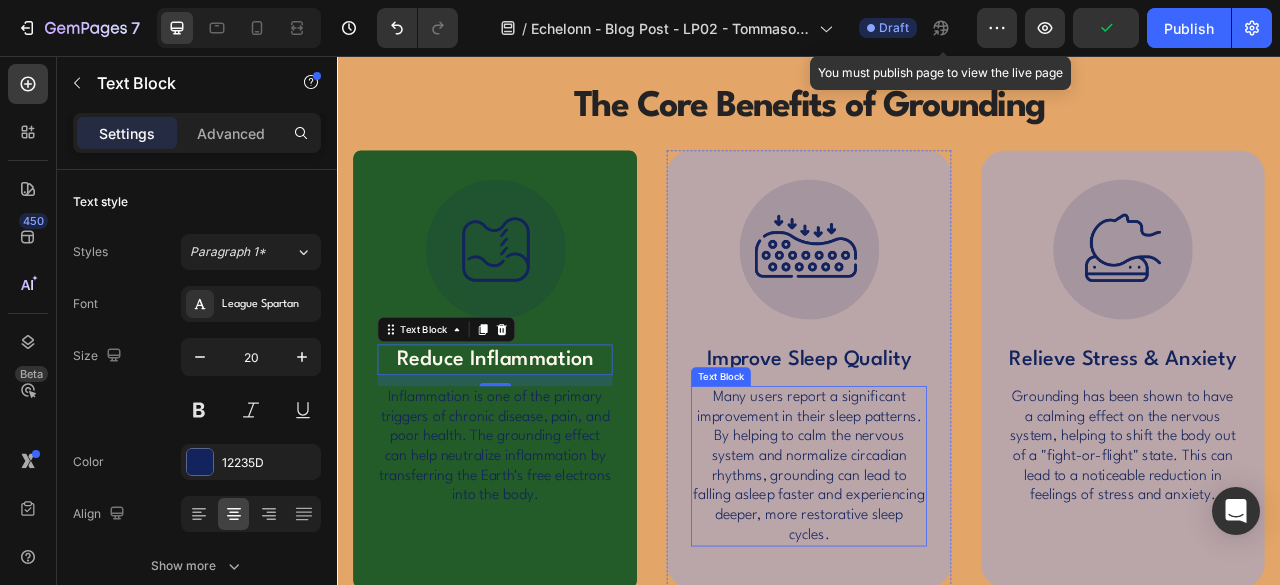 click on "Many users report a significant improvement in their sleep patterns. By helping to calm the nervous system and normalize circadian rhythms, grounding can lead to falling asleep faster and experiencing deeper, more restorative sleep cycles." at bounding box center [936, 578] 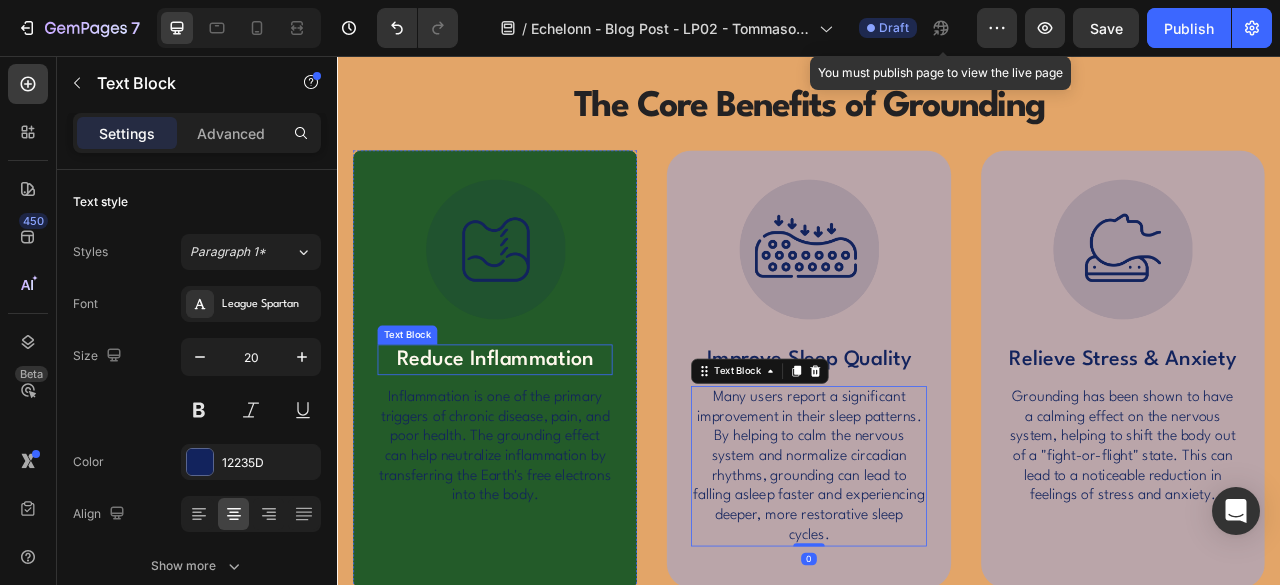 click on "Reduce Inflammation" at bounding box center [537, 442] 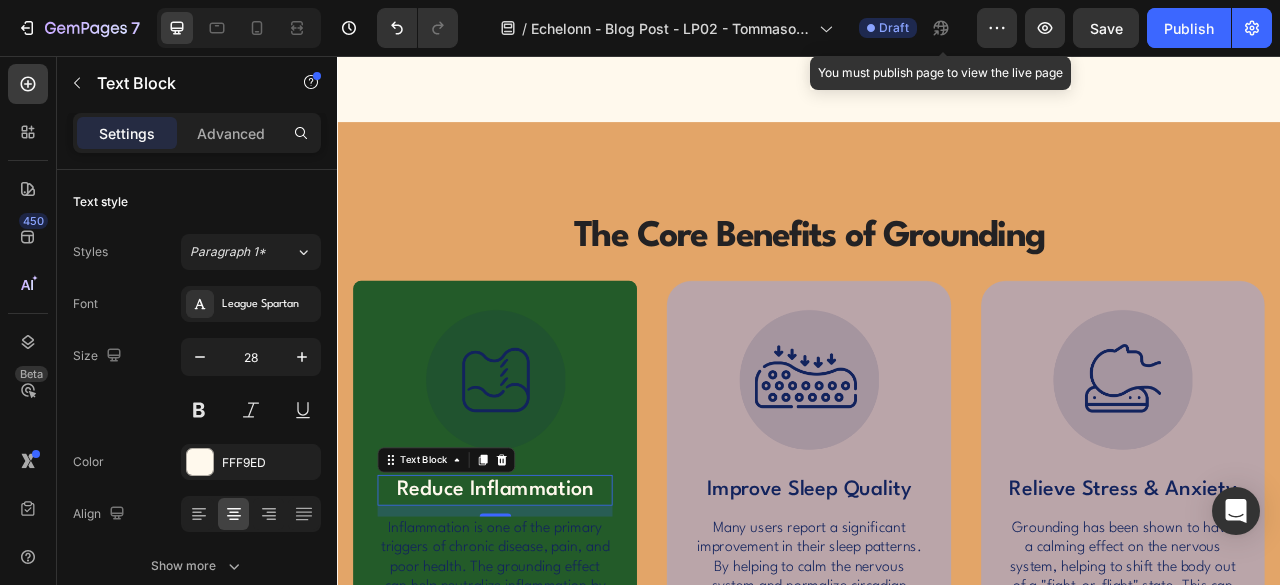scroll, scrollTop: 2333, scrollLeft: 0, axis: vertical 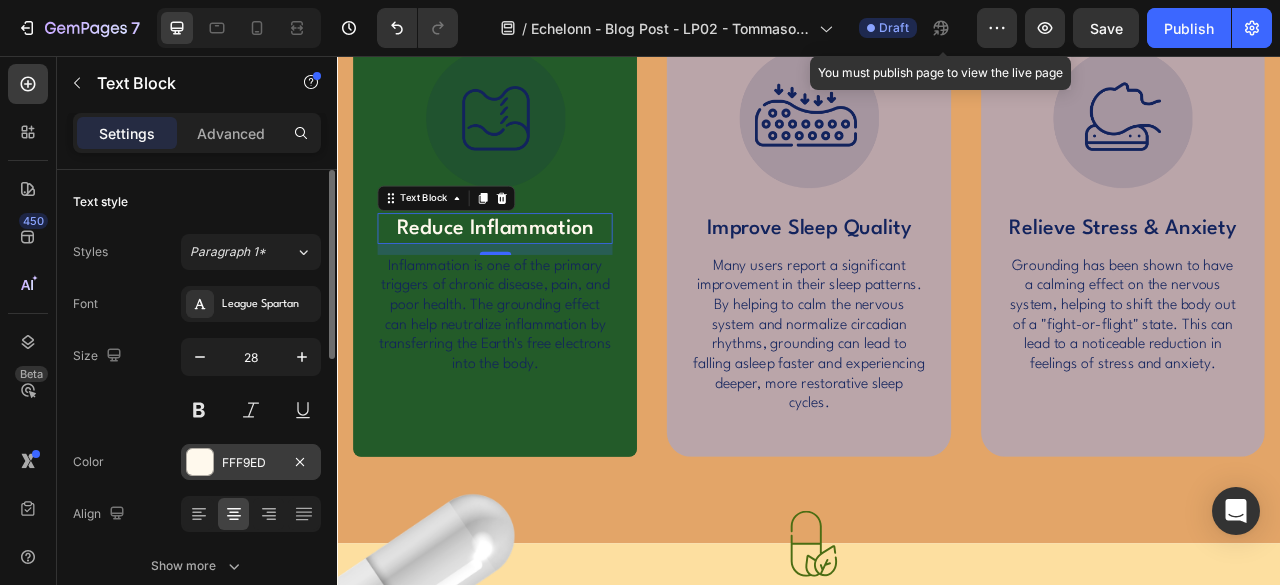 click at bounding box center (200, 462) 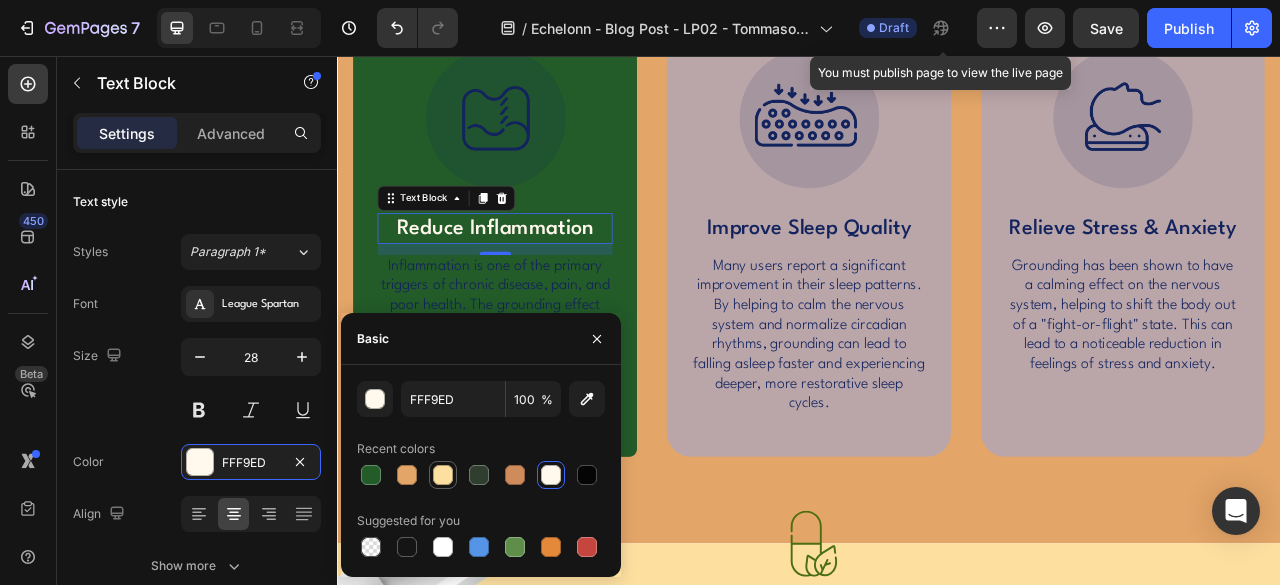 click at bounding box center [443, 475] 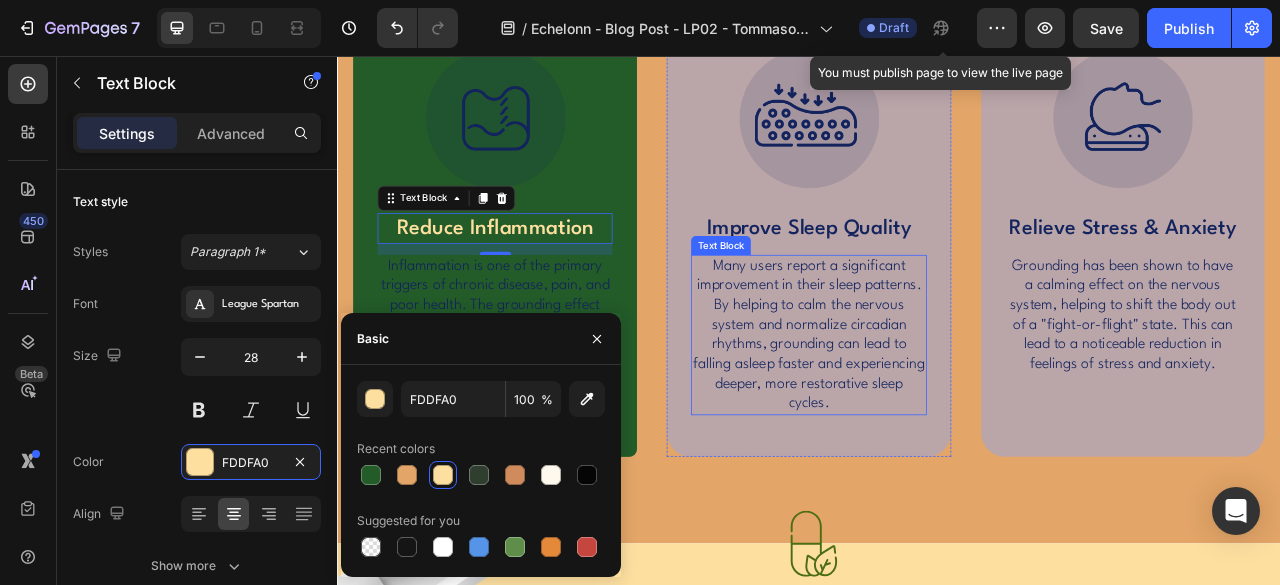 click on "Many users report a significant improvement in their sleep patterns. By helping to calm the nervous system and normalize circadian rhythms, grounding can lead to falling asleep faster and experiencing deeper, more restorative sleep cycles." at bounding box center [936, 411] 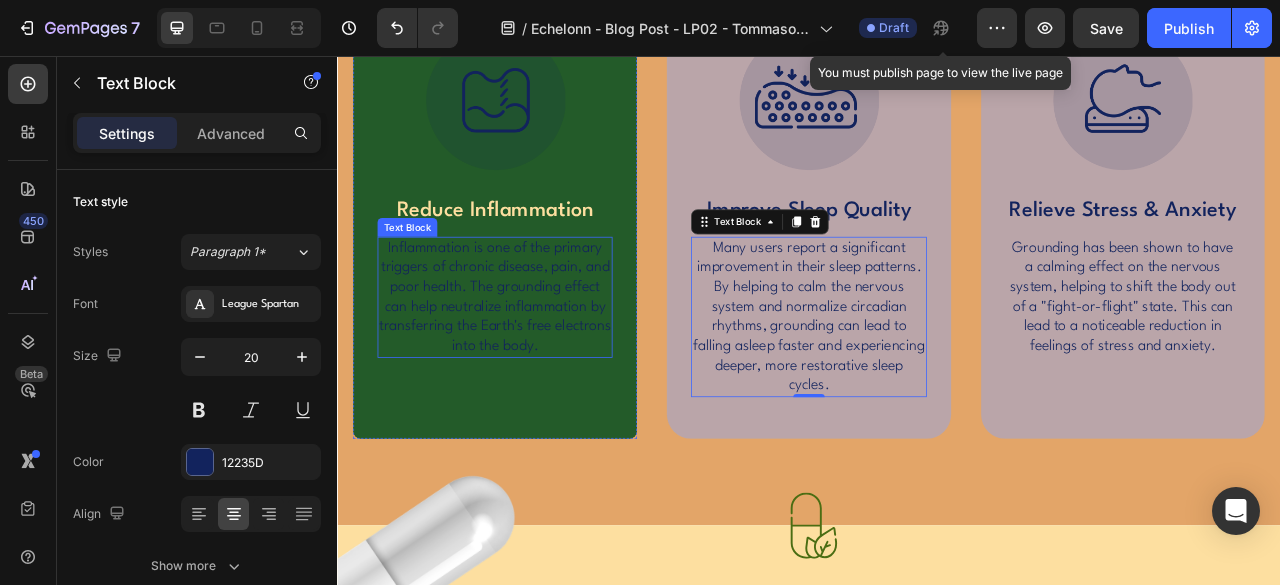 scroll, scrollTop: 2166, scrollLeft: 0, axis: vertical 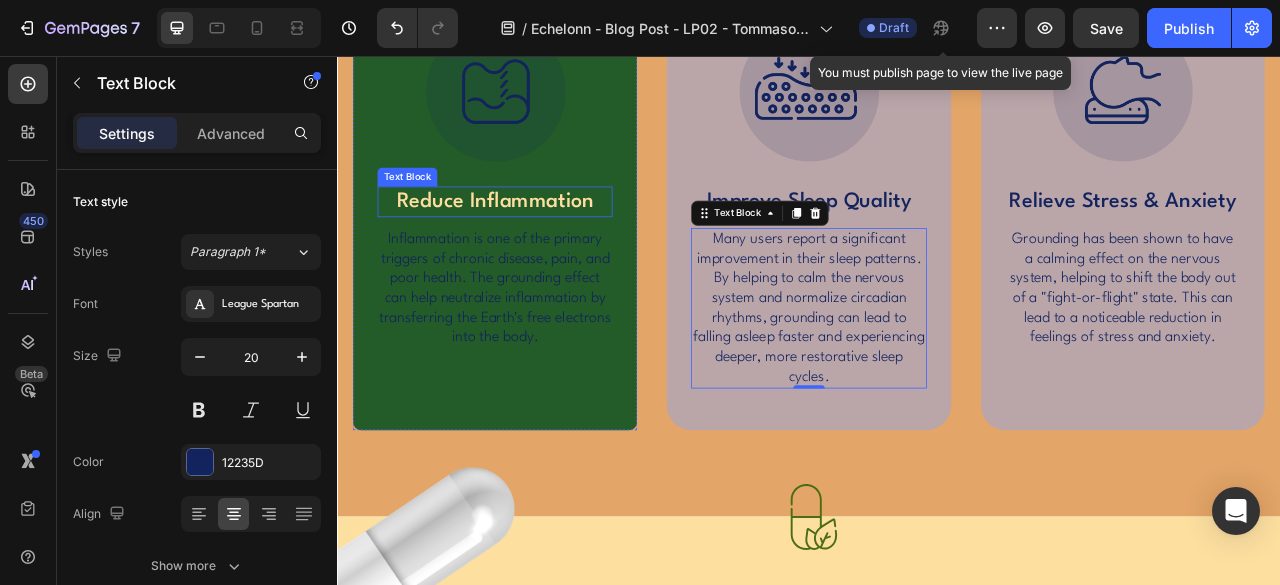 click on "Reduce Inflammation" at bounding box center (537, 241) 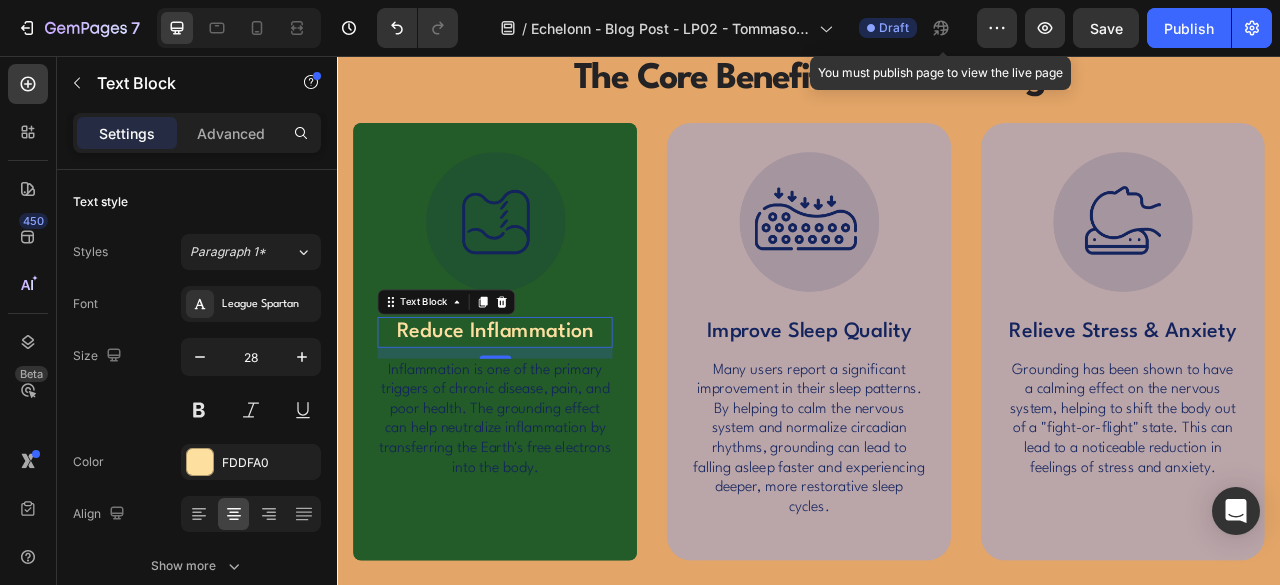 scroll, scrollTop: 2166, scrollLeft: 0, axis: vertical 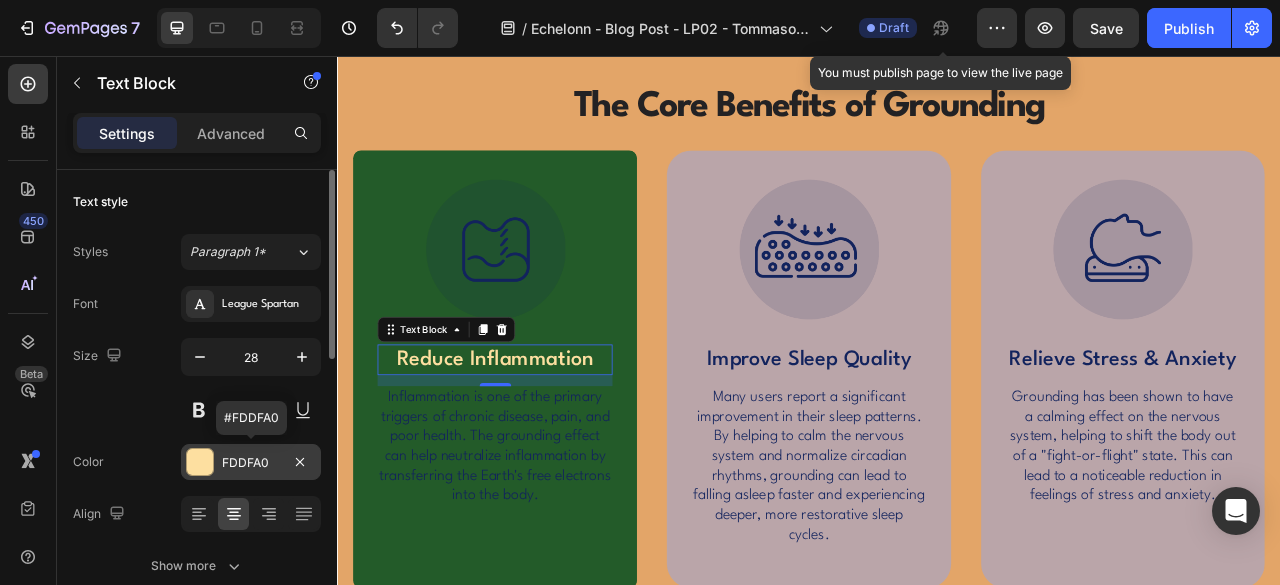 click at bounding box center [200, 462] 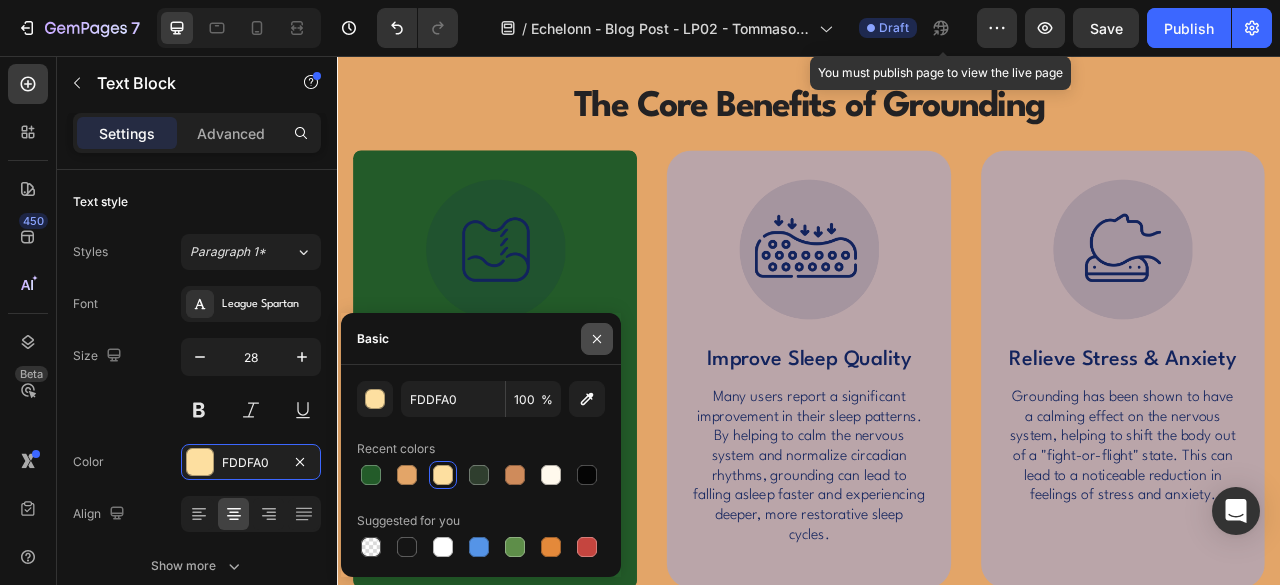 click at bounding box center (597, 339) 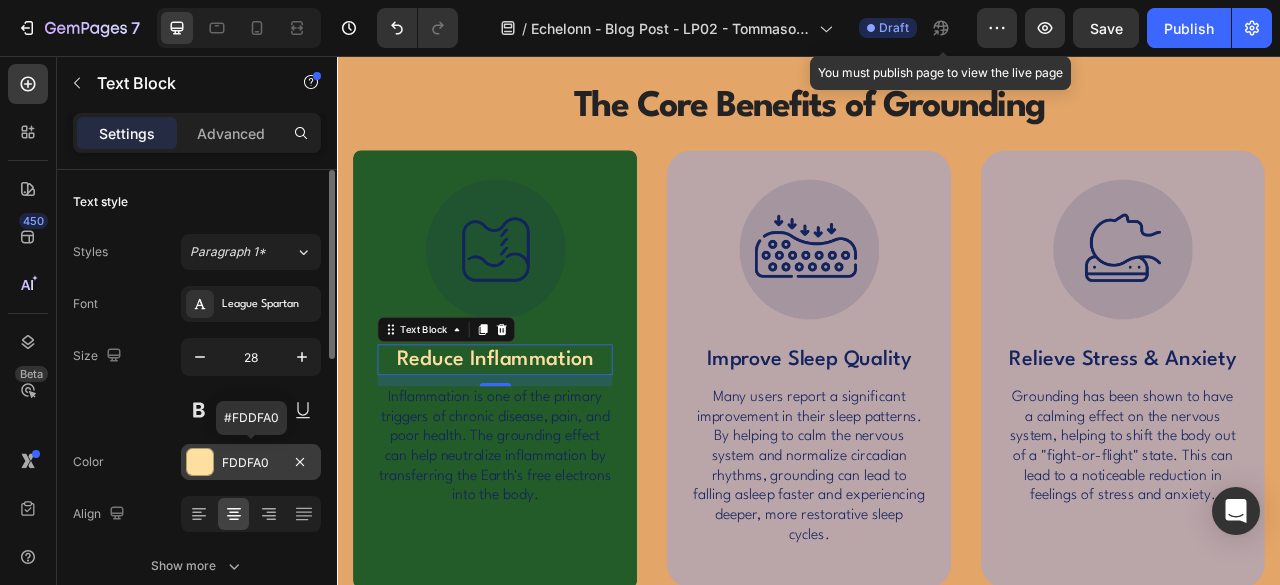 click at bounding box center (200, 462) 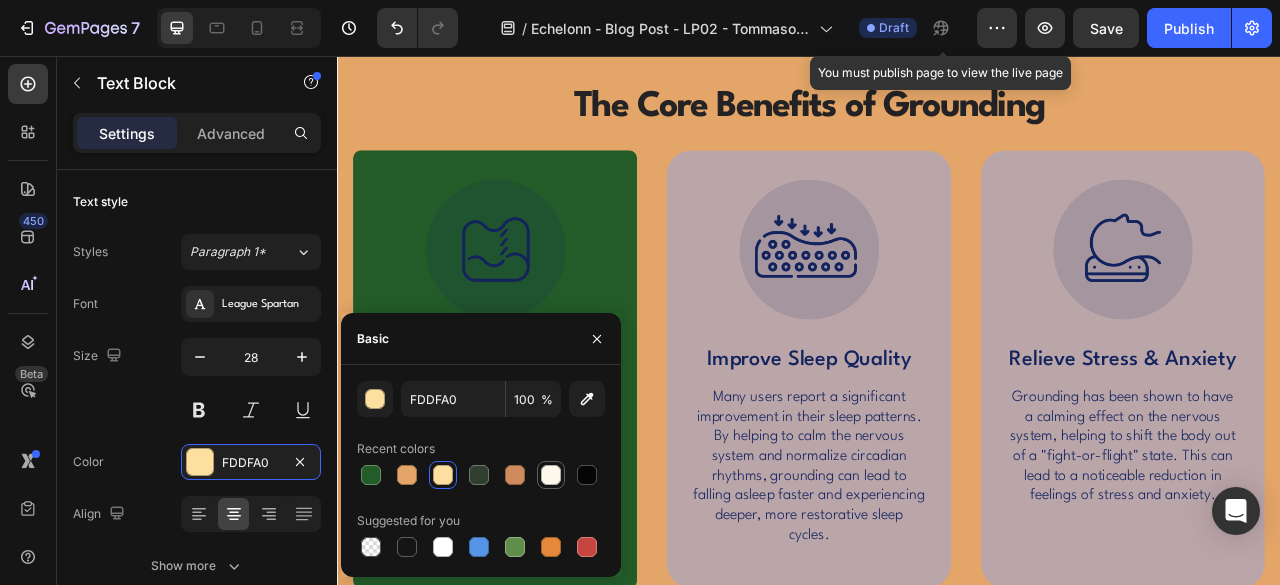 click at bounding box center (551, 475) 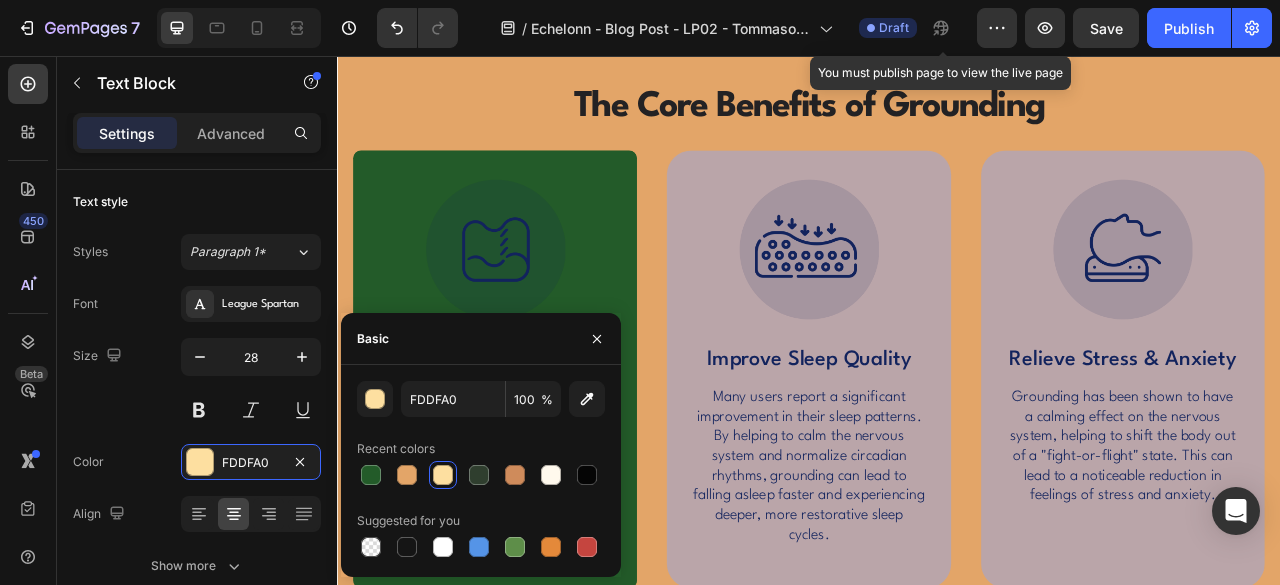 type on "FFF9ED" 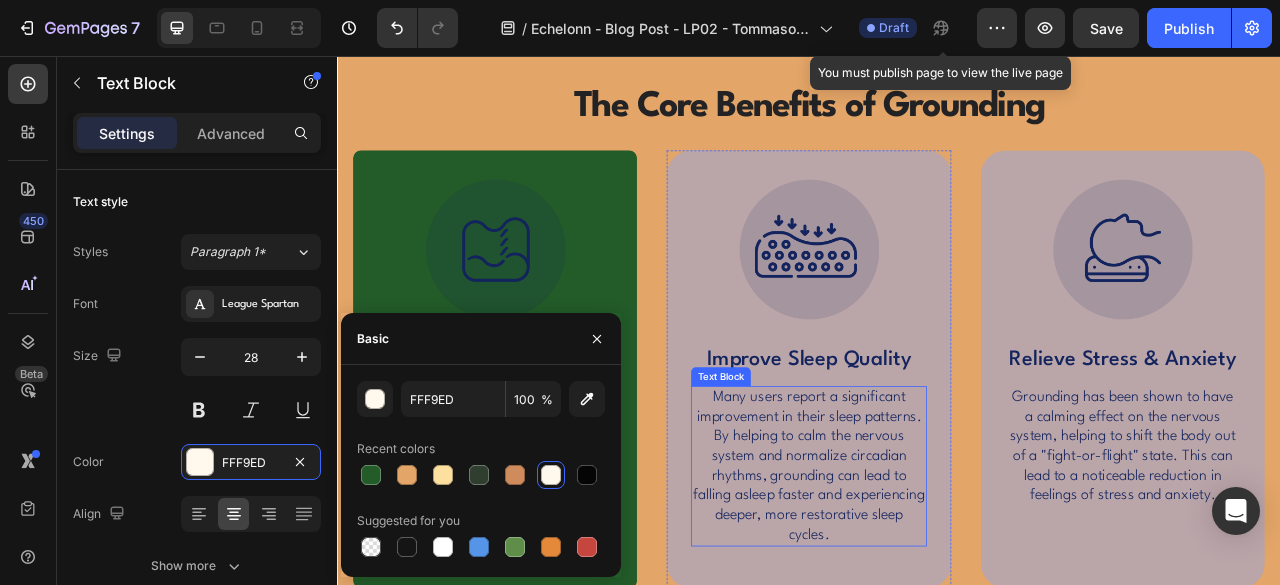 click on "Many users report a significant improvement in their sleep patterns. By helping to calm the nervous system and normalize circadian rhythms, grounding can lead to falling asleep faster and experiencing deeper, more restorative sleep cycles." at bounding box center (936, 578) 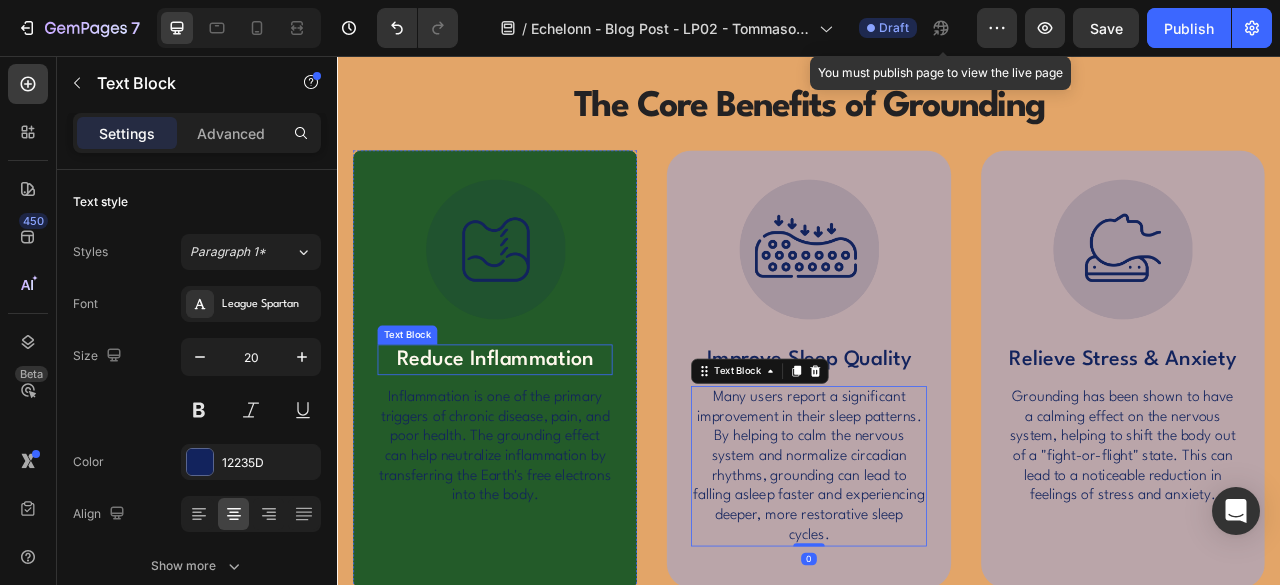 click on "Reduce Inflammation" at bounding box center (537, 442) 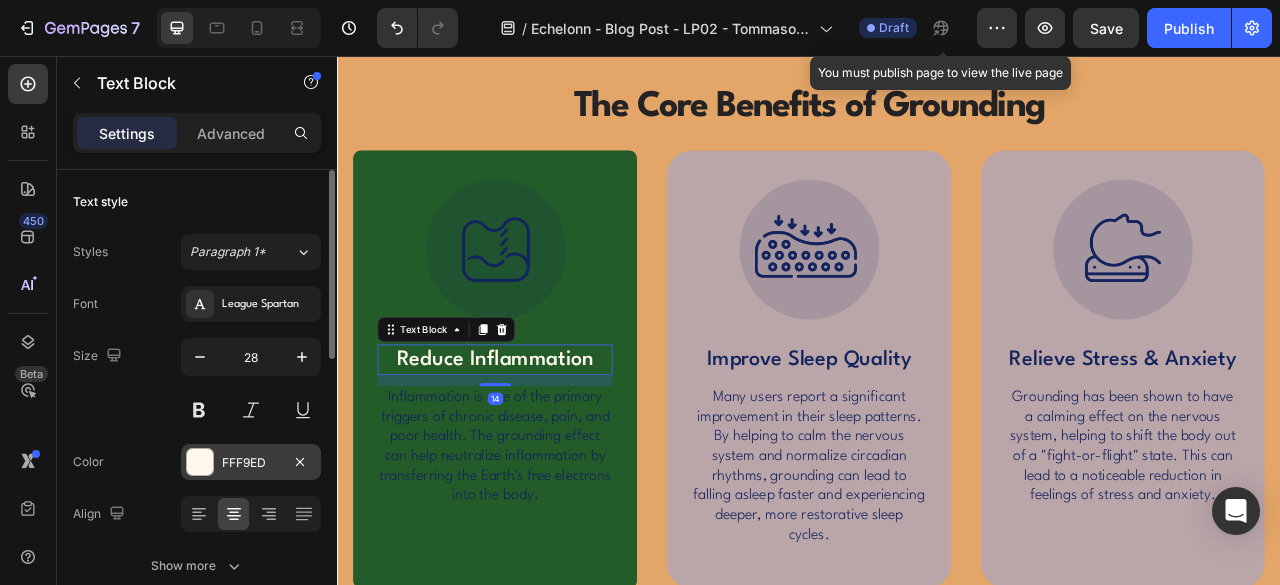 click at bounding box center [200, 462] 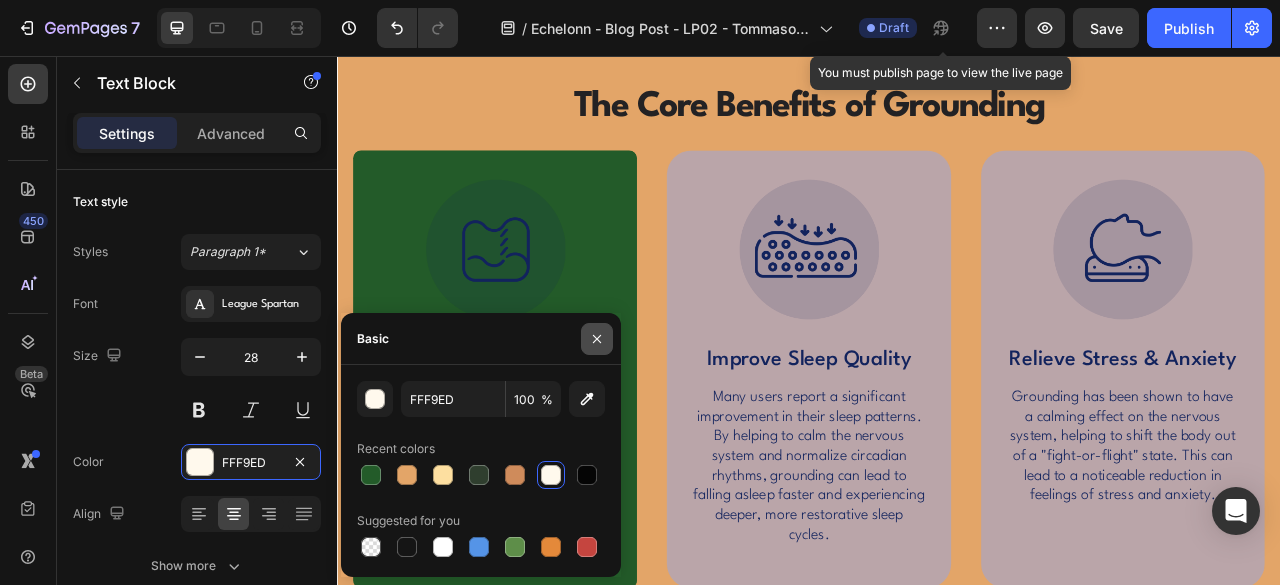click 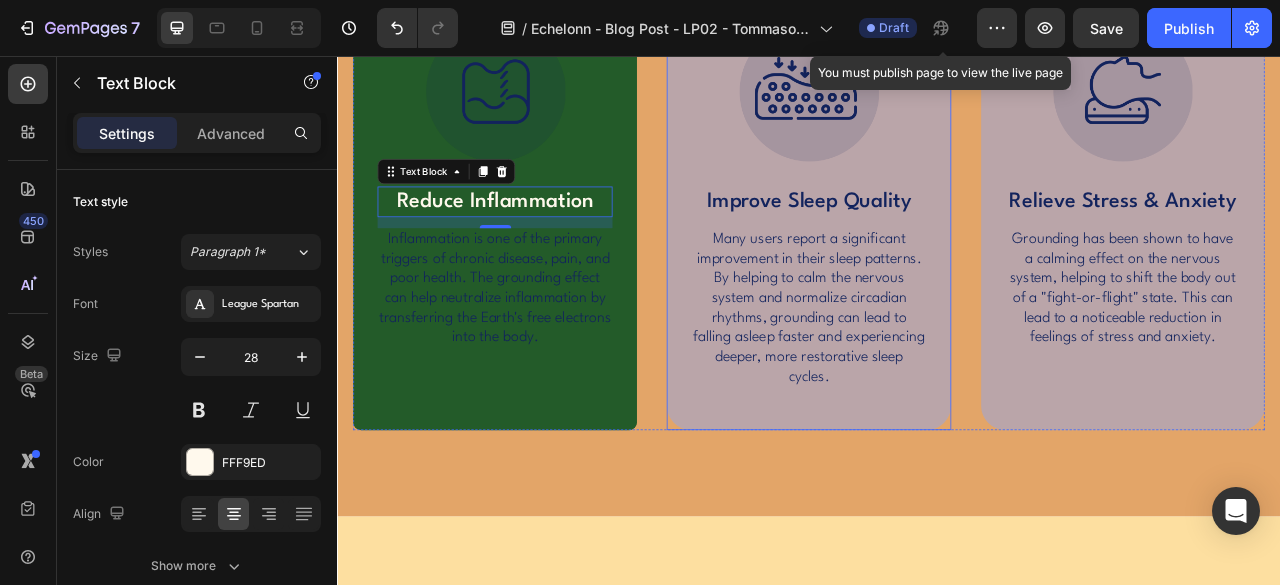 scroll, scrollTop: 1333, scrollLeft: 0, axis: vertical 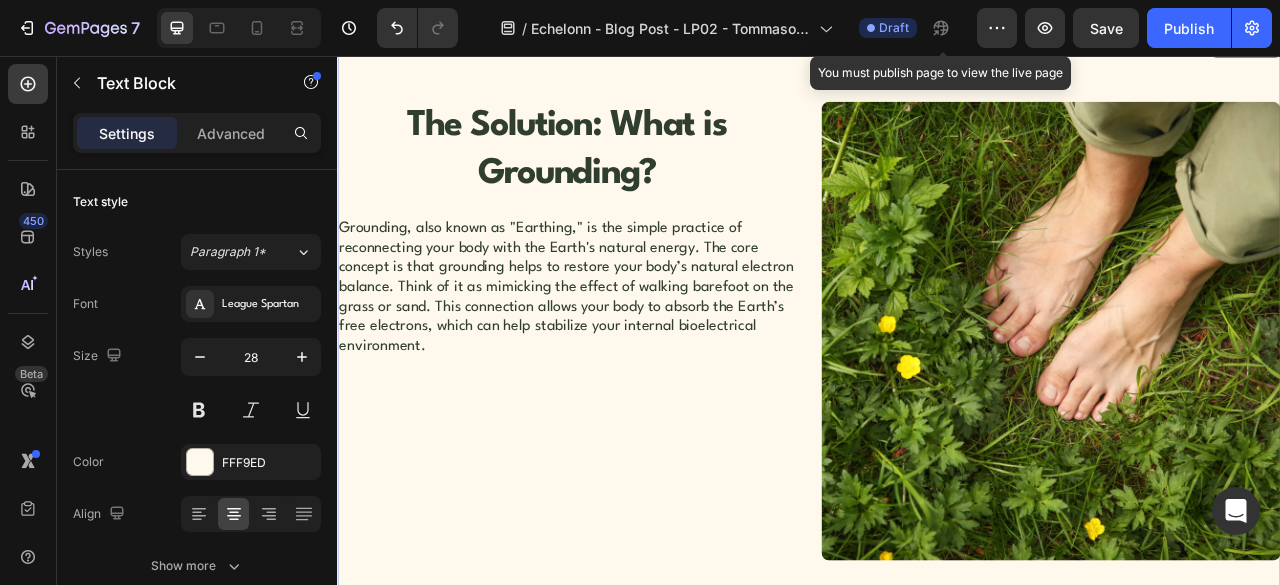 click on "The Solution: What is Grounding? Heading Grounding, also known as "Earthing," is the simple practice of reconnecting your body with the Earth's natural energy. The core concept is that grounding helps to restore your body’s natural electron balance. Think of it as mimicking the effect of walking barefoot on the grass or sand. This connection allows your body to absorb the Earth’s free electrons, which can help stabilize your internal bioelectrical environment. Text Block Row" at bounding box center (629, 406) 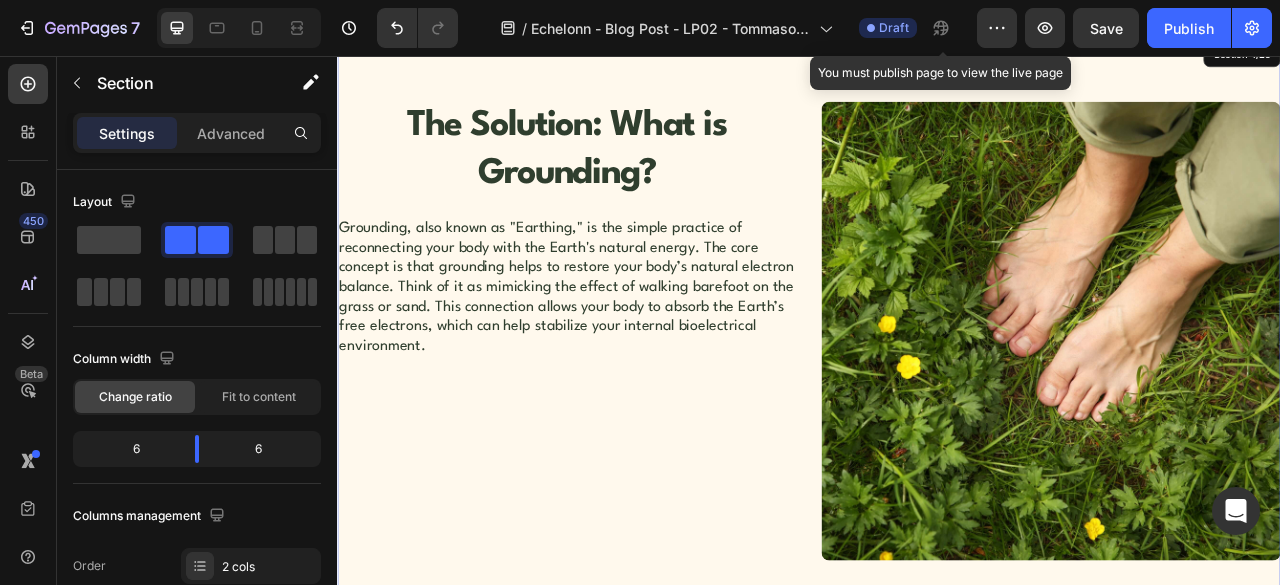 scroll, scrollTop: 1666, scrollLeft: 0, axis: vertical 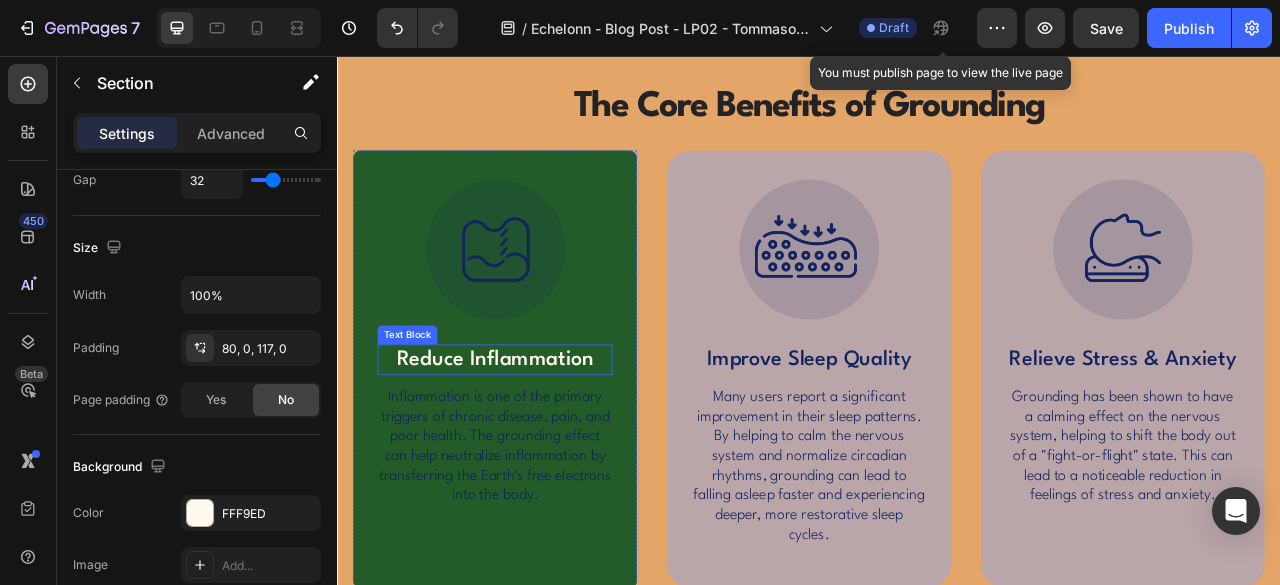 click on "Reduce Inflammation" at bounding box center (537, 442) 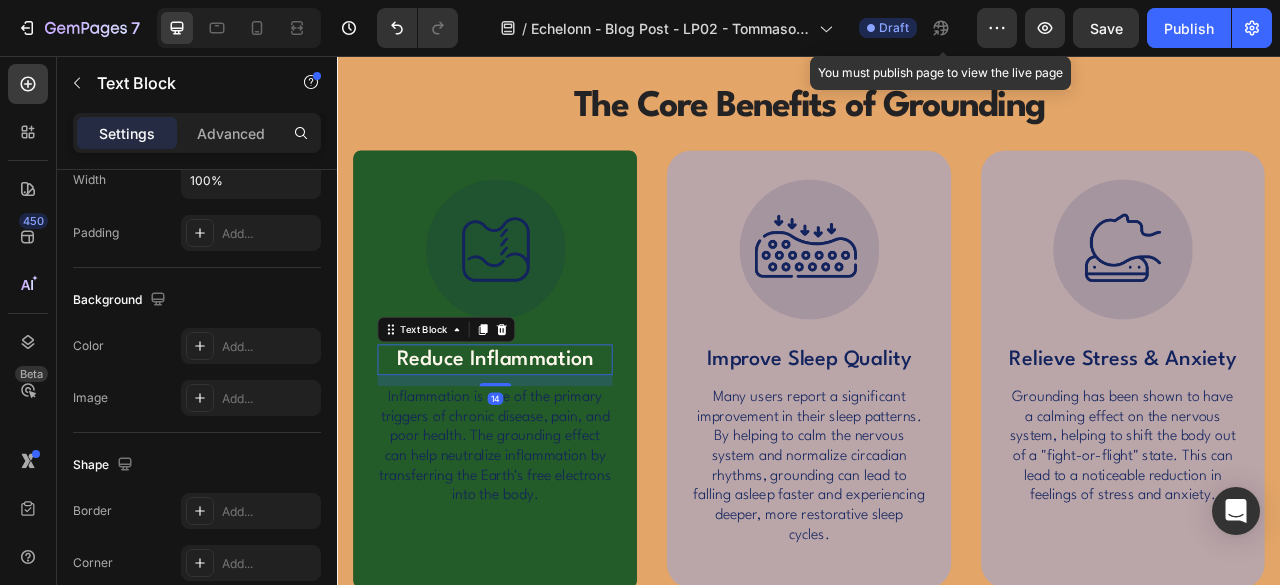 scroll, scrollTop: 0, scrollLeft: 0, axis: both 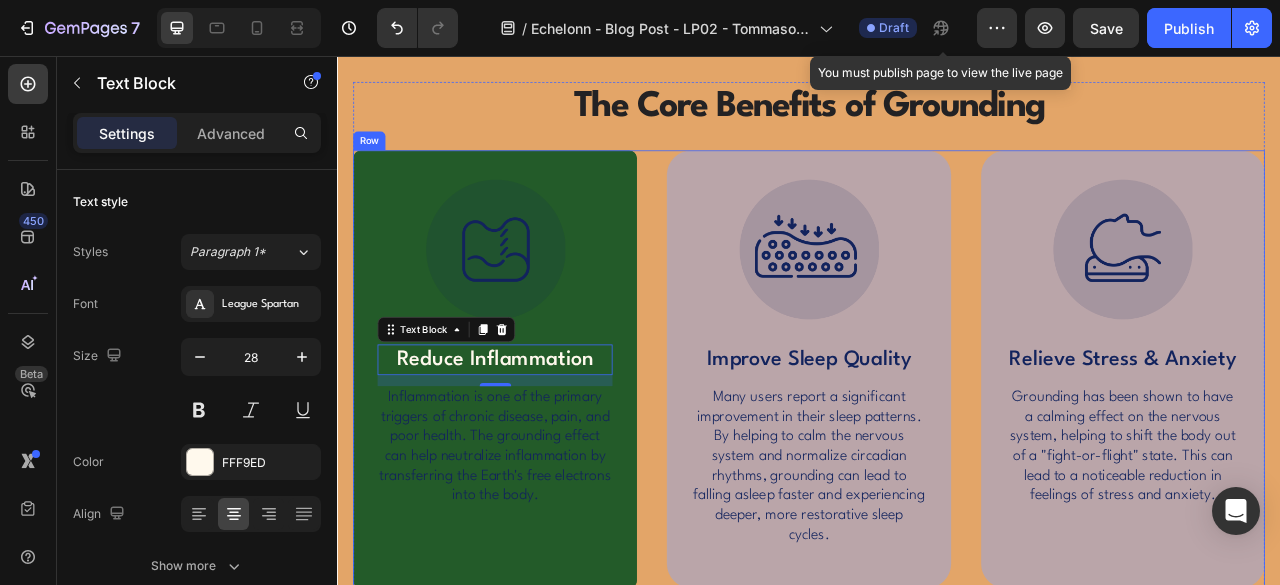 click on "Image Shop Now Button Row
Icon
Icon
Icon
Icon
Icon Icon List 1500+ Happy Customers Text Block Row Sleep Grounded. Wake Up Restored. Heading Scientifically-inspired fitted grounding sheets that reconnect you to Earth for deeper sleep, less inflammation, and reduced stress. Text Block   49 Shop Grounding Sheets Button" at bounding box center [937, 454] 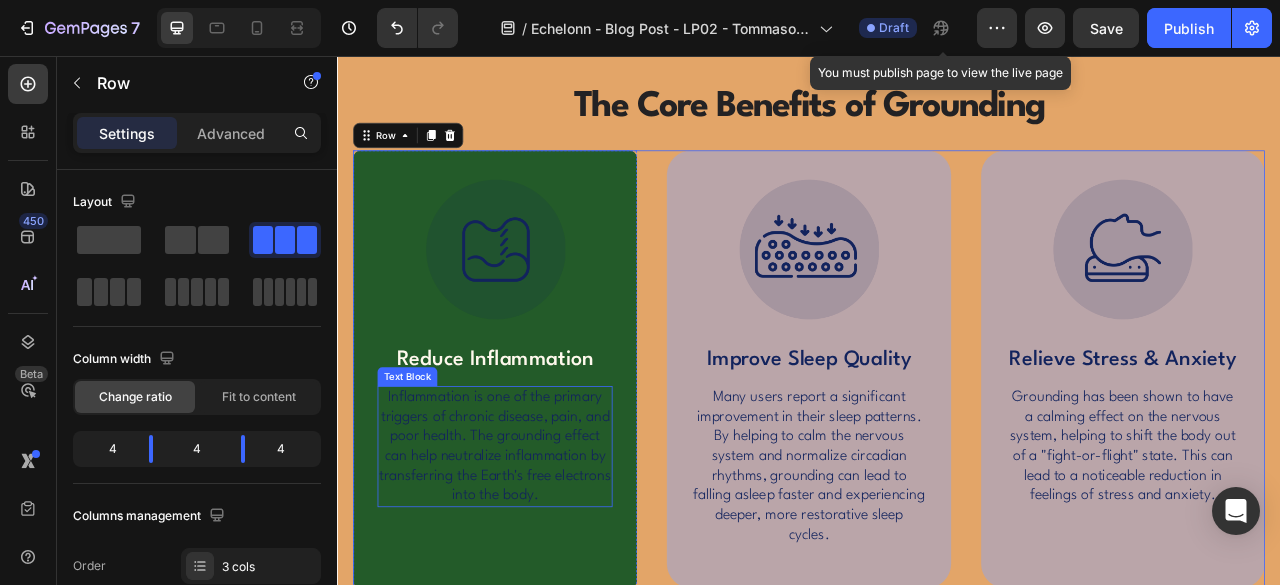 scroll, scrollTop: 2333, scrollLeft: 0, axis: vertical 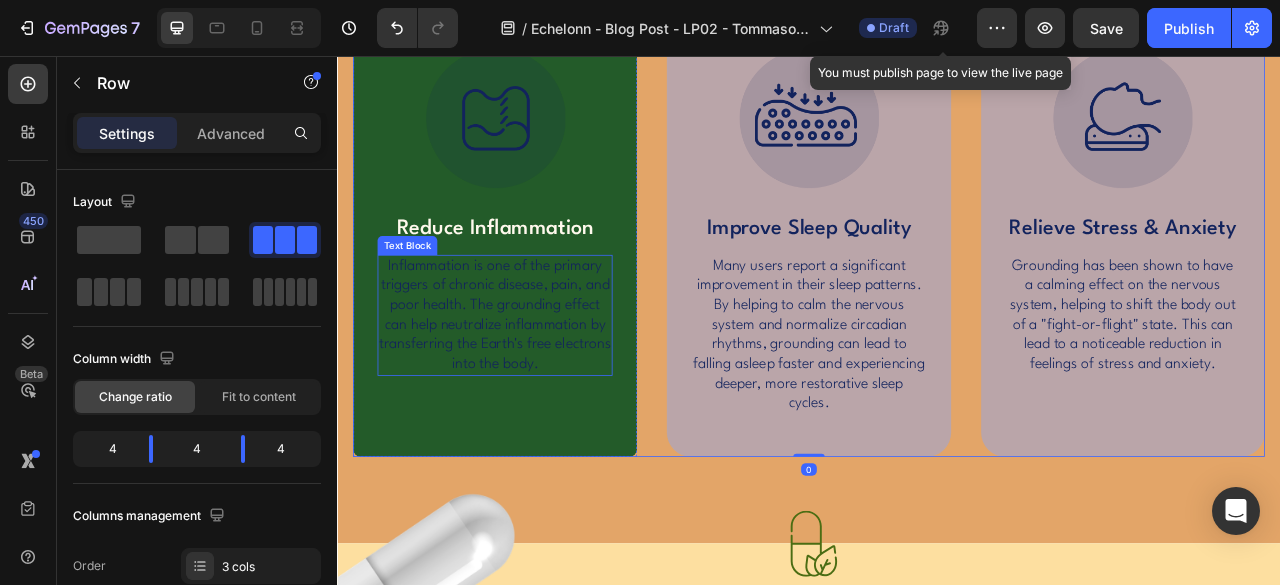 click on "Inflammation is one of the primary triggers of chronic disease, pain, and poor health. The grounding effect can help neutralize inflammation by transferring the Earth's free electrons into the body." at bounding box center [537, 386] 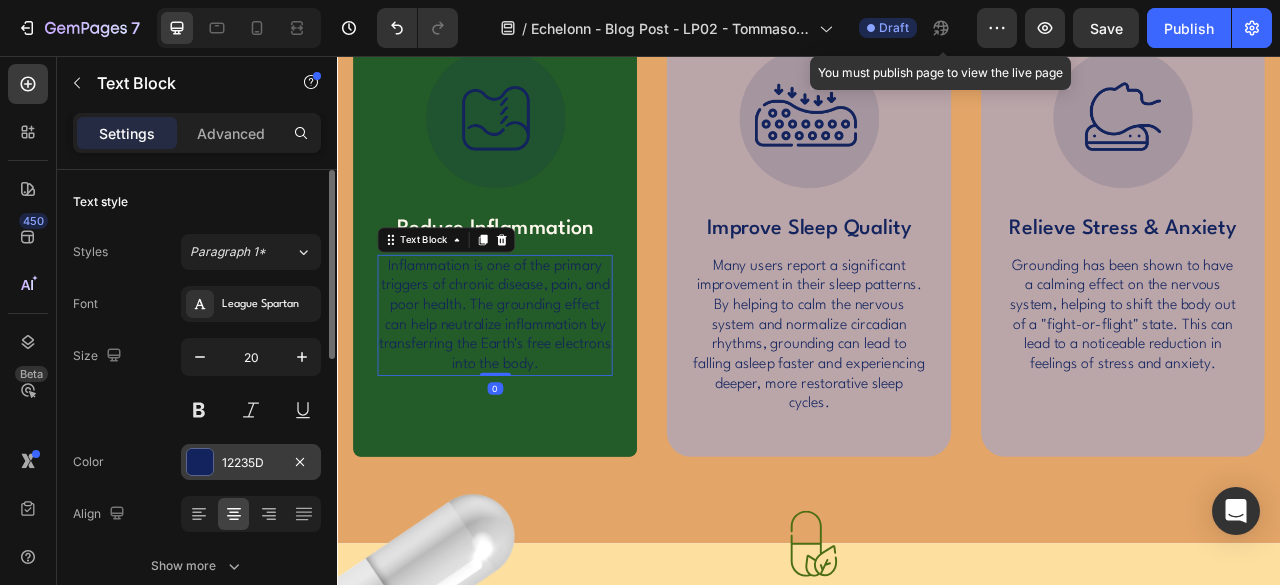 click at bounding box center [200, 462] 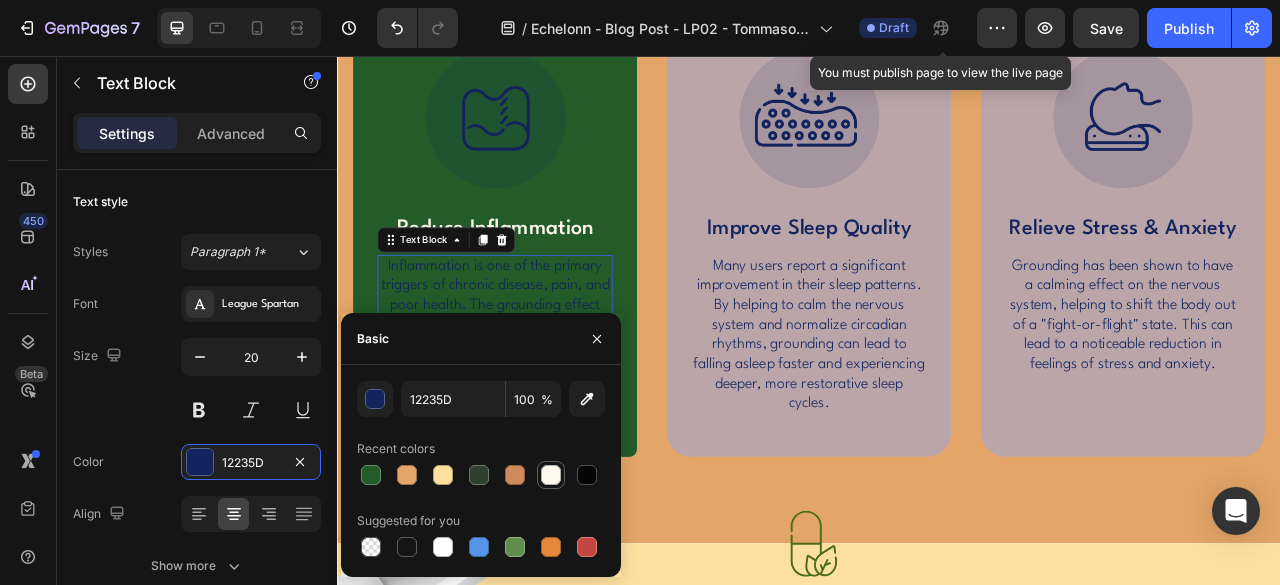 click at bounding box center (551, 475) 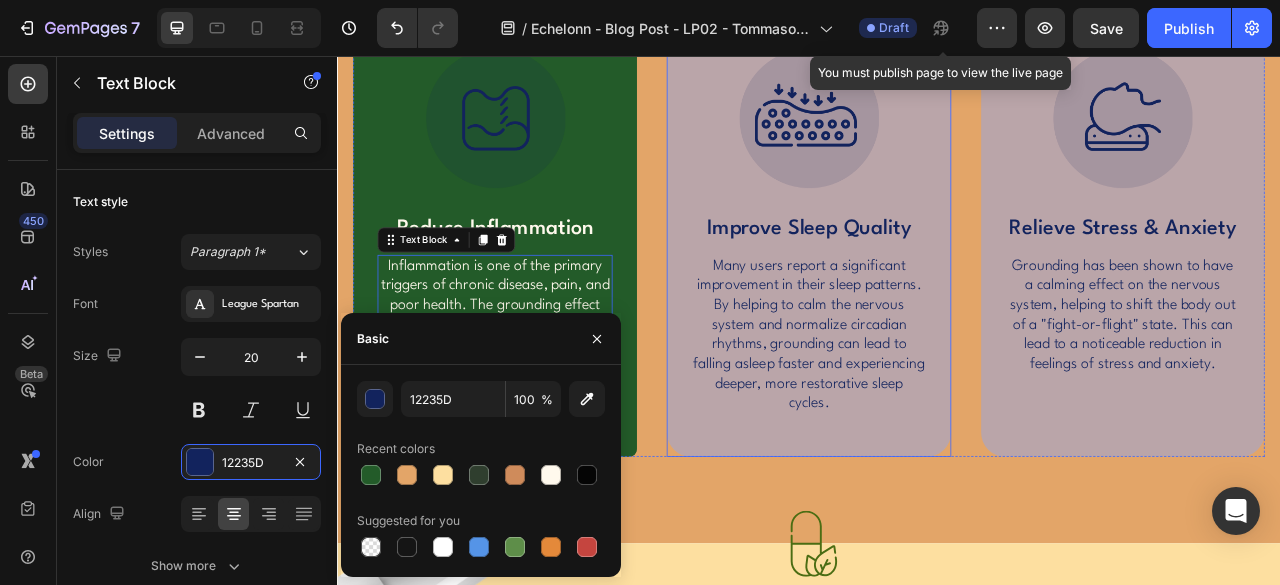 type on "FFF9ED" 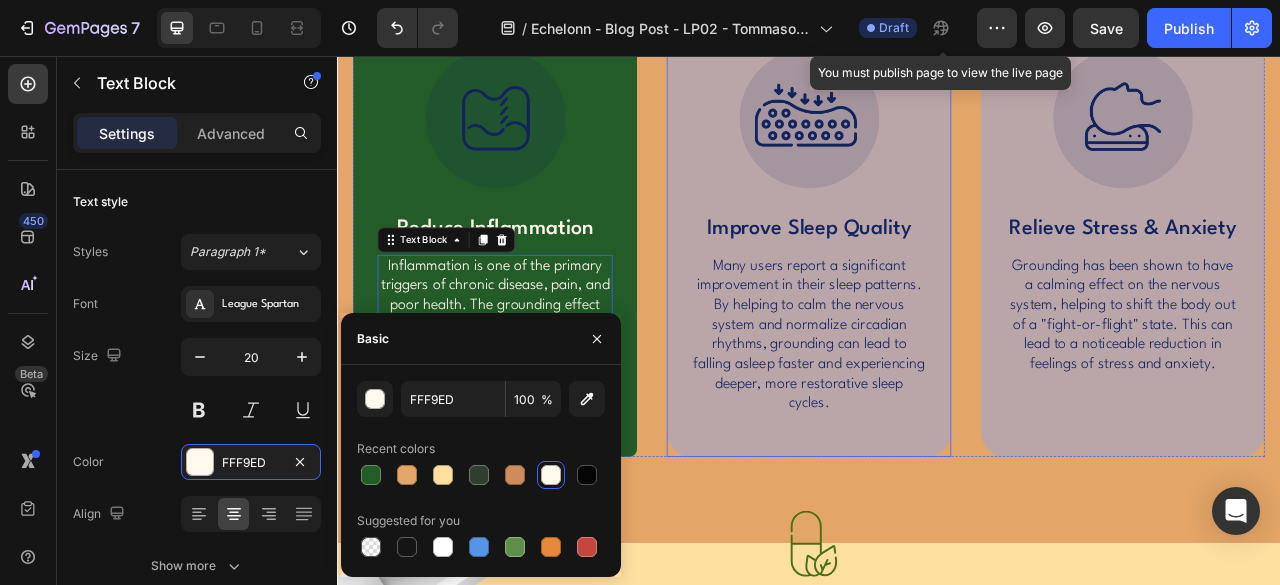 click on "Image Improve Sleep Quality Text Block Many users report a significant improvement in their sleep patterns. By helping to calm the nervous system and normalize circadian rhythms, grounding can lead to falling asleep faster and experiencing deeper, more restorative sleep cycles. Text Block" at bounding box center [936, 287] 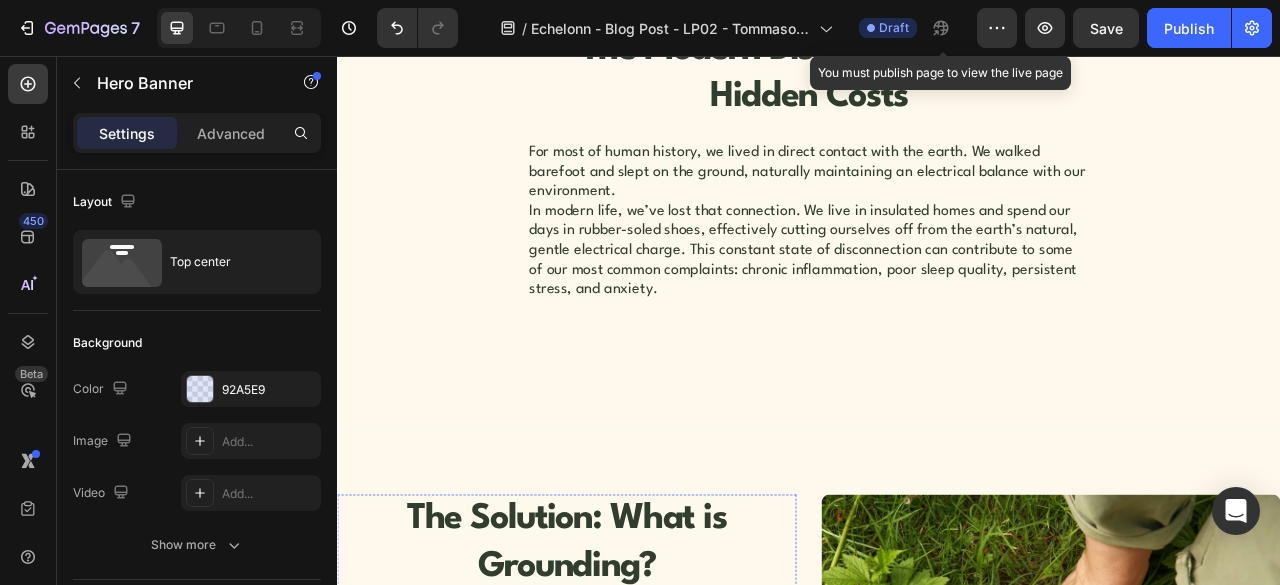 scroll, scrollTop: 1333, scrollLeft: 0, axis: vertical 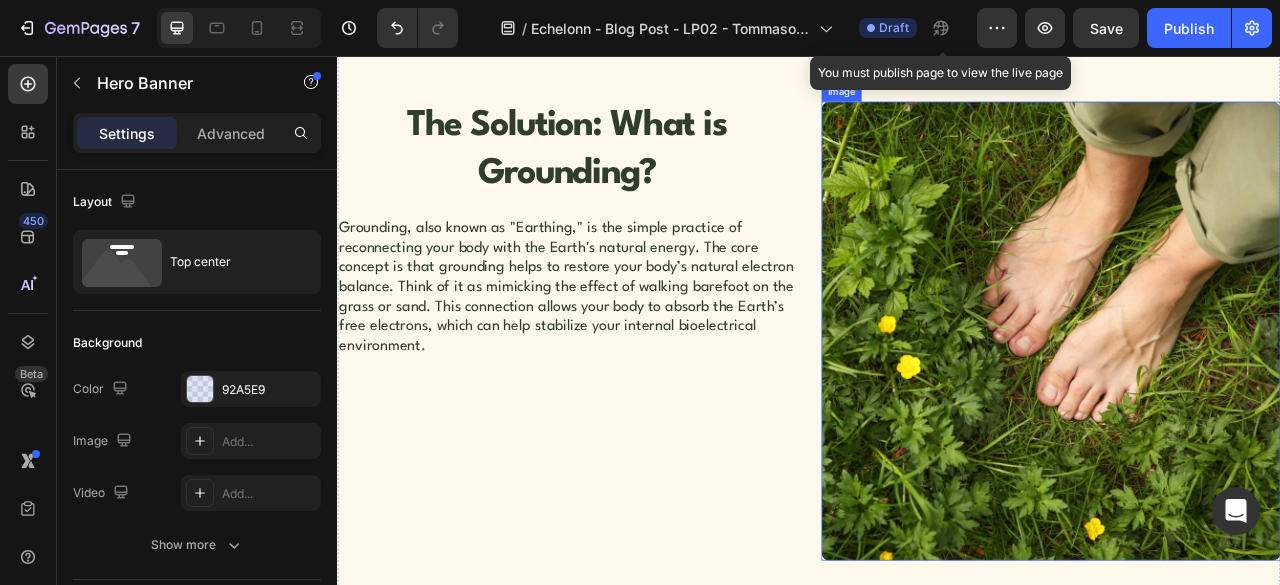 click at bounding box center (1245, 406) 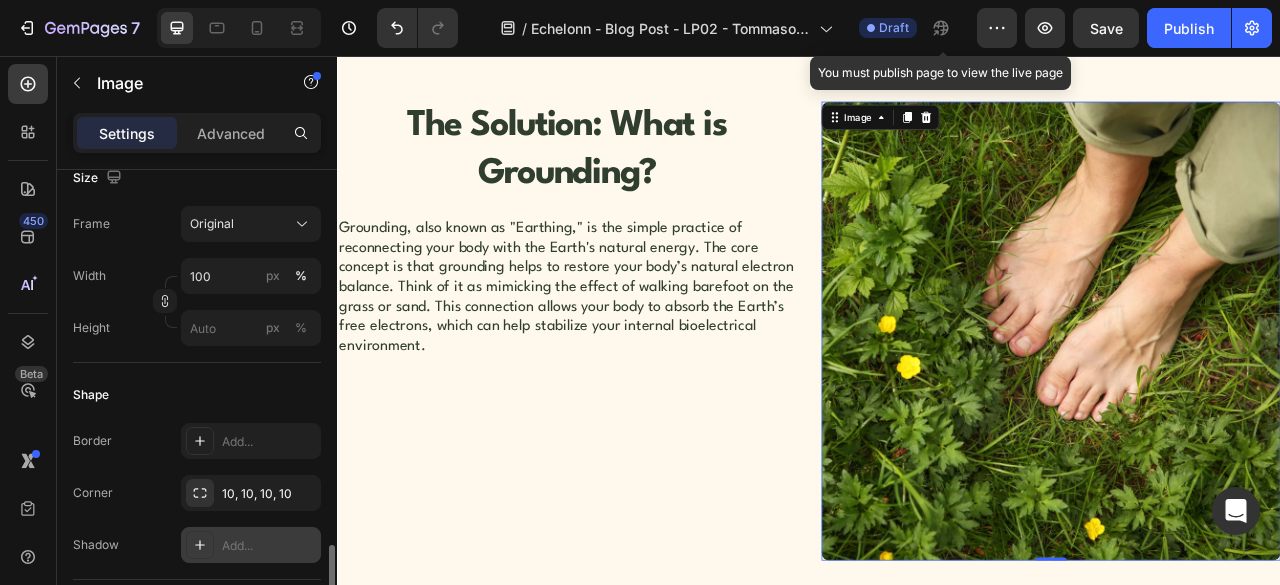 scroll, scrollTop: 666, scrollLeft: 0, axis: vertical 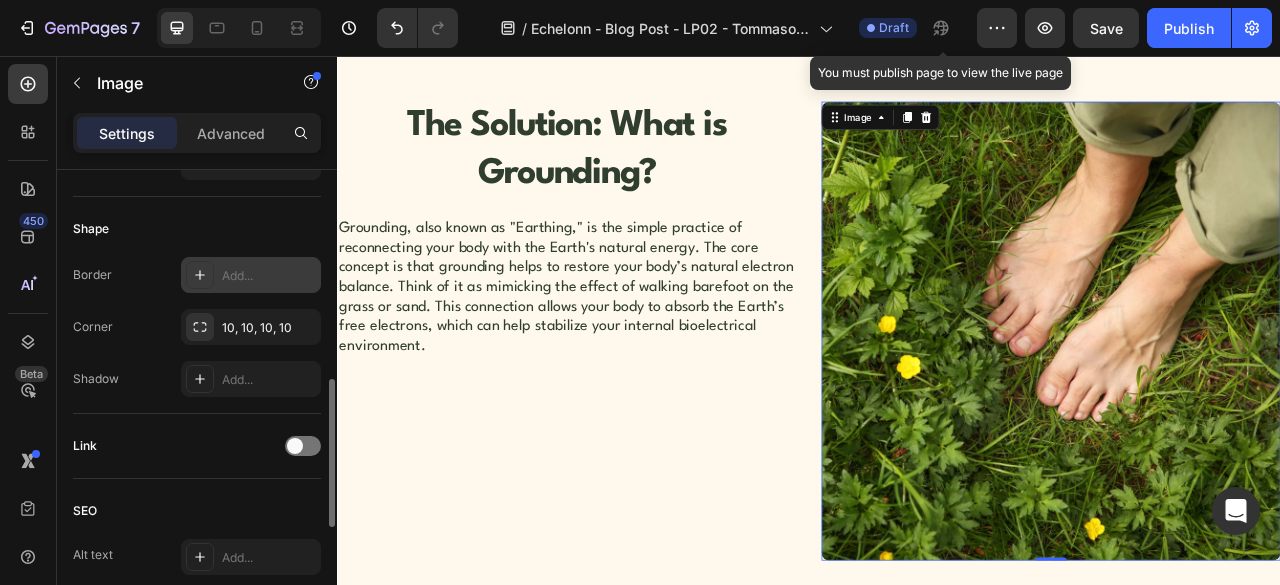 click 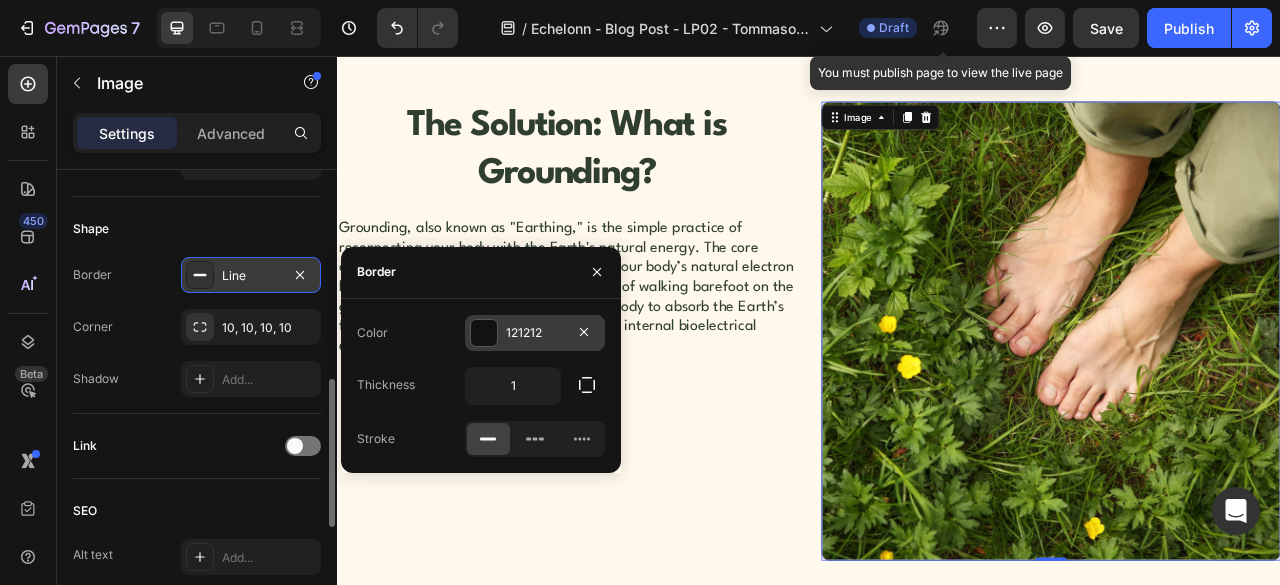 click at bounding box center [484, 333] 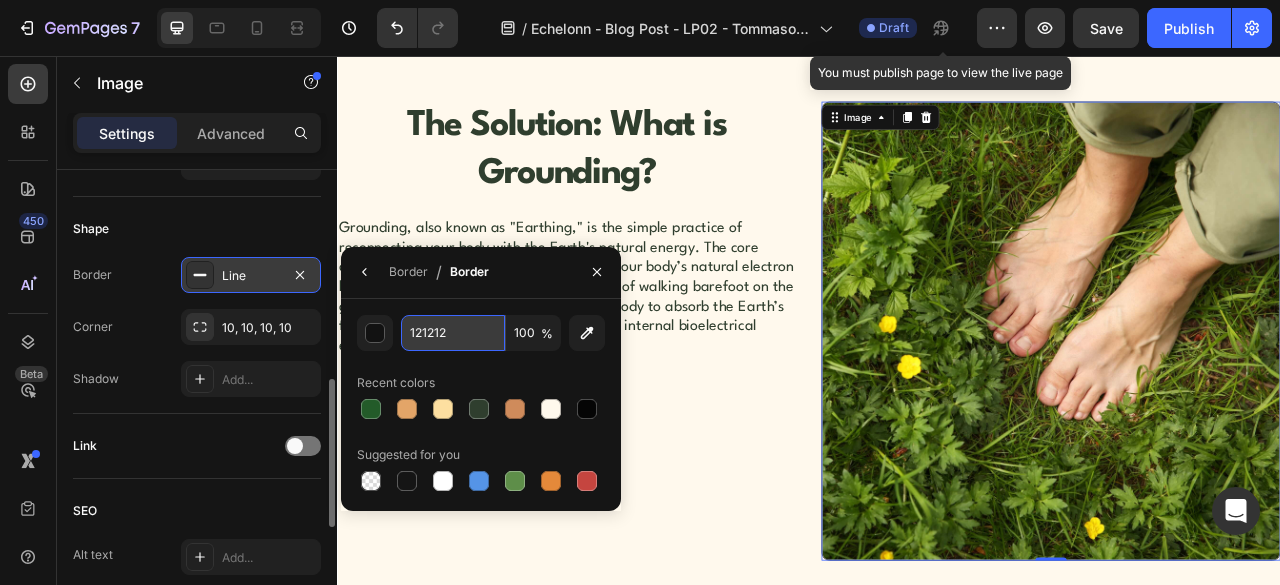 click on "121212" at bounding box center (453, 333) 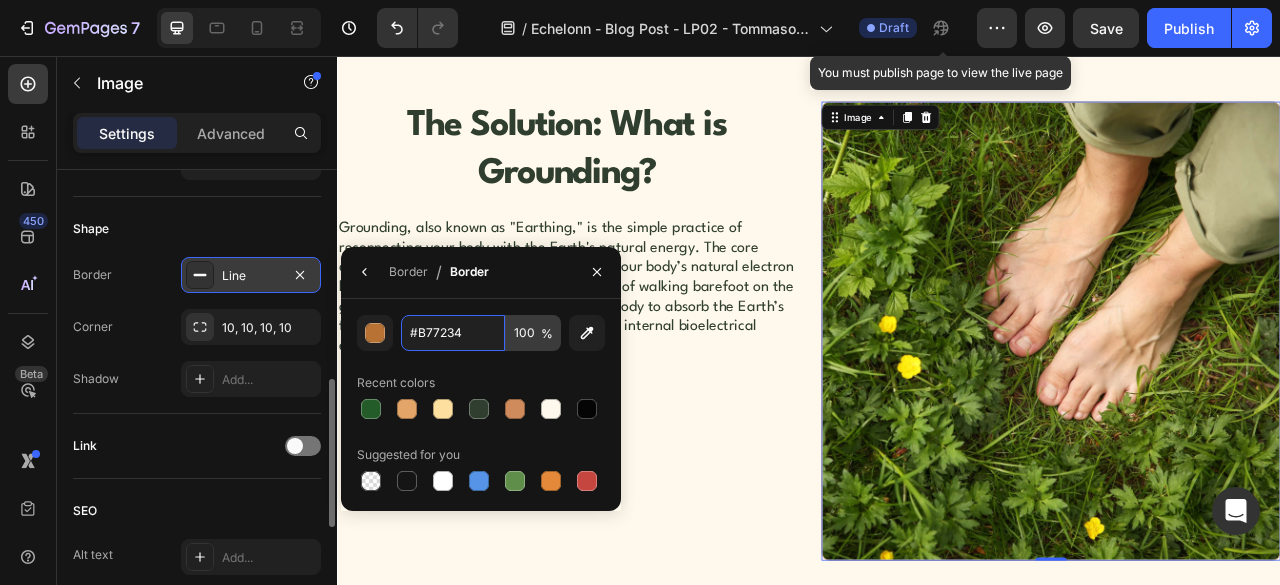 type on "B77234" 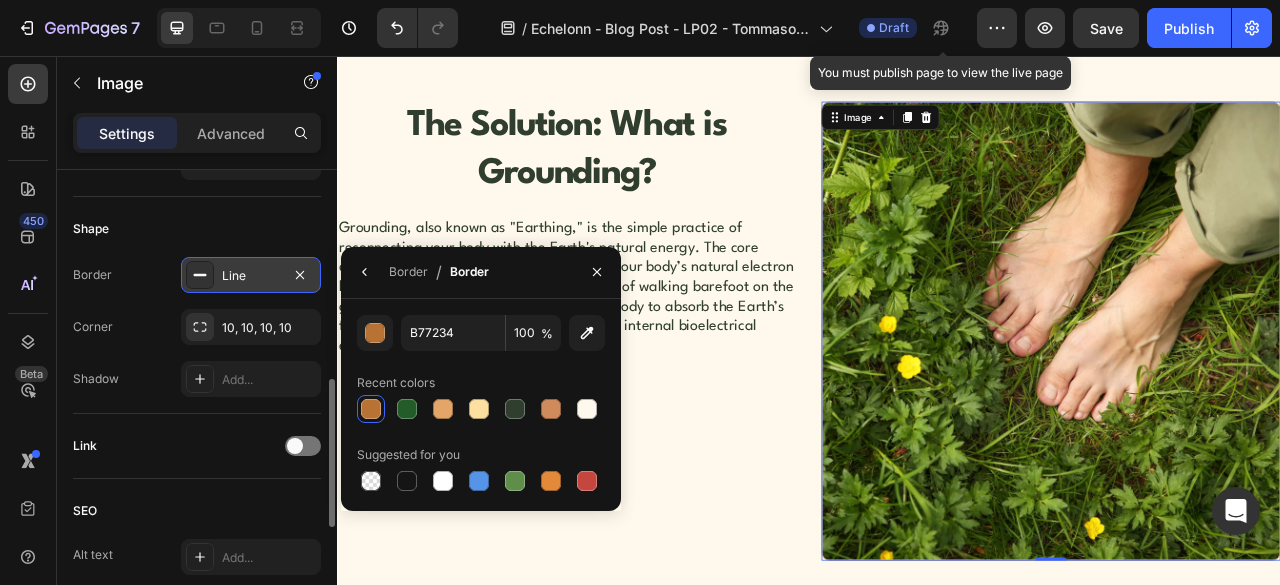 click on "Recent colors" at bounding box center [481, 383] 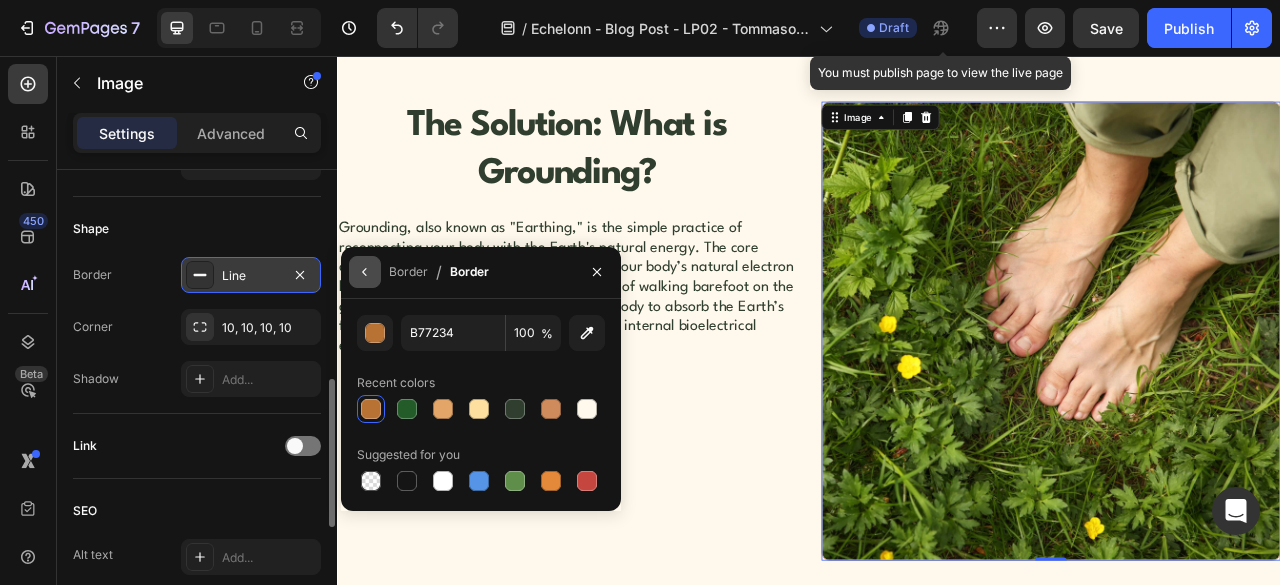 click 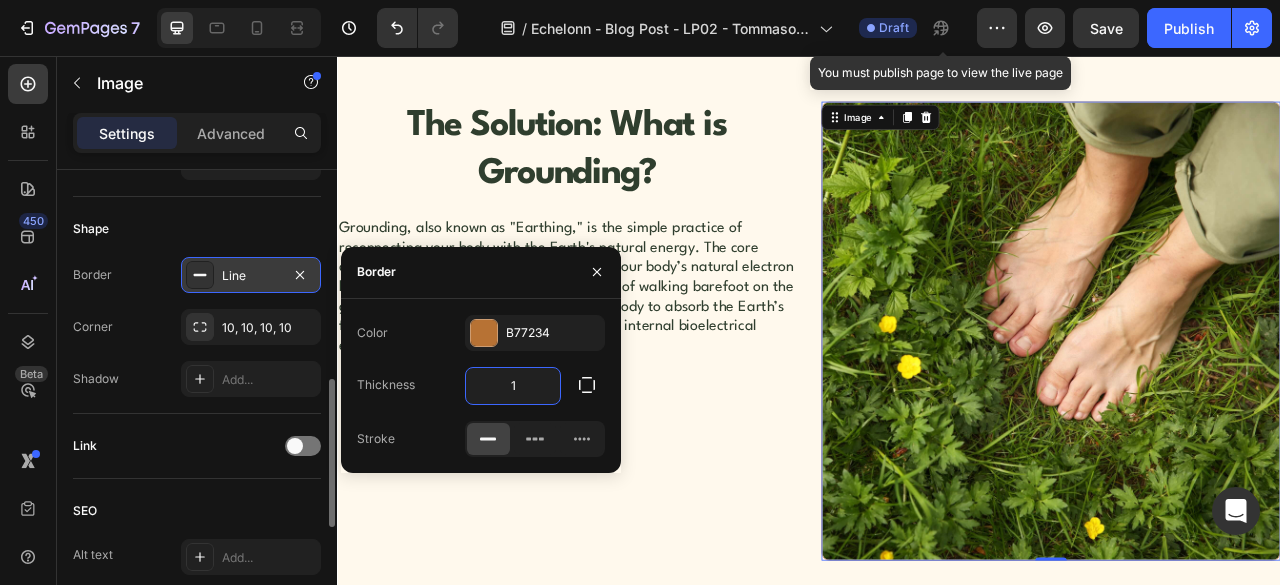 click on "1" at bounding box center [513, 386] 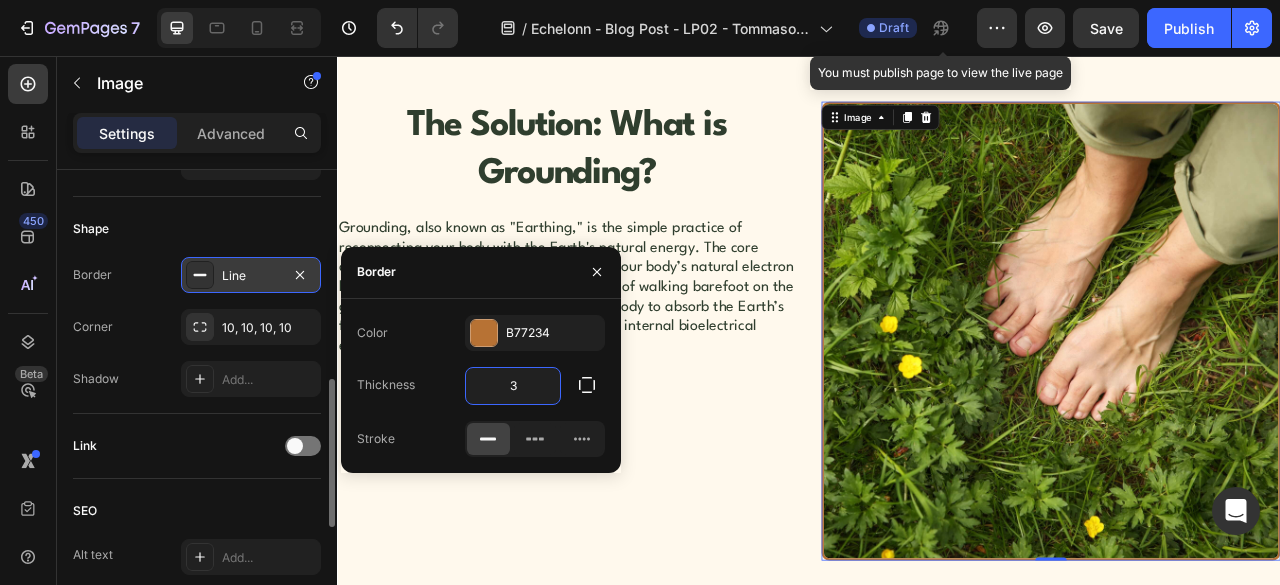 type on "3" 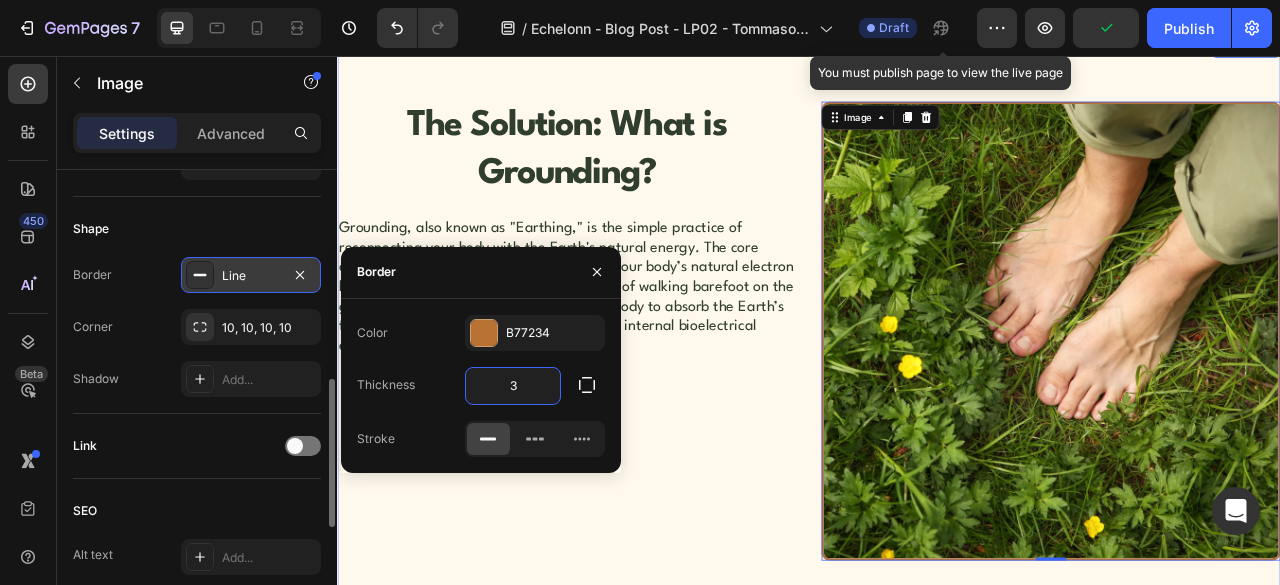 click on "The Solution: What is Grounding? Heading Grounding, also known as "Earthing," is the simple practice of reconnecting your body with the Earth's natural energy. The core concept is that grounding helps to restore your body’s natural electron balance. Think of it as mimicking the effect of walking barefoot on the grass or sand. This connection allows your body to absorb the Earth’s free electrons, which can help stabilize your internal bioelectrical environment. Text Block Row" at bounding box center (629, 406) 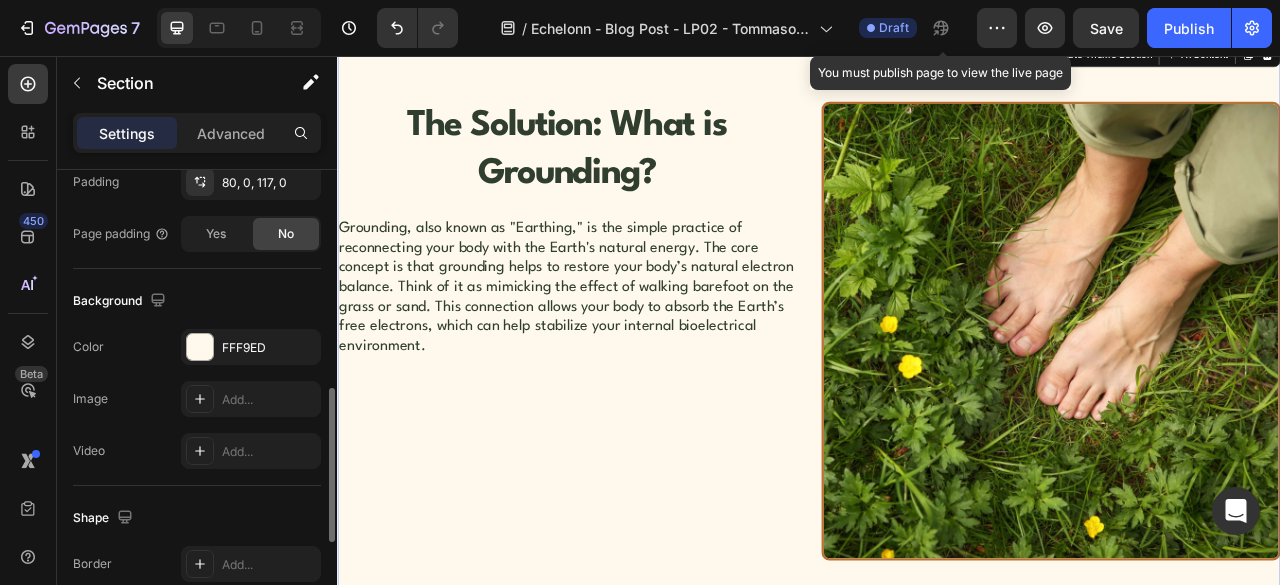 scroll, scrollTop: 0, scrollLeft: 0, axis: both 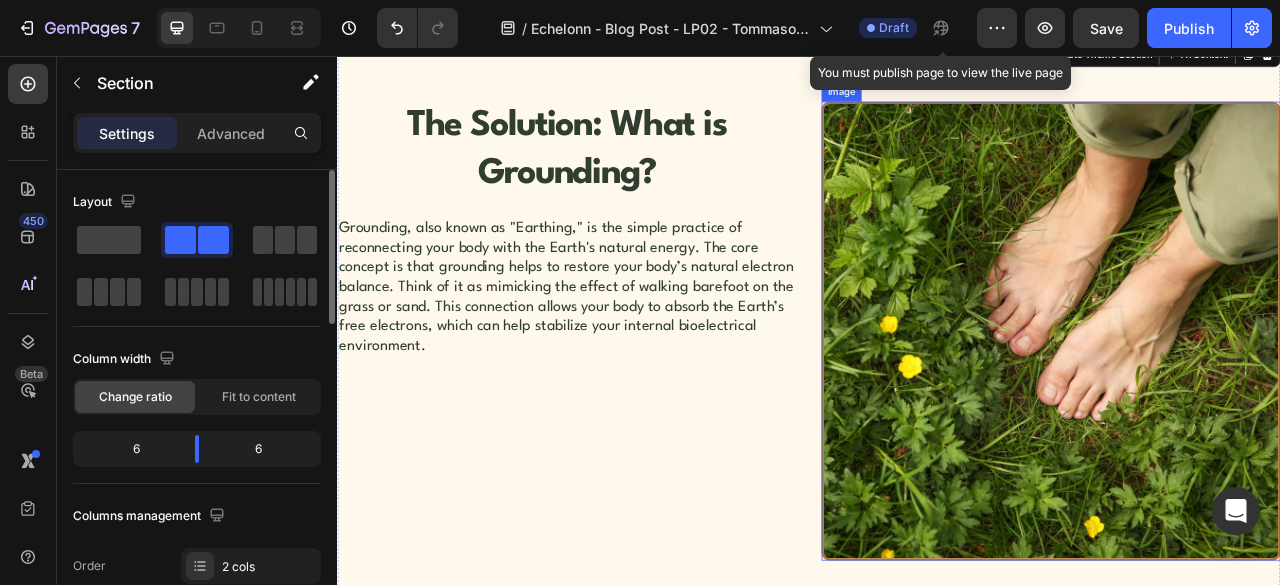 click at bounding box center (1245, 406) 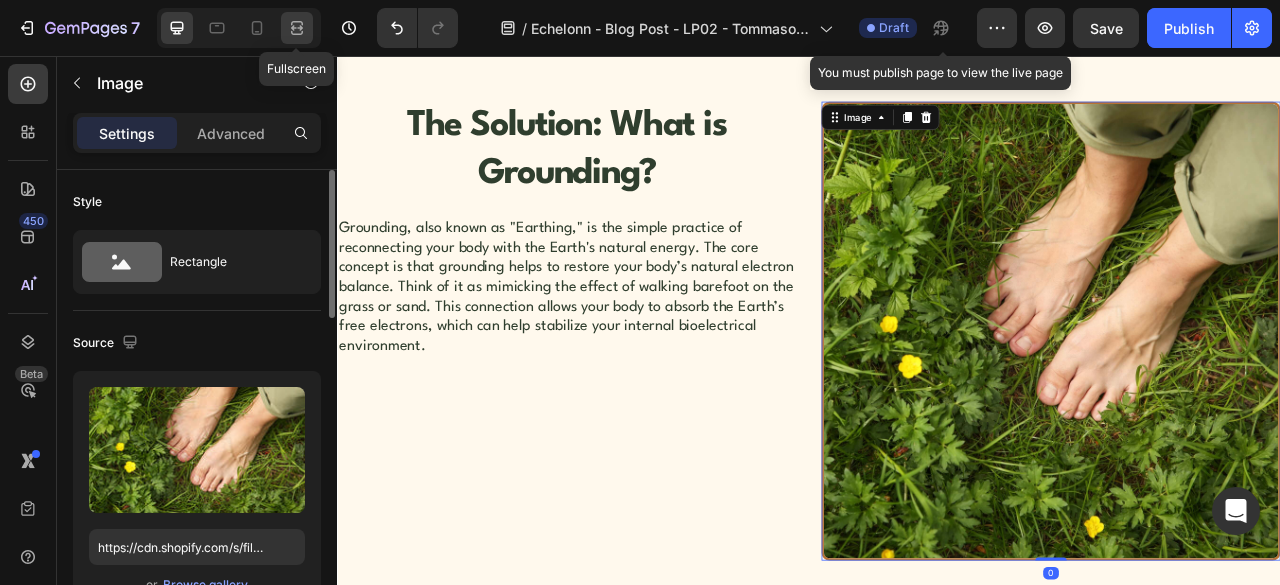 click 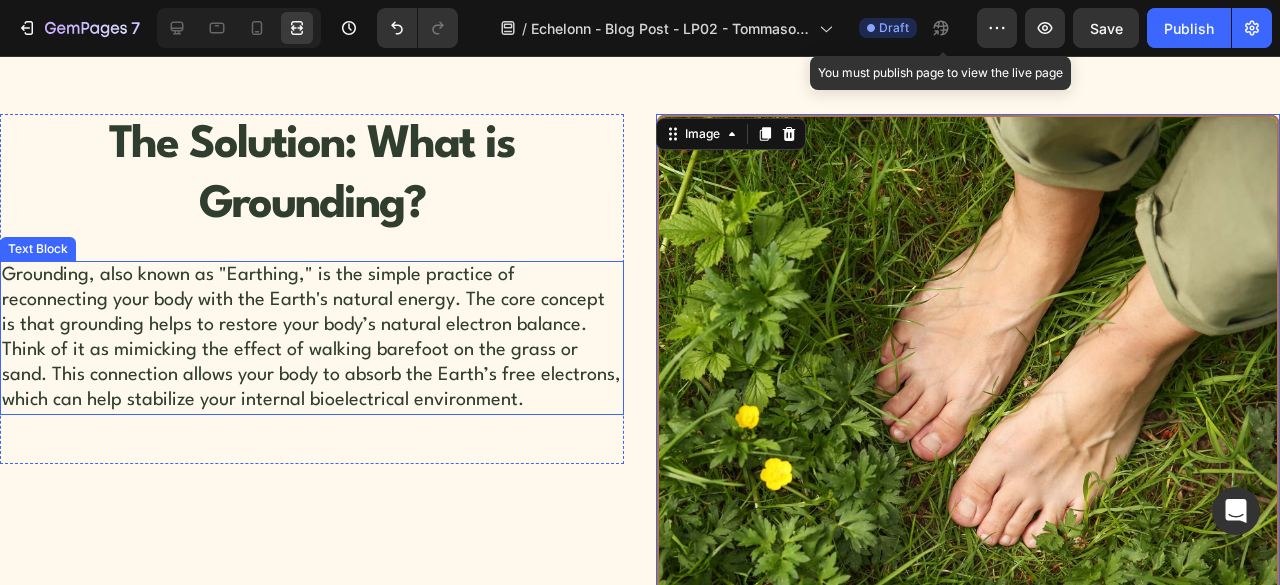 click on "Grounding, also known as "Earthing," is the simple practice of reconnecting your body with the Earth's natural energy. The core concept is that grounding helps to restore your body’s natural electron balance. Think of it as mimicking the effect of walking barefoot on the grass or sand. This connection allows your body to absorb the Earth’s free electrons, which can help stabilize your internal bioelectrical environment." at bounding box center (312, 338) 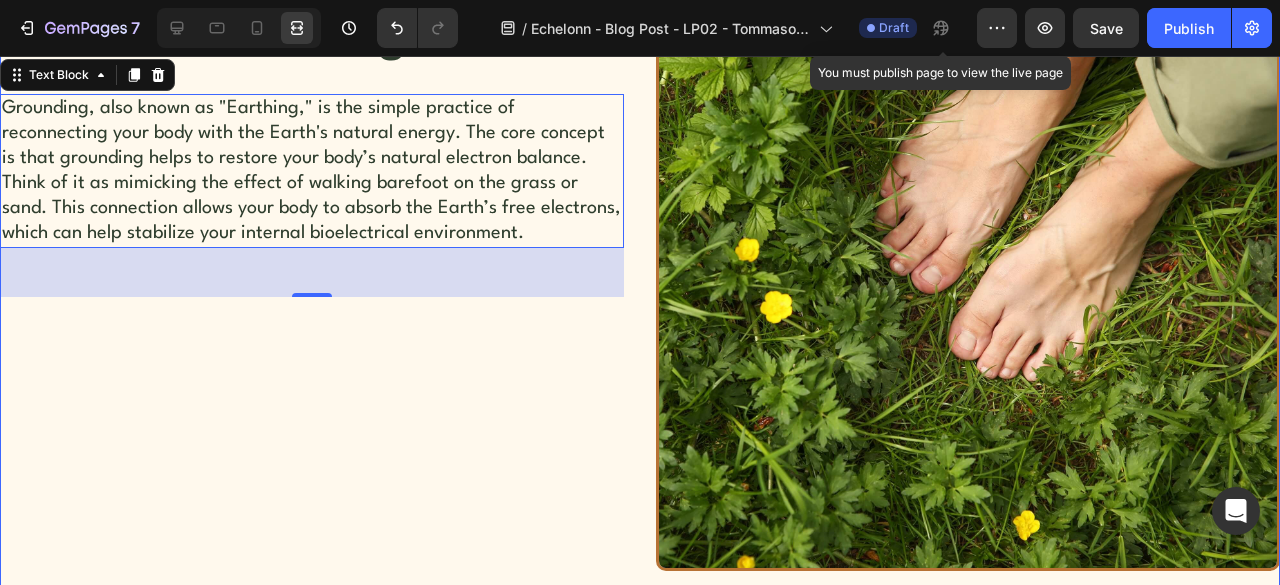 scroll, scrollTop: 1333, scrollLeft: 0, axis: vertical 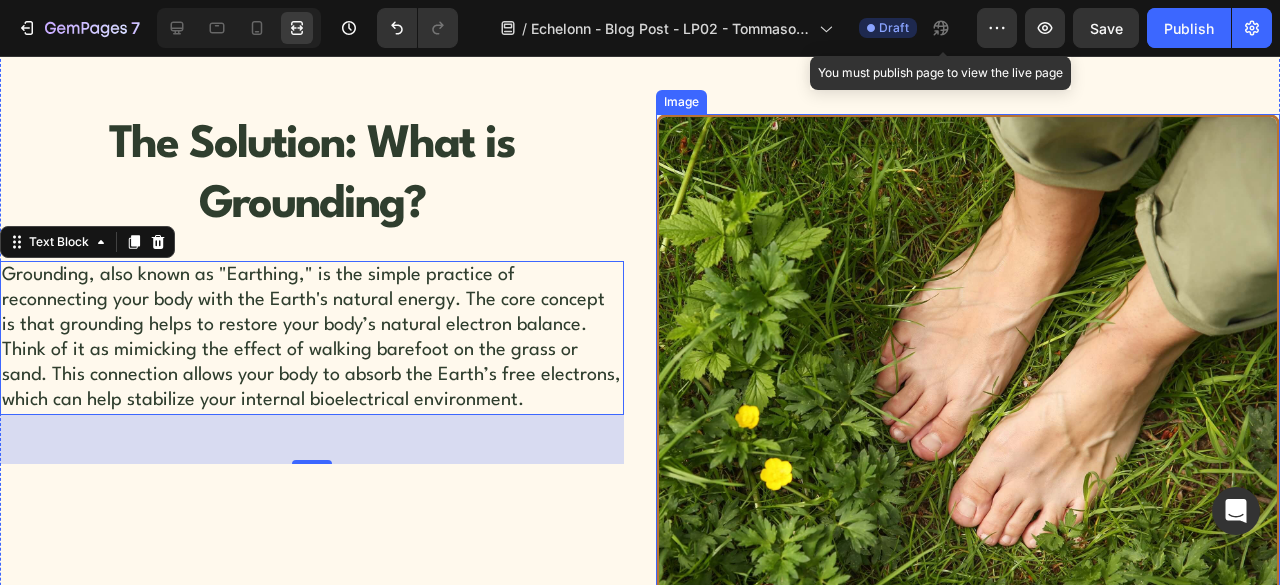 click at bounding box center [968, 426] 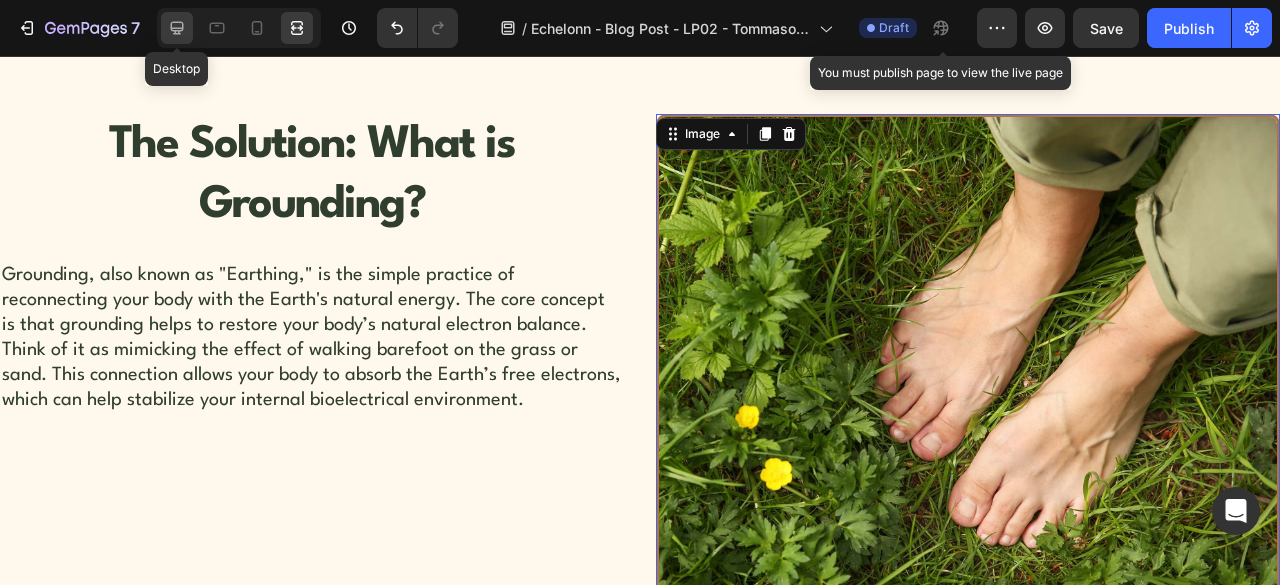 click 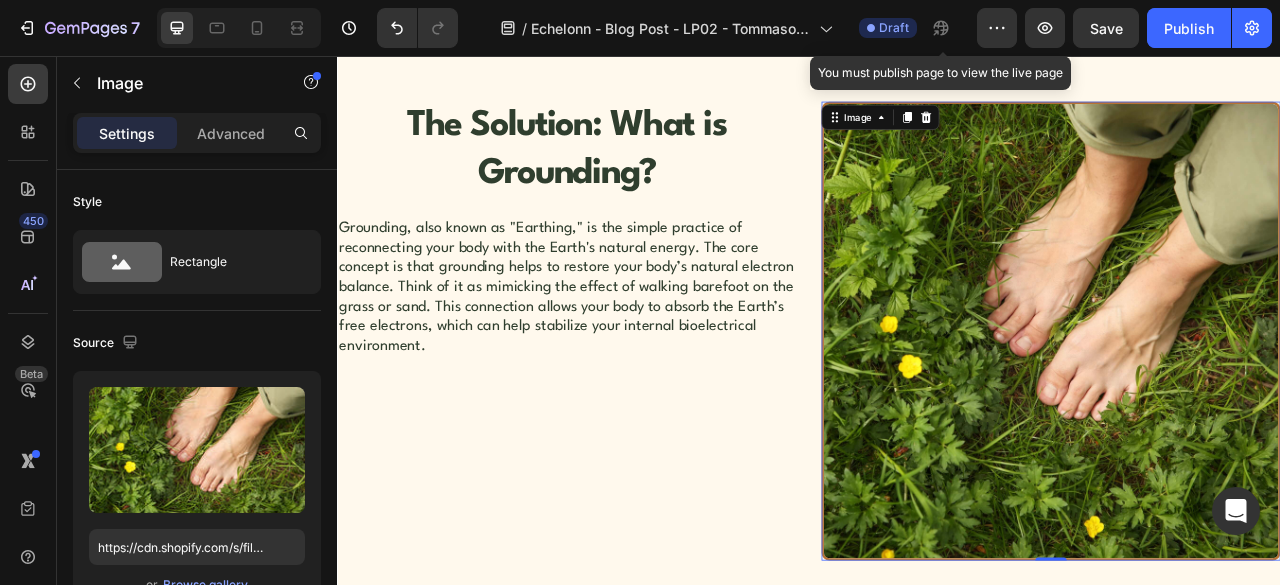 scroll, scrollTop: 666, scrollLeft: 0, axis: vertical 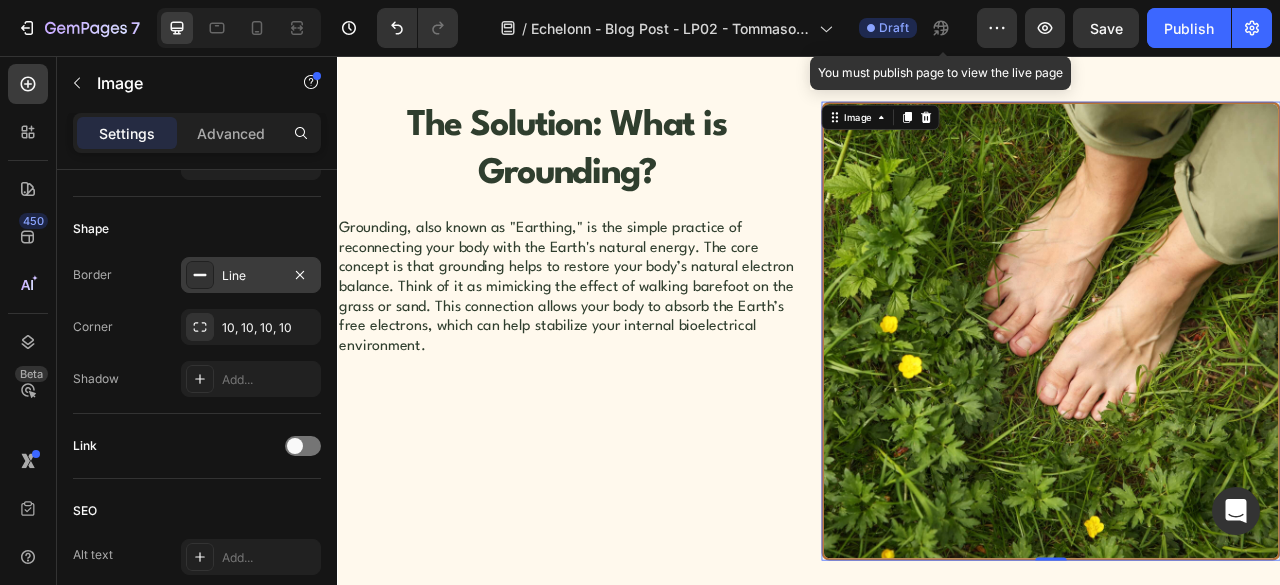 click 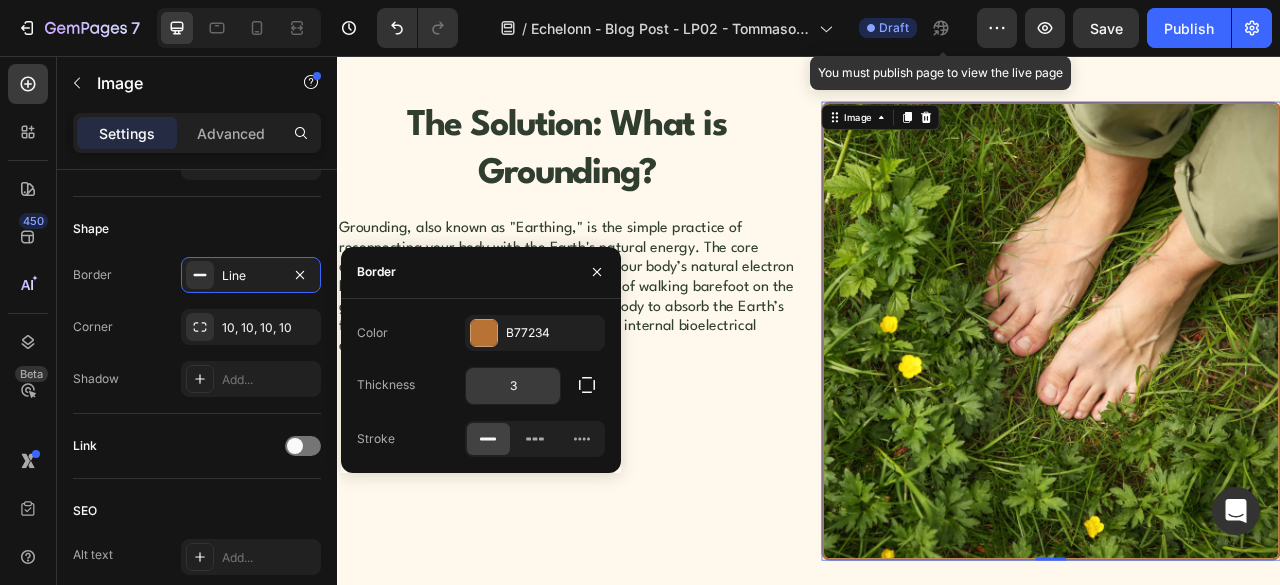 click on "3" at bounding box center (513, 386) 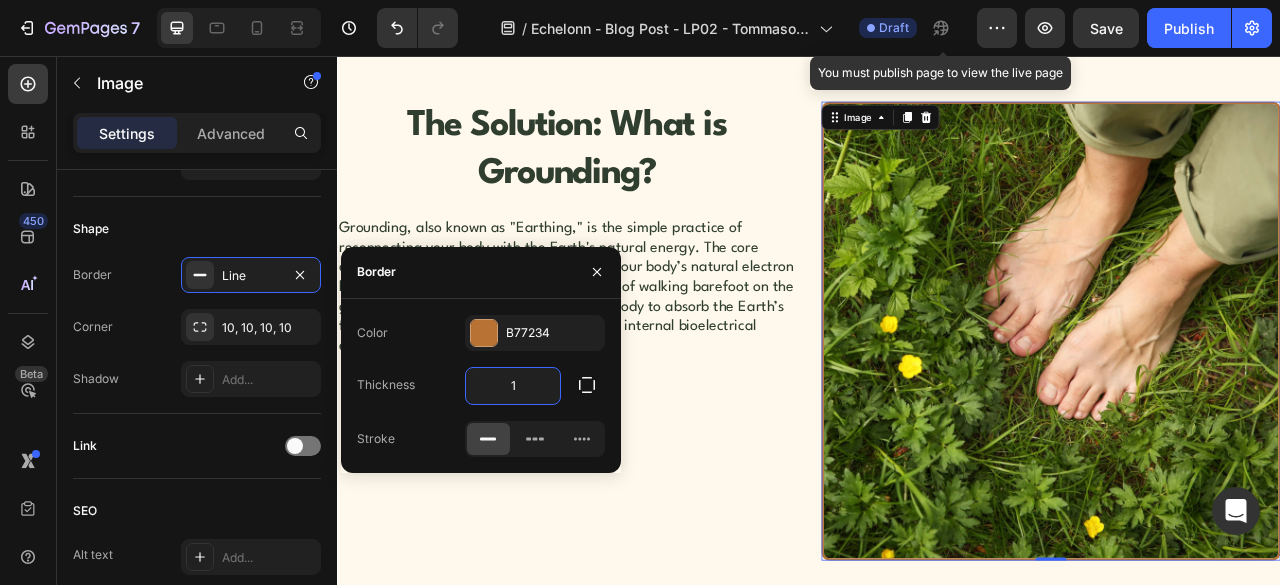 type on "1" 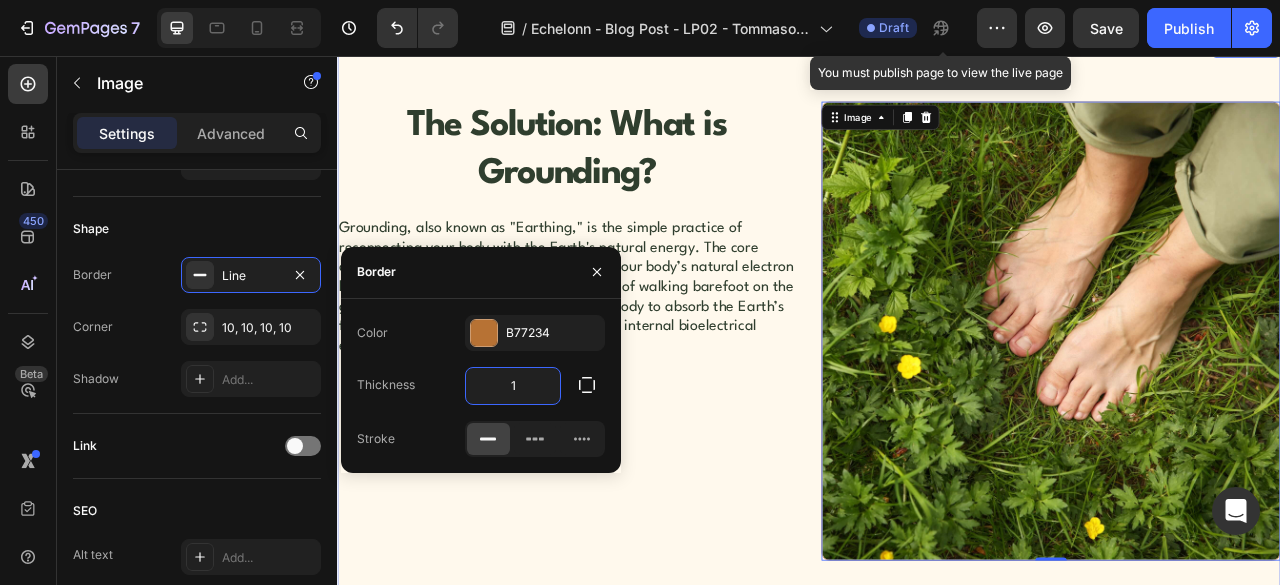 click on "The Solution: What is Grounding? Heading Grounding, also known as "Earthing," is the simple practice of reconnecting your body with the Earth's natural energy. The core concept is that grounding helps to restore your body’s natural electron balance. Think of it as mimicking the effect of walking barefoot on the grass or sand. This connection allows your body to absorb the Earth’s free electrons, which can help stabilize your internal bioelectrical environment. Text Block Row" at bounding box center (629, 406) 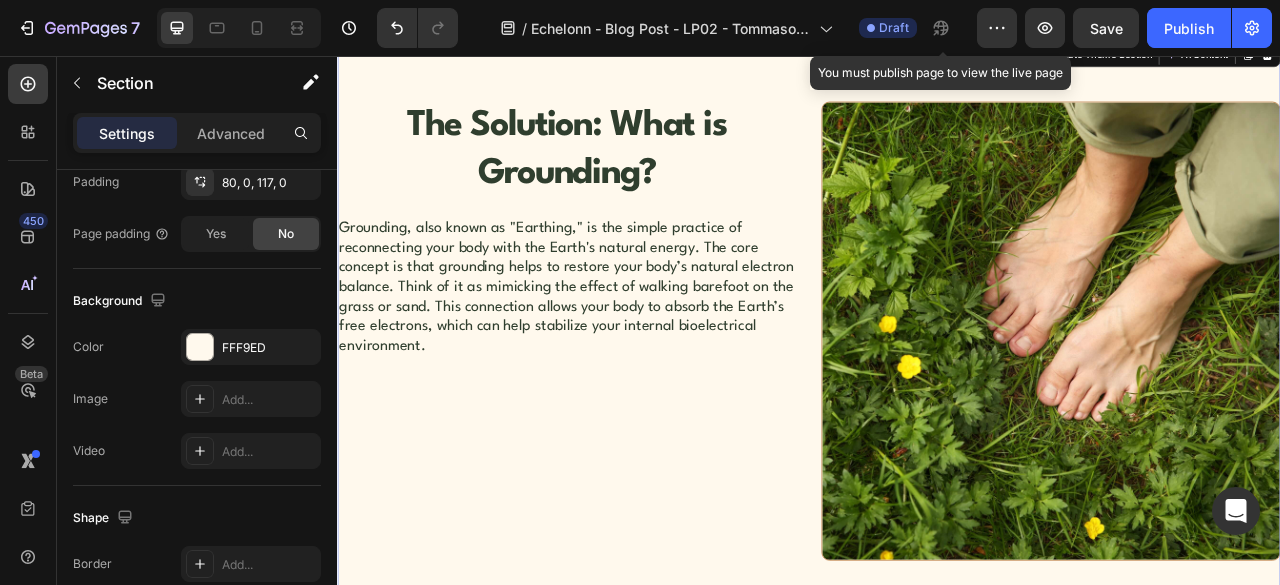 scroll, scrollTop: 0, scrollLeft: 0, axis: both 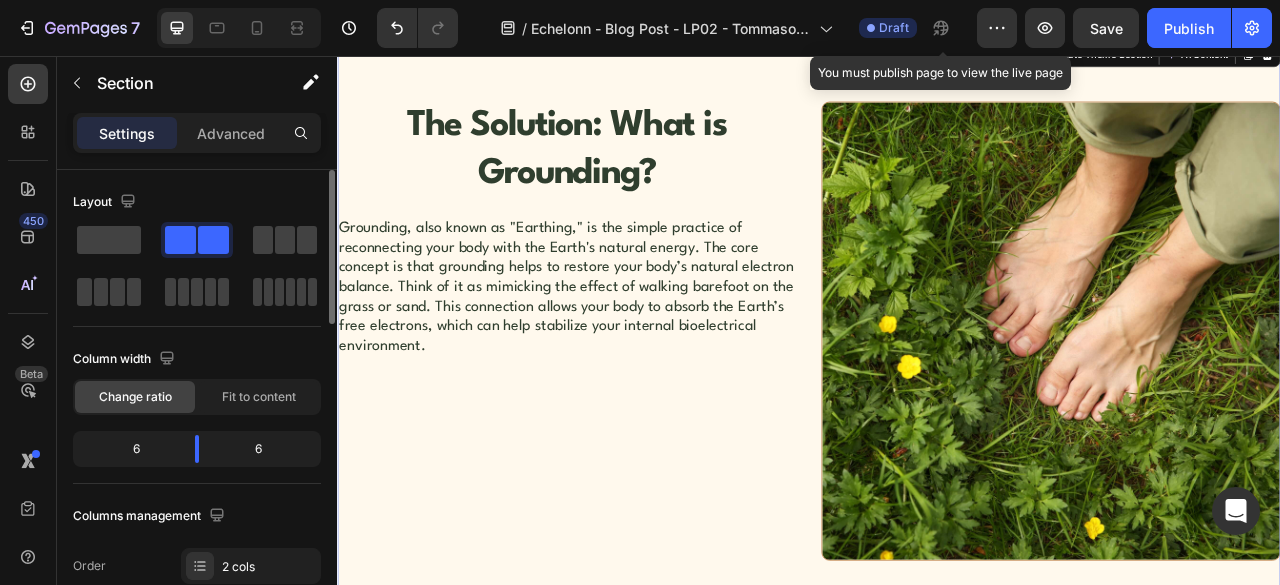 click on "The Solution: What is Grounding? Heading Grounding, also known as "Earthing," is the simple practice of reconnecting your body with the Earth's natural energy. The core concept is that grounding helps to restore your body’s natural electron balance. Think of it as mimicking the effect of walking barefoot on the grass or sand. This connection allows your body to absorb the Earth’s free electrons, which can help stabilize your internal bioelectrical environment. Text Block Row Image Section 4/25   You can create reusable sections Create Theme Section AI Content Write with GemAI What would you like to describe here? Tone and Voice Persuasive Product Lifetime Money-Back Guarantee Show more Generate" at bounding box center (937, 424) 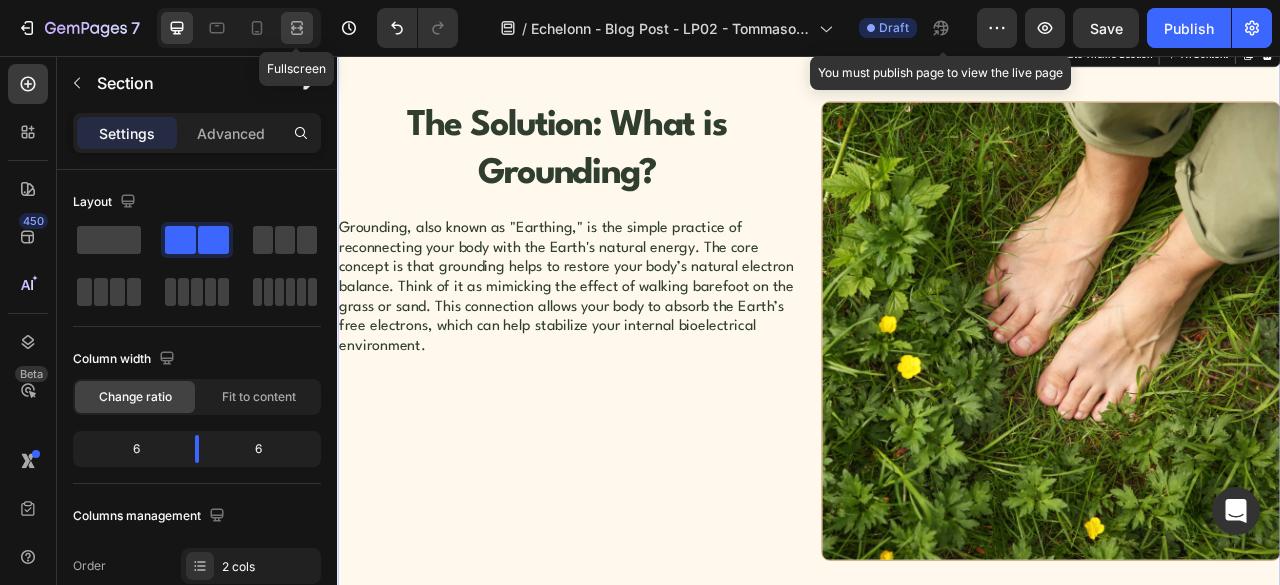 click 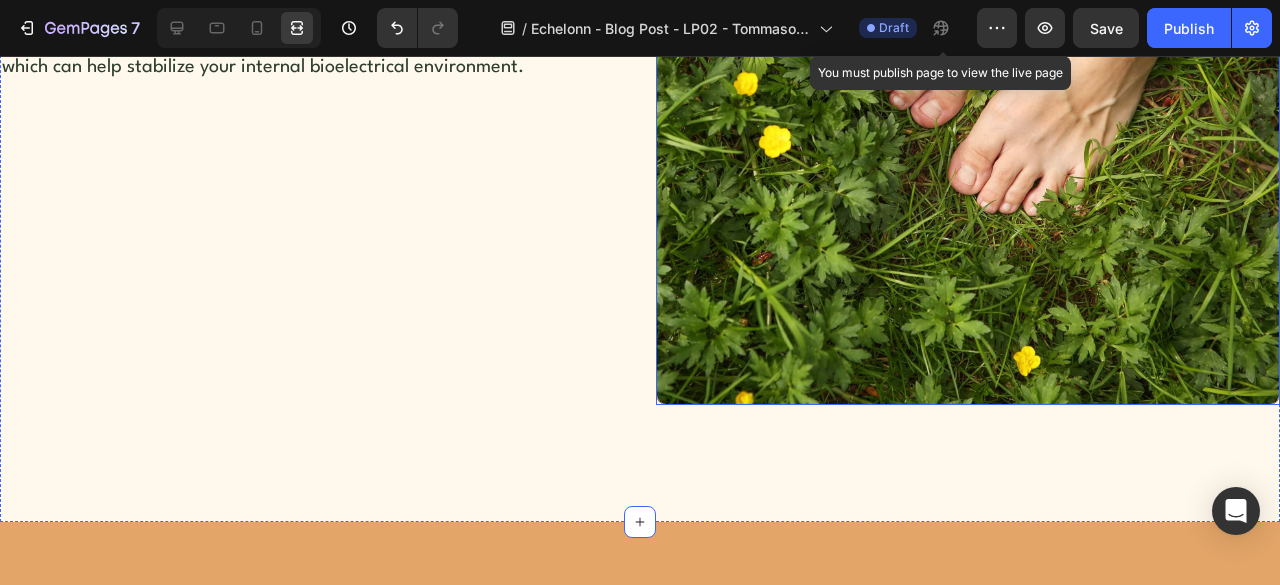 scroll, scrollTop: 1500, scrollLeft: 0, axis: vertical 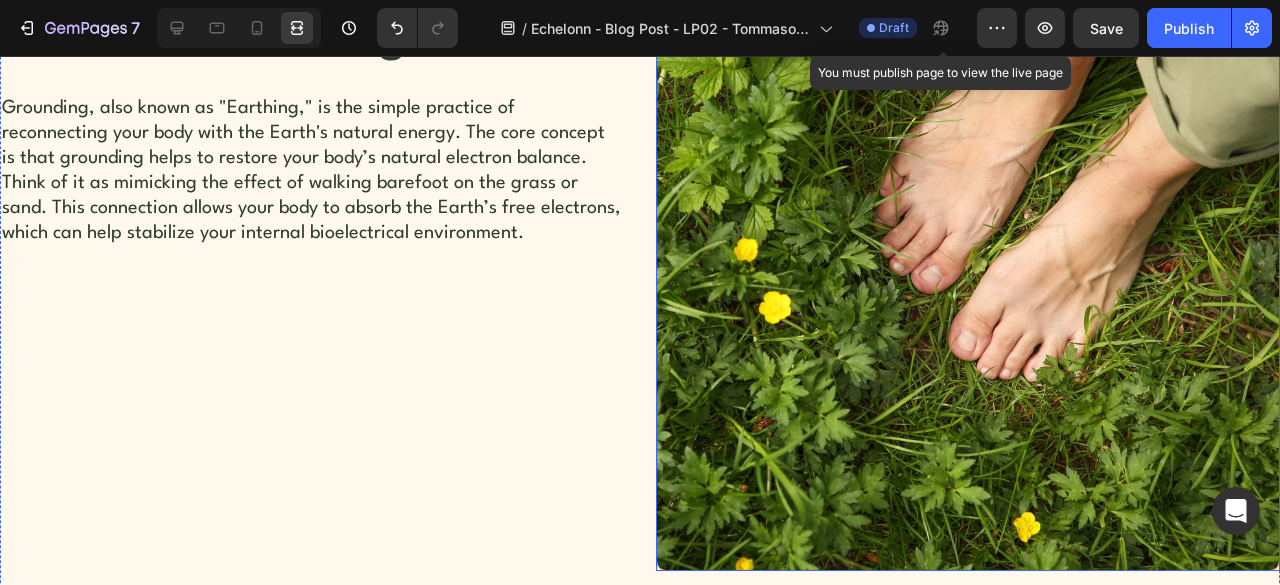 click at bounding box center (968, 259) 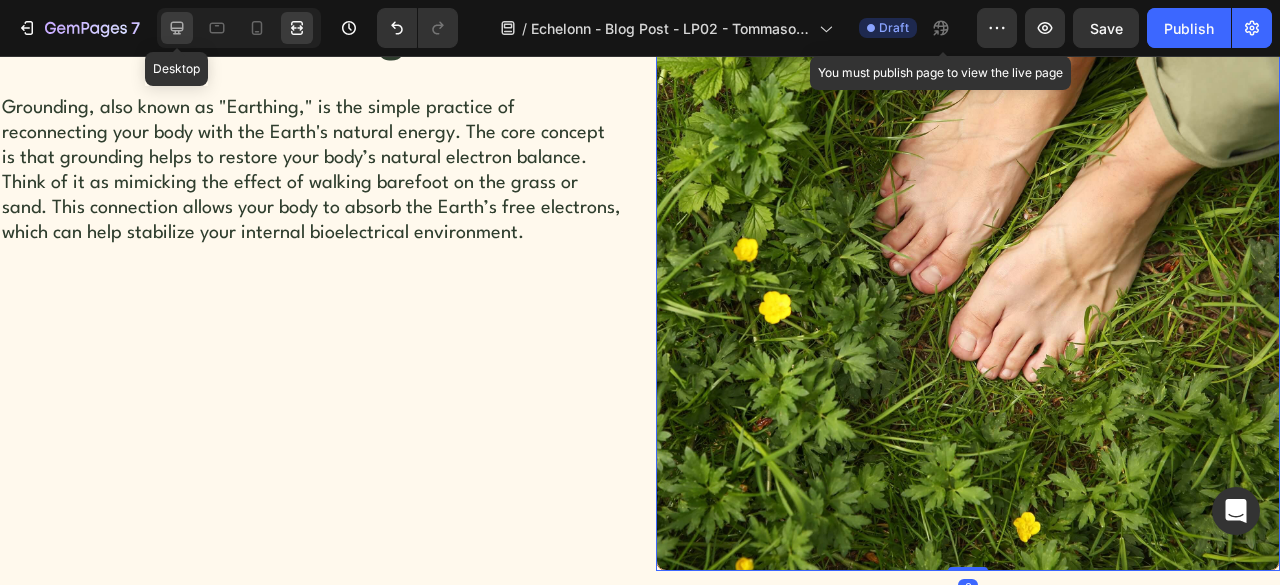 click 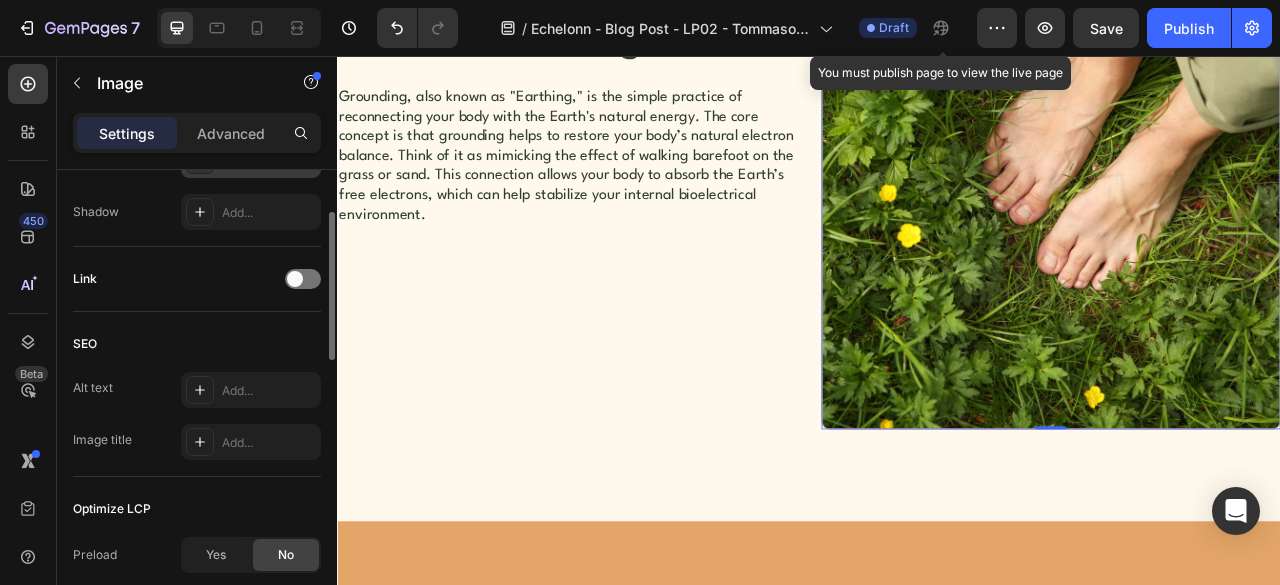 scroll, scrollTop: 666, scrollLeft: 0, axis: vertical 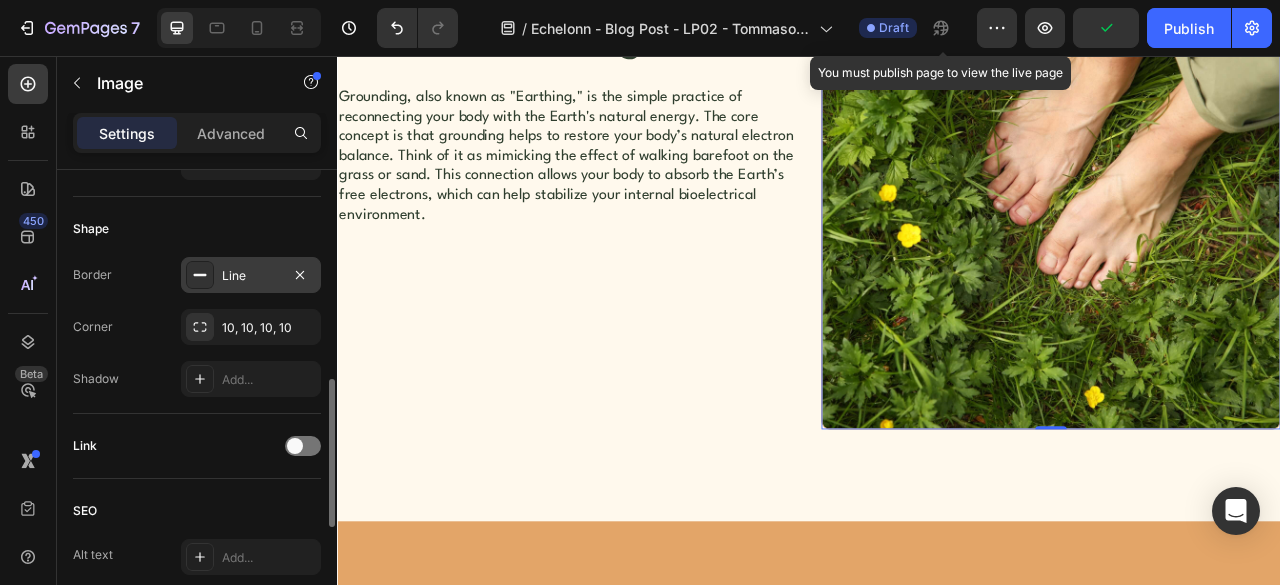 click 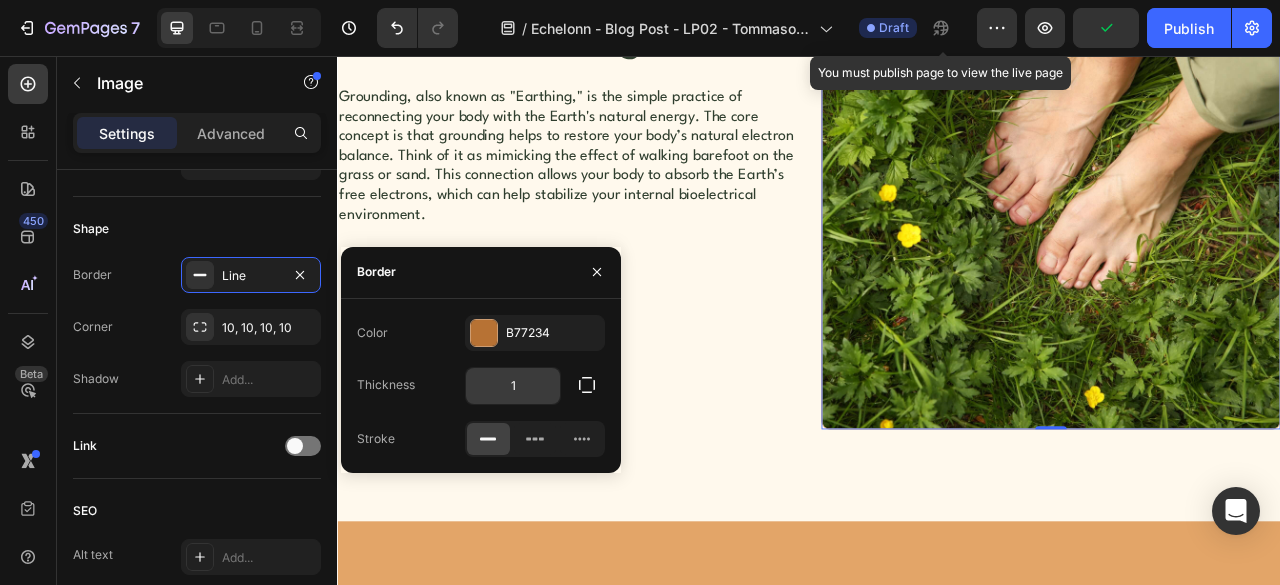 click on "1" at bounding box center [513, 386] 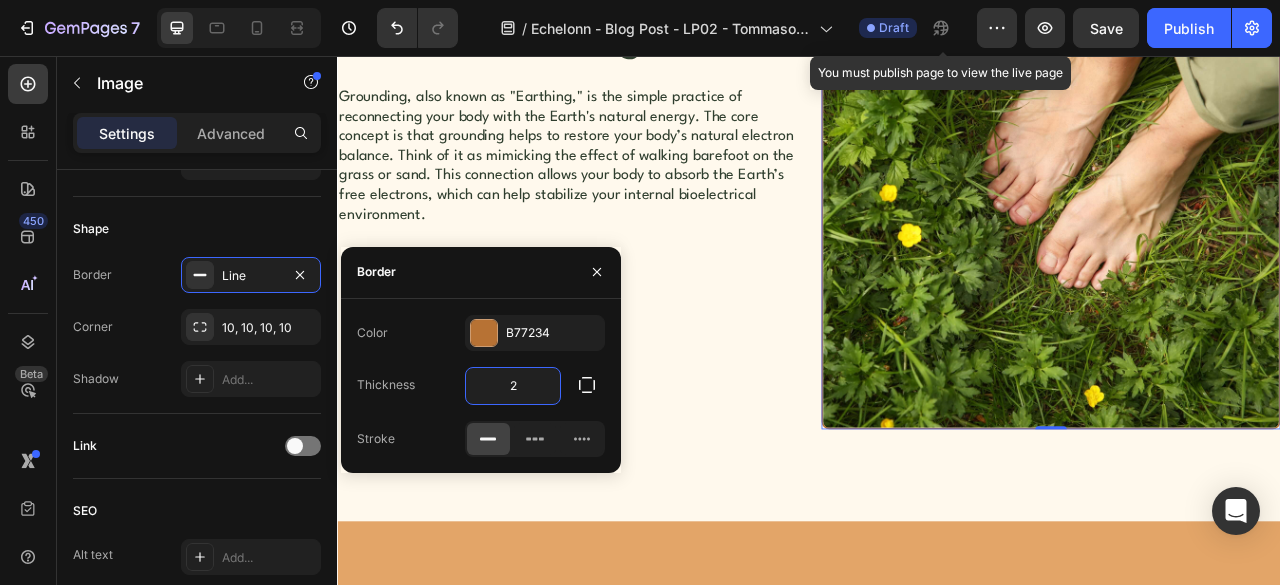 type on "2" 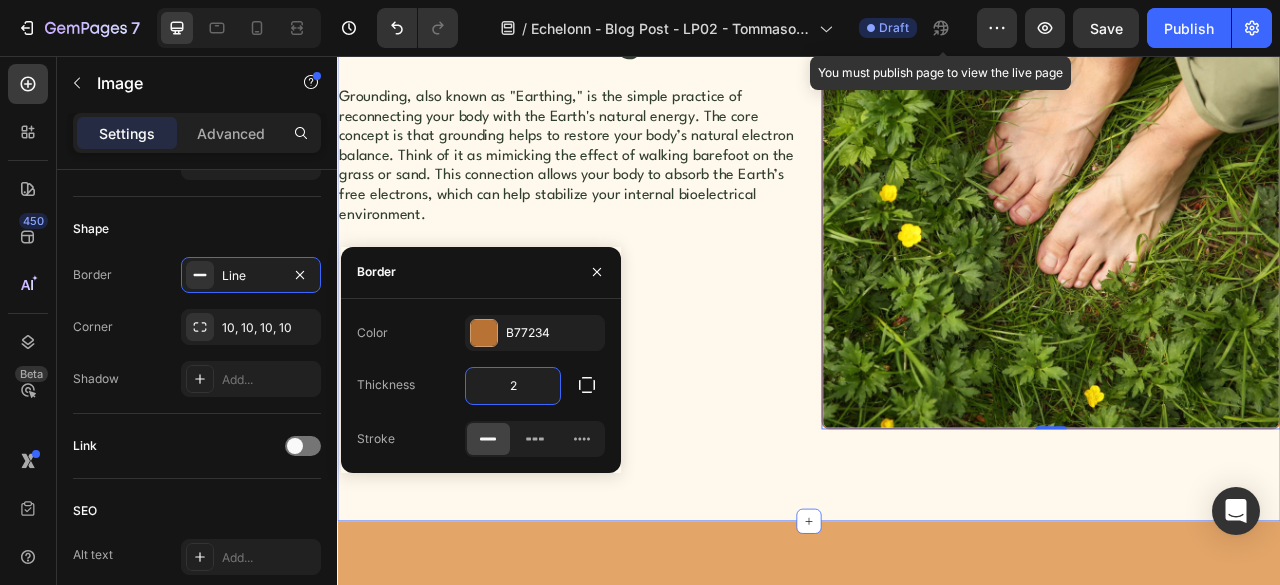 click on "The Solution: What is Grounding? Heading Grounding, also known as "Earthing," is the simple practice of reconnecting your body with the Earth's natural energy. The core concept is that grounding helps to restore your body’s natural electron balance. Think of it as mimicking the effect of walking barefoot on the grass or sand. This connection allows your body to absorb the Earth’s free electrons, which can help stabilize your internal bioelectrical environment. Text Block Row" at bounding box center (629, 239) 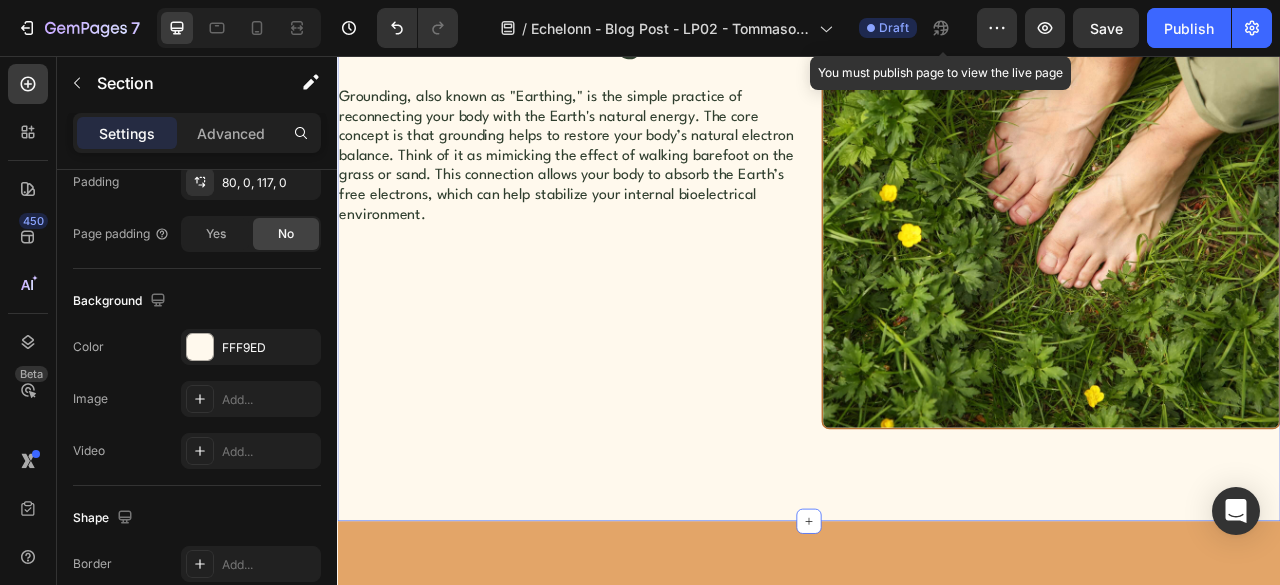 scroll, scrollTop: 0, scrollLeft: 0, axis: both 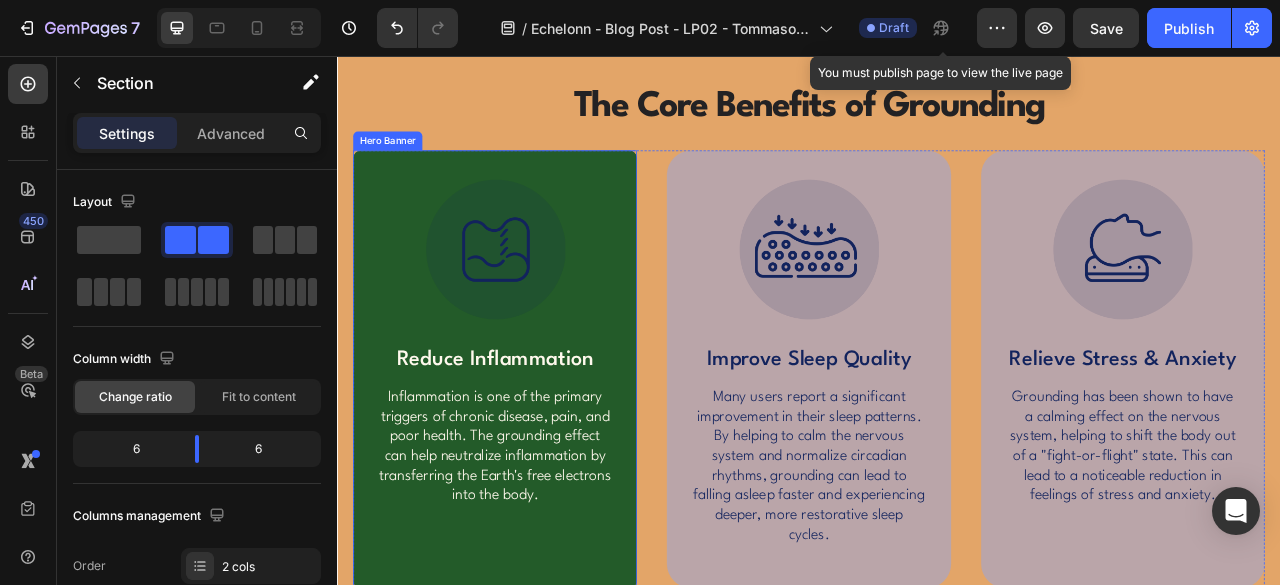 click on "Image Reduce Inflammation Text Block Inflammation is one of the primary triggers of chronic disease, pain, and poor health. The grounding effect can help neutralize inflammation by transferring the Earth's free electrons into the body. Text Block" at bounding box center (537, 429) 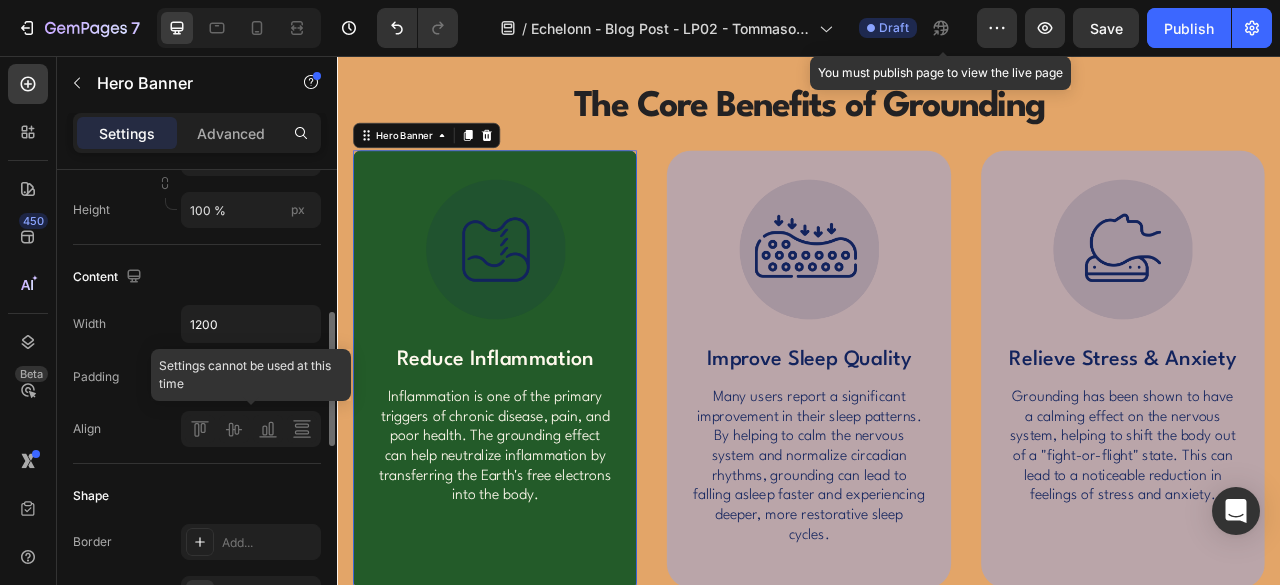 scroll, scrollTop: 666, scrollLeft: 0, axis: vertical 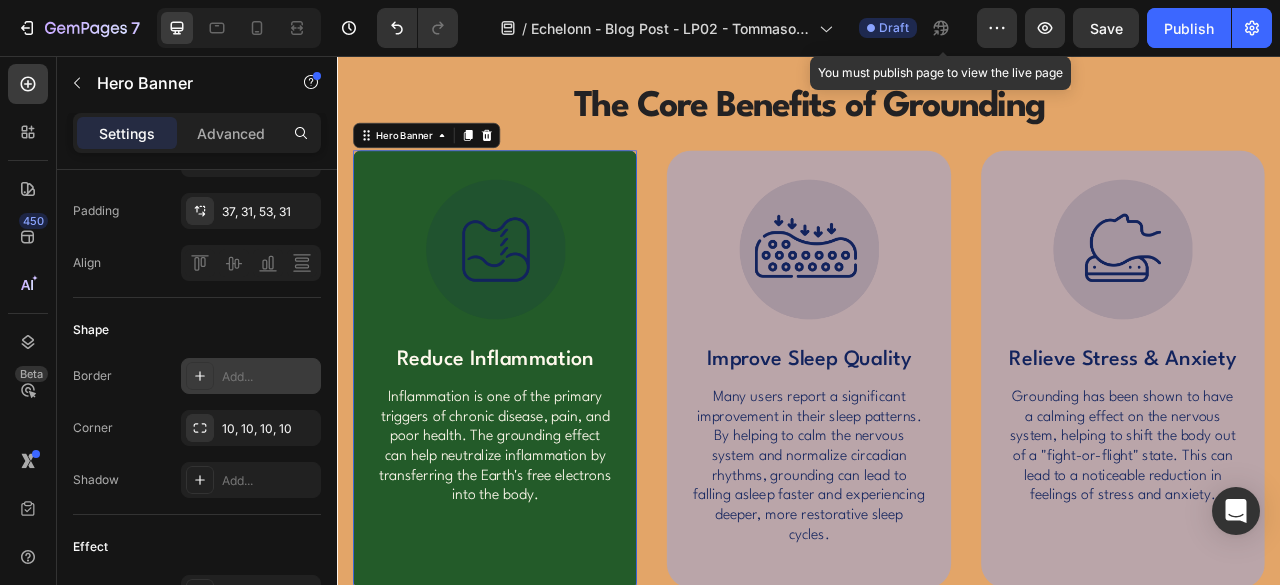 click 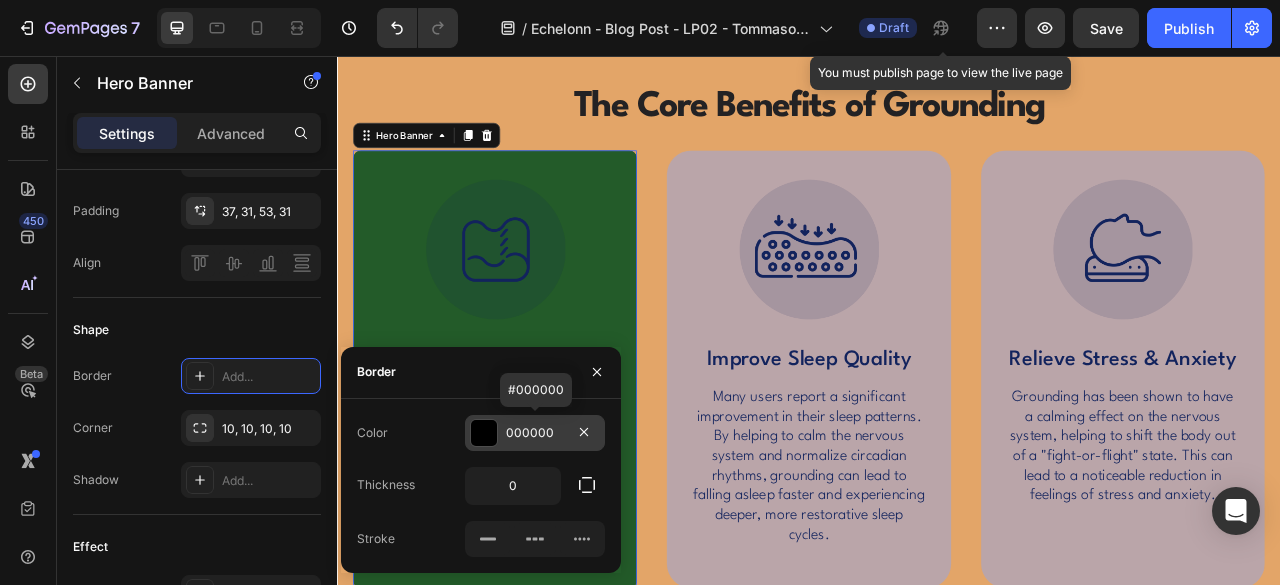 click at bounding box center (484, 433) 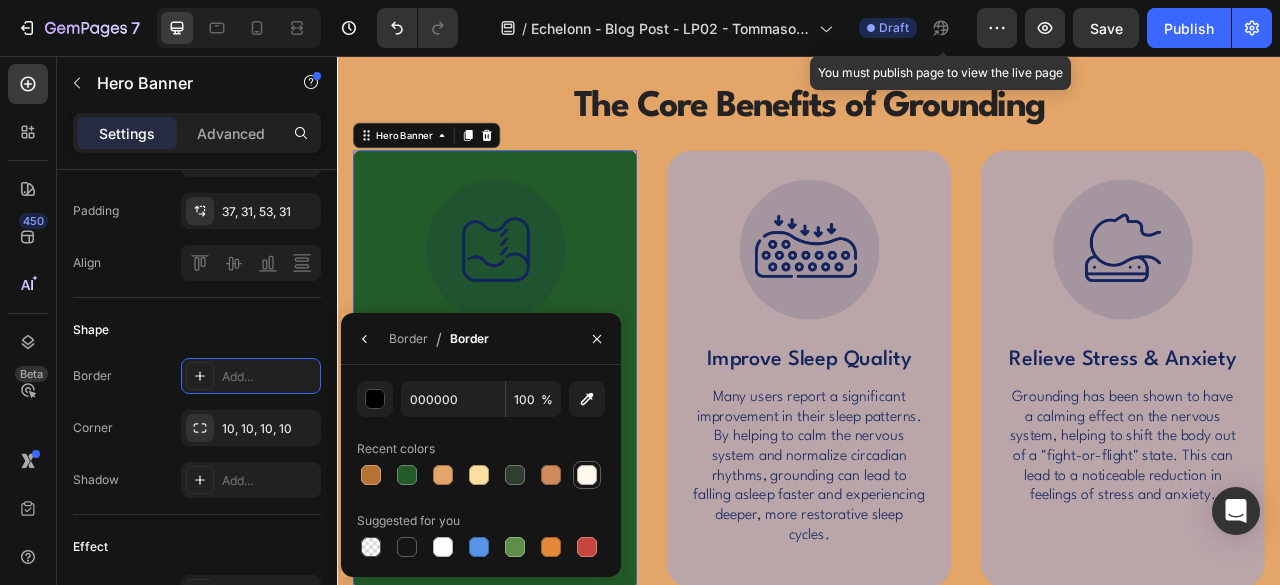 click at bounding box center (587, 475) 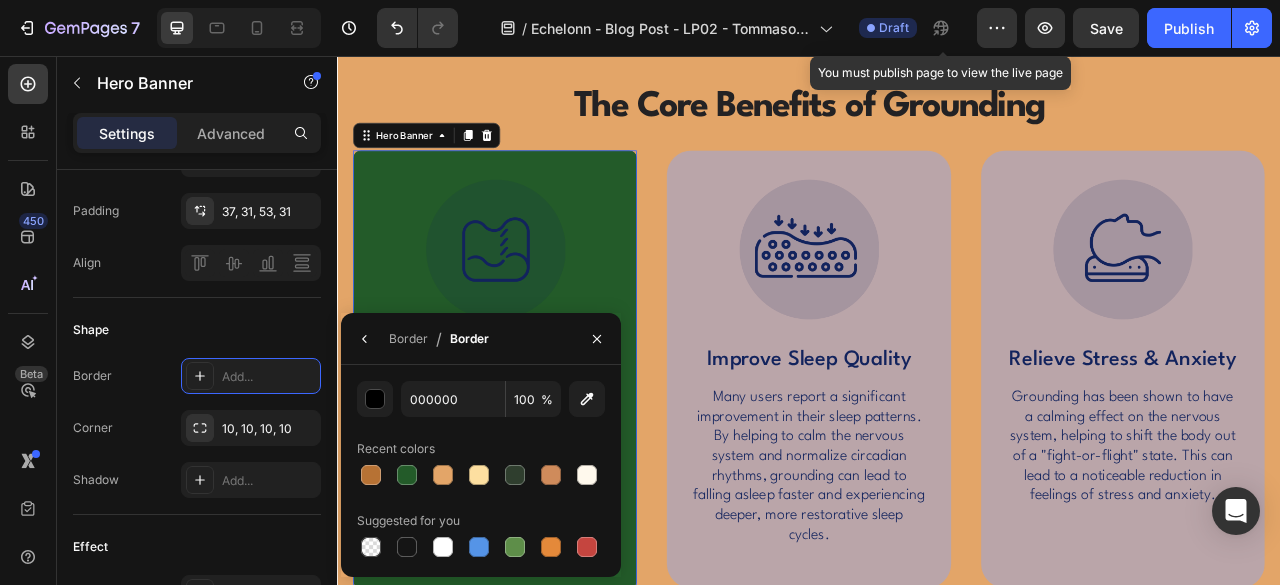 type on "FFF9ED" 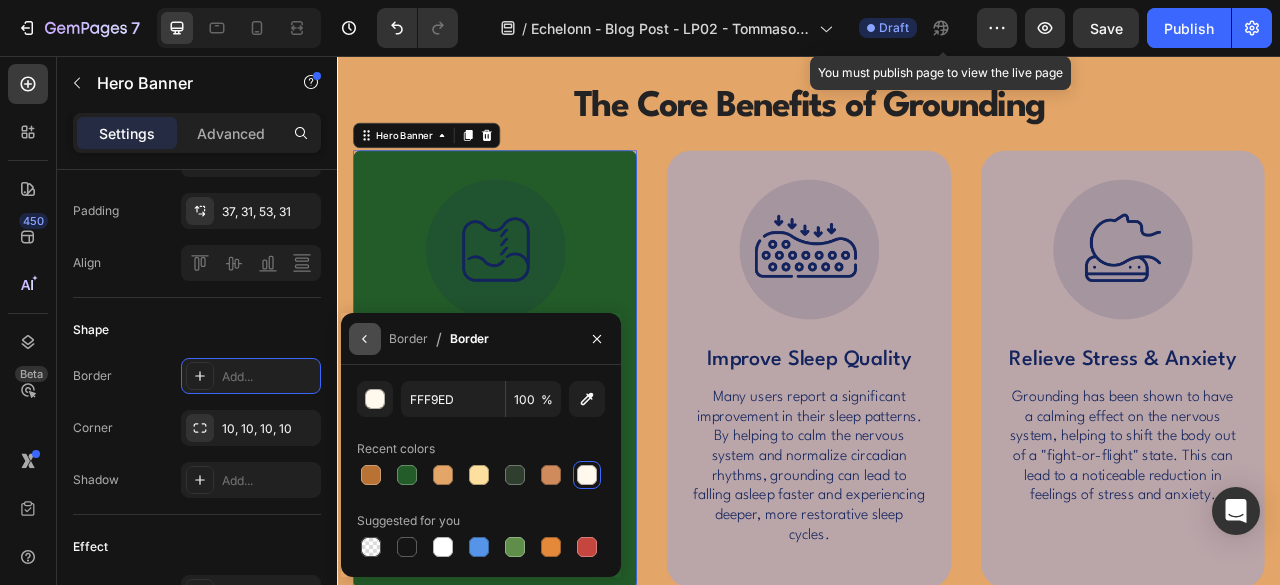 click 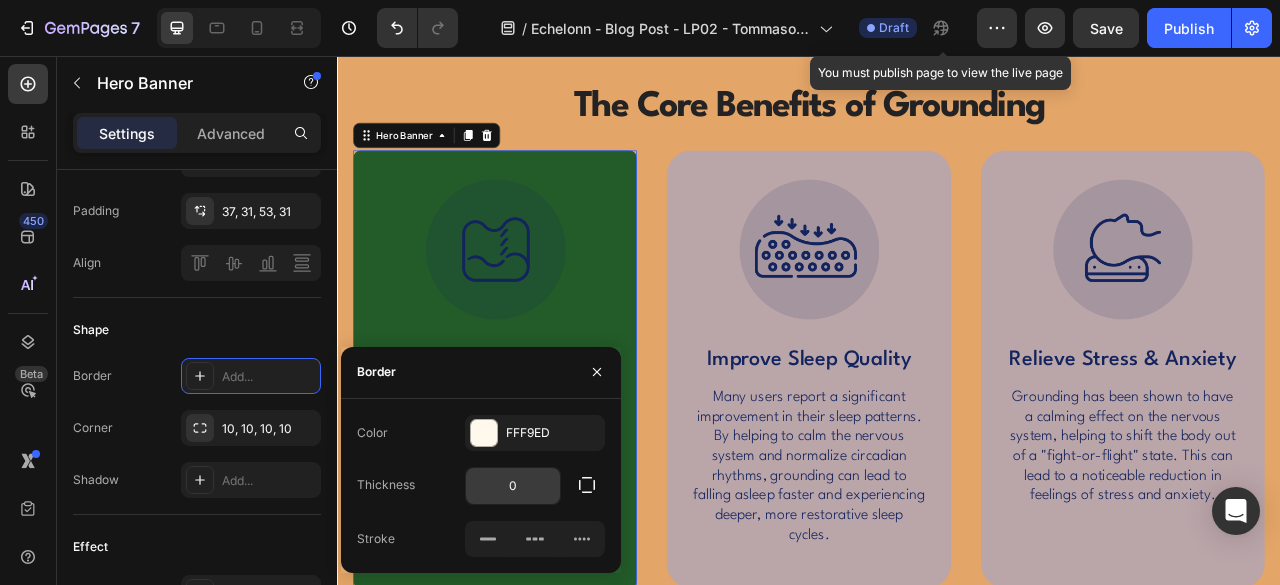click on "0" at bounding box center [513, 486] 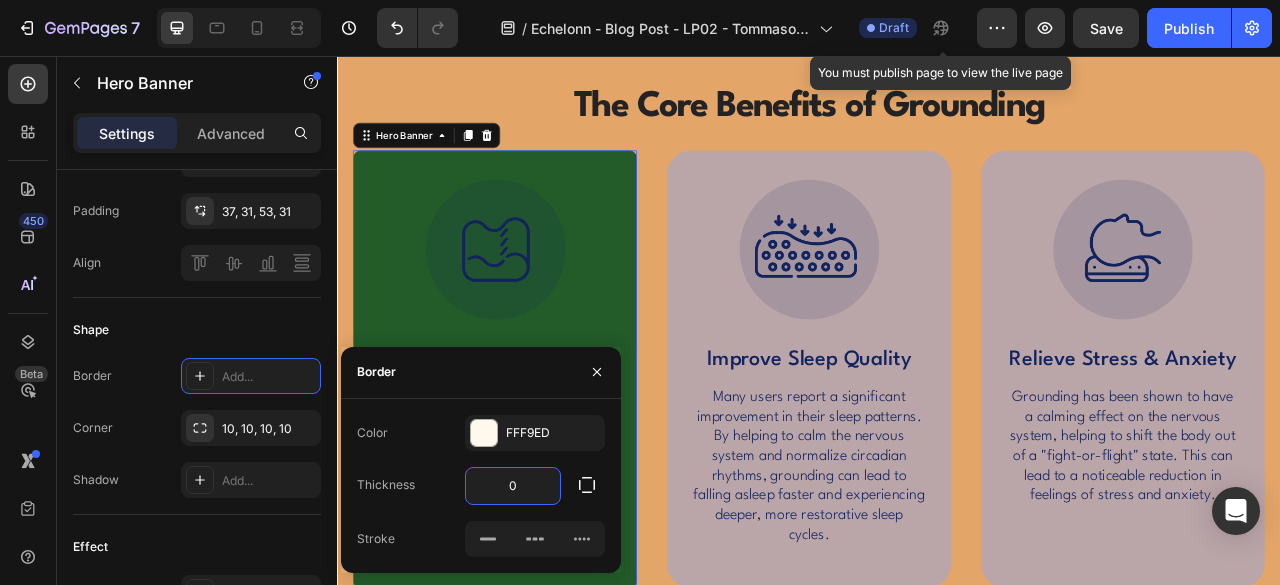 type on "2" 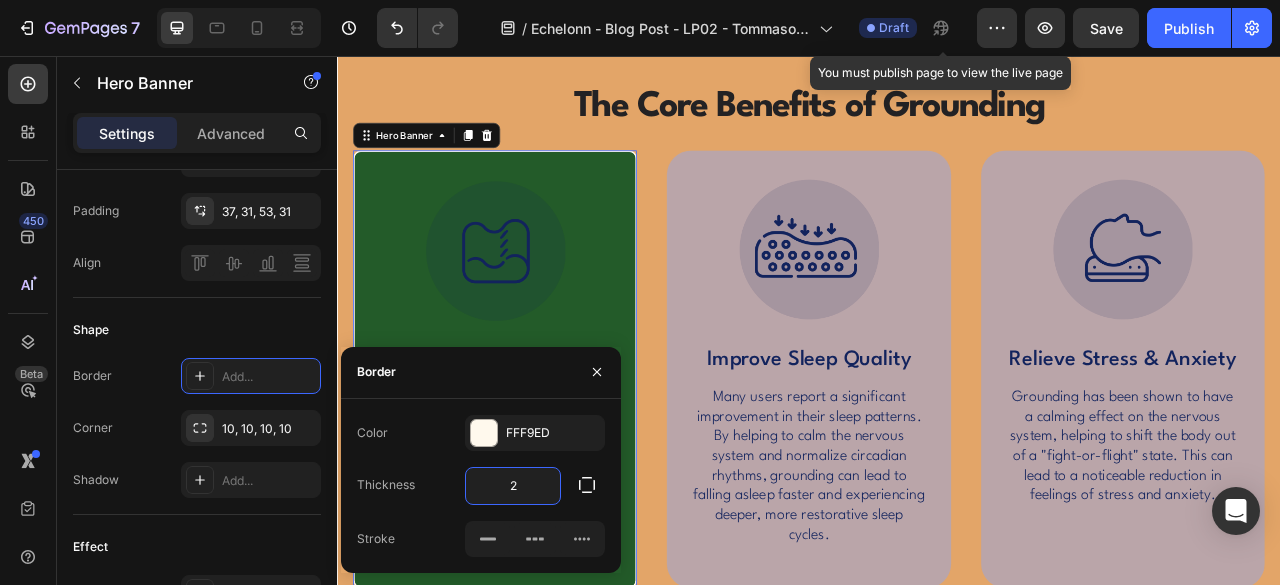 click on "Image Reduce Inflammation Text Block Inflammation is one of the primary triggers of chronic disease, pain, and poor health. The grounding effect can help neutralize inflammation by transferring the Earth's free electrons into the body. Text Block" at bounding box center [537, 431] 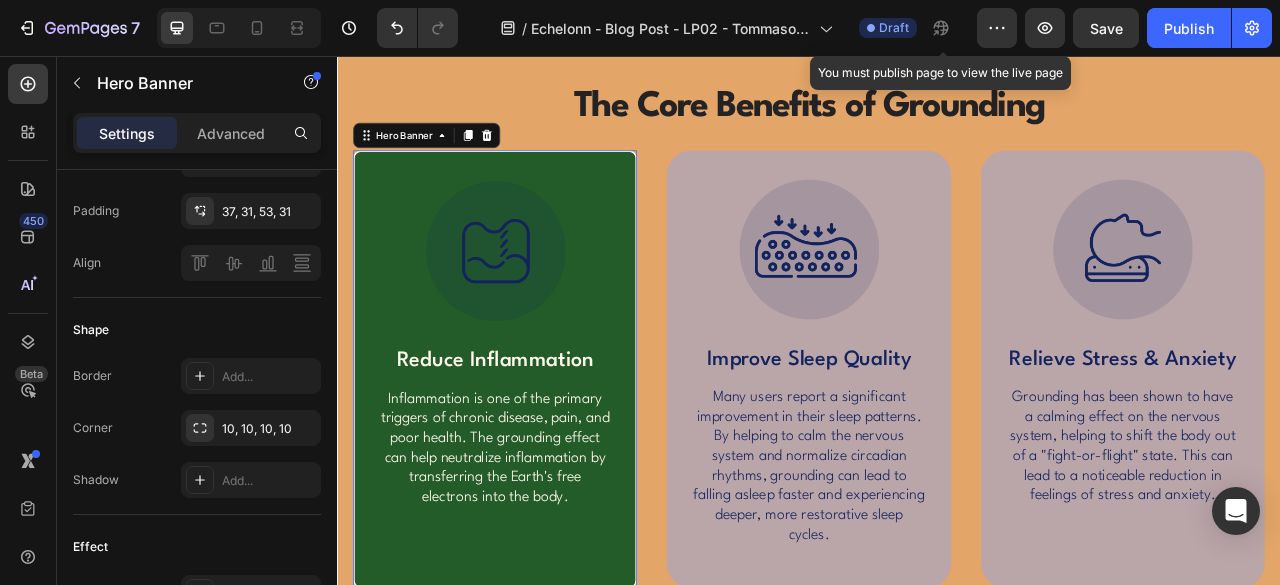 click on "Image Improve Sleep Quality Text Block Many users report a significant improvement in their sleep patterns. By helping to calm the nervous system and normalize circadian rhythms, grounding can lead to falling asleep faster and experiencing deeper, more restorative sleep cycles. Text Block" at bounding box center (936, 454) 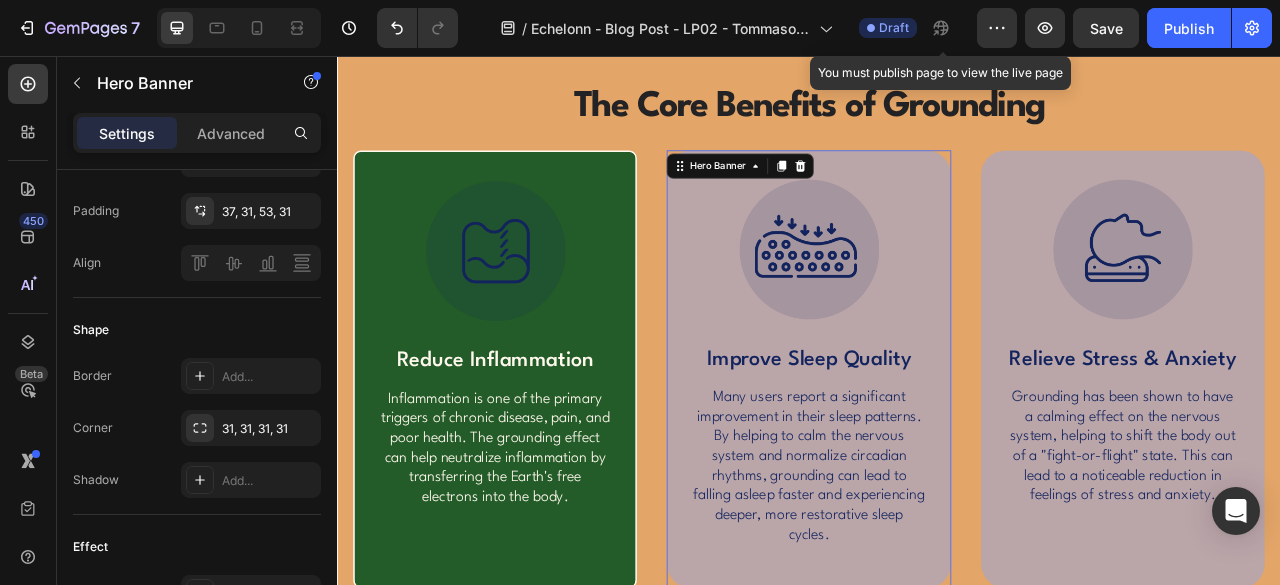 scroll, scrollTop: 666, scrollLeft: 0, axis: vertical 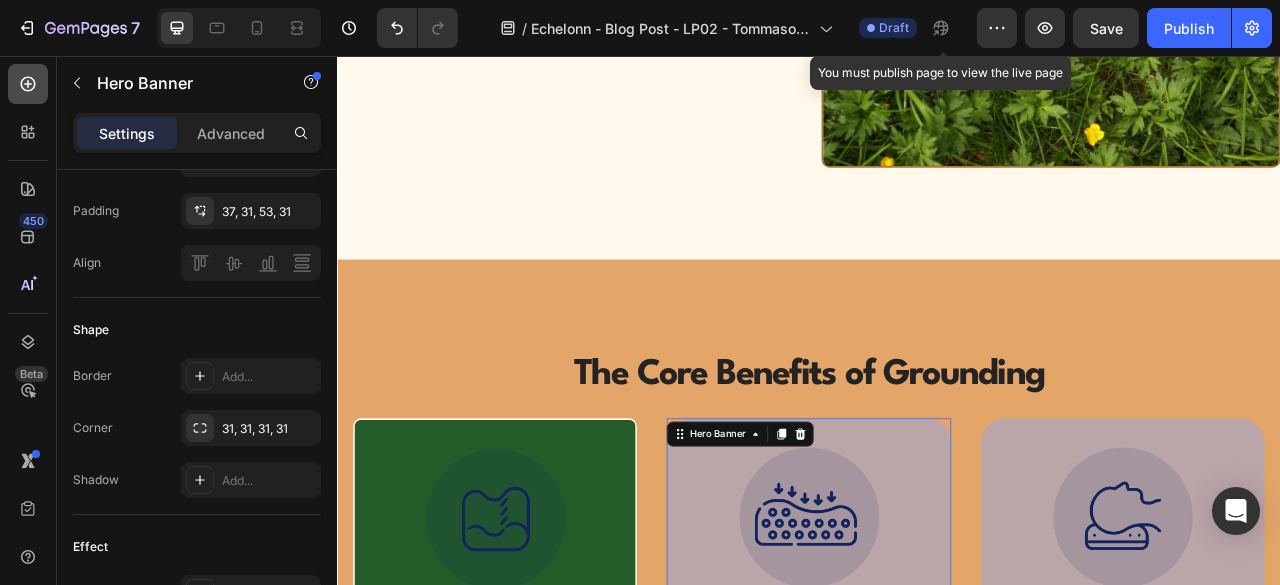 click 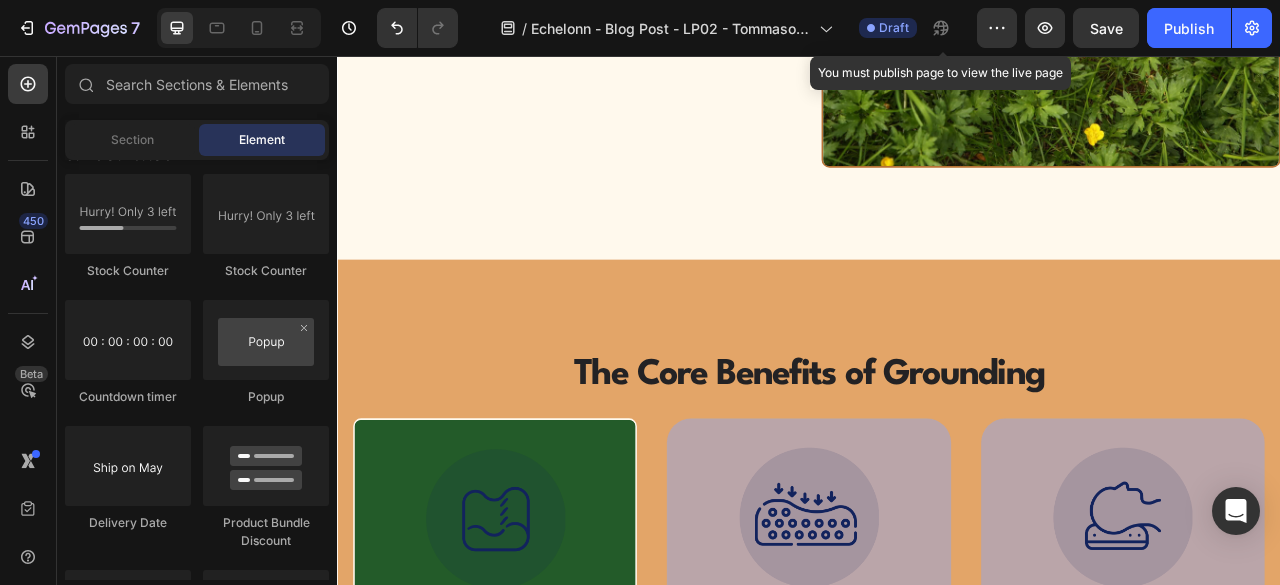 scroll, scrollTop: 4166, scrollLeft: 0, axis: vertical 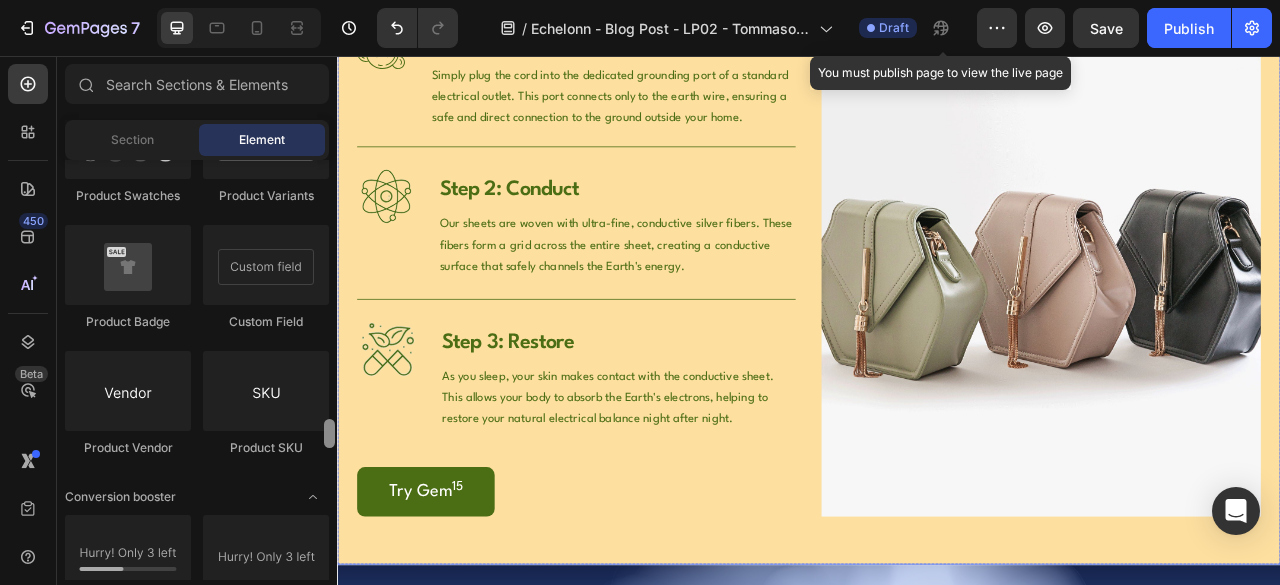 drag, startPoint x: 669, startPoint y: 389, endPoint x: 339, endPoint y: 508, distance: 350.8005 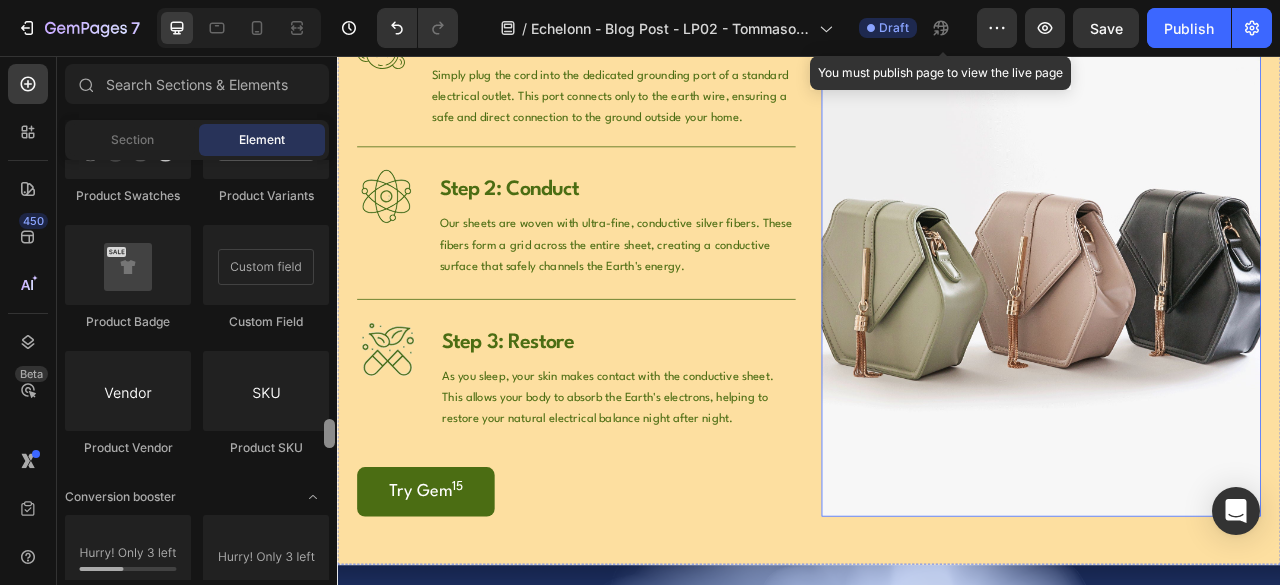 click at bounding box center [1232, 325] 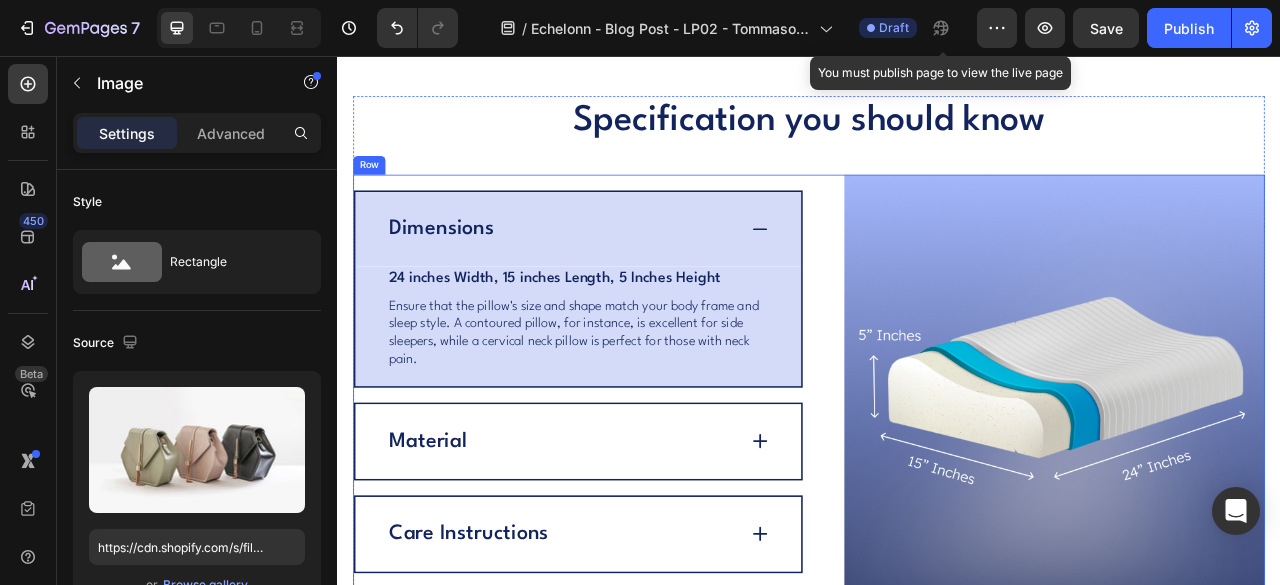 scroll, scrollTop: 6666, scrollLeft: 0, axis: vertical 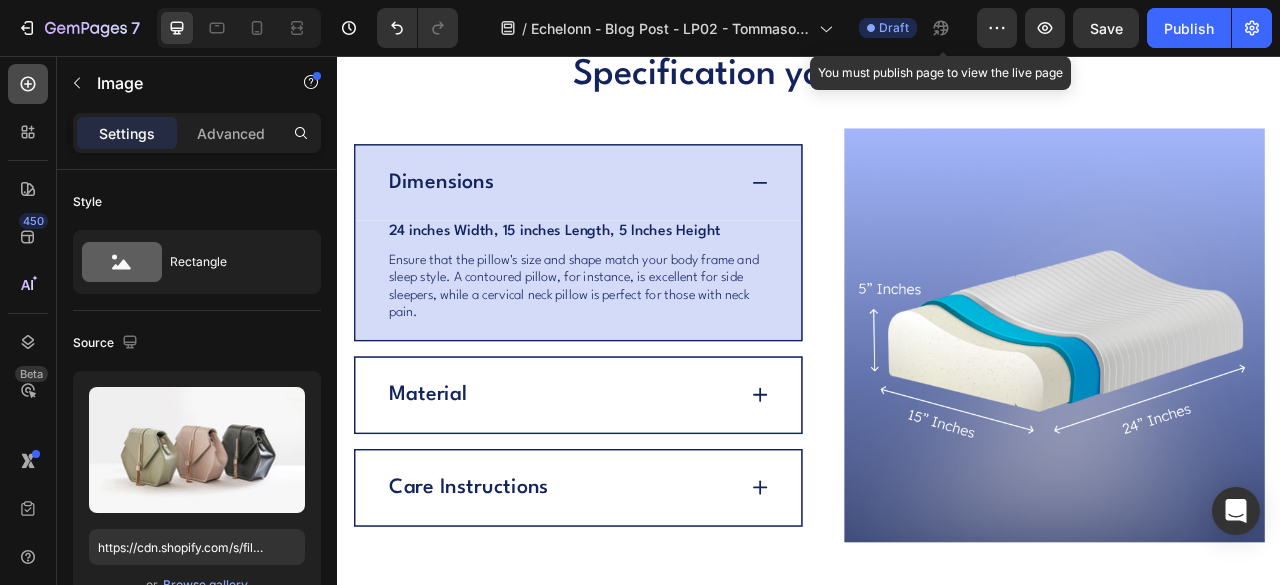 click 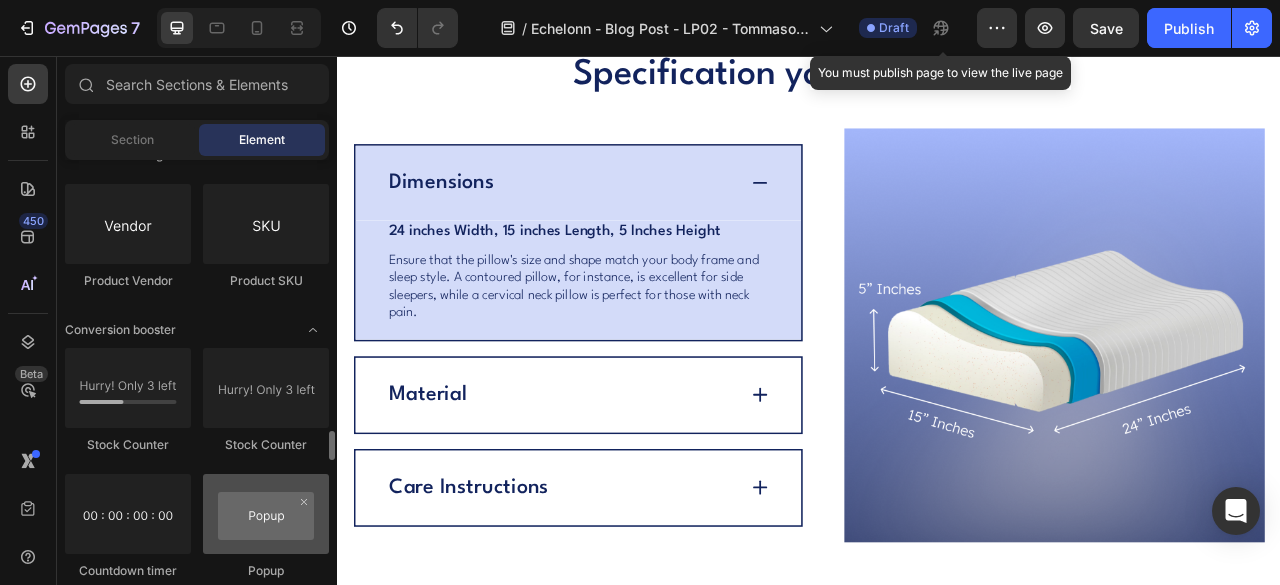 scroll, scrollTop: 3992, scrollLeft: 0, axis: vertical 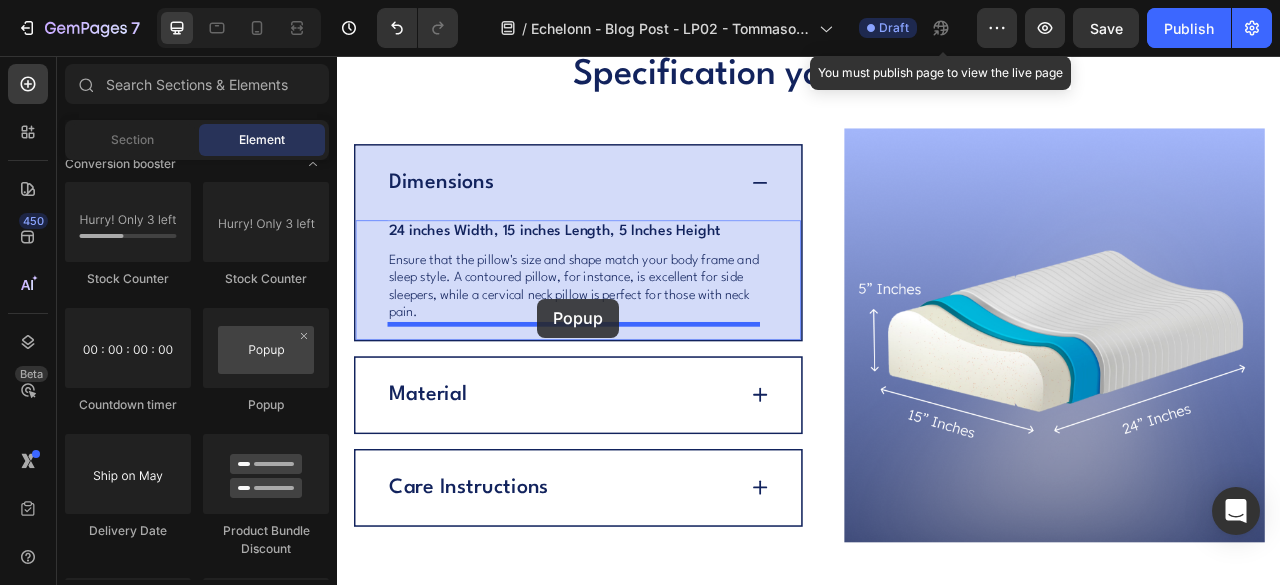 drag, startPoint x: 575, startPoint y: 410, endPoint x: 591, endPoint y: 365, distance: 47.759815 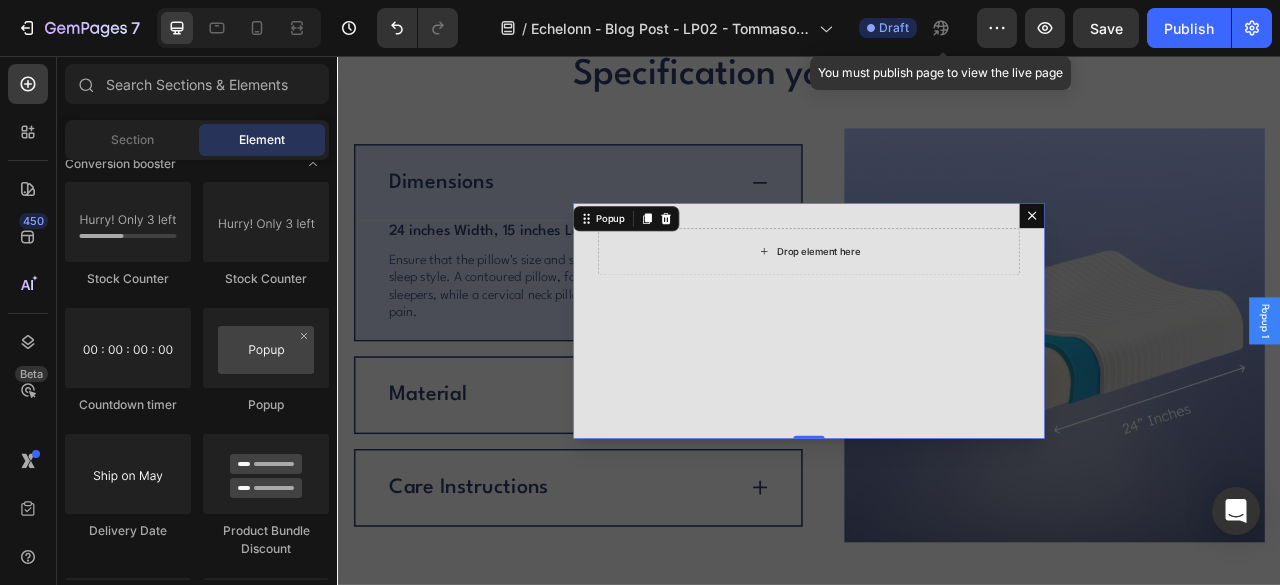 click 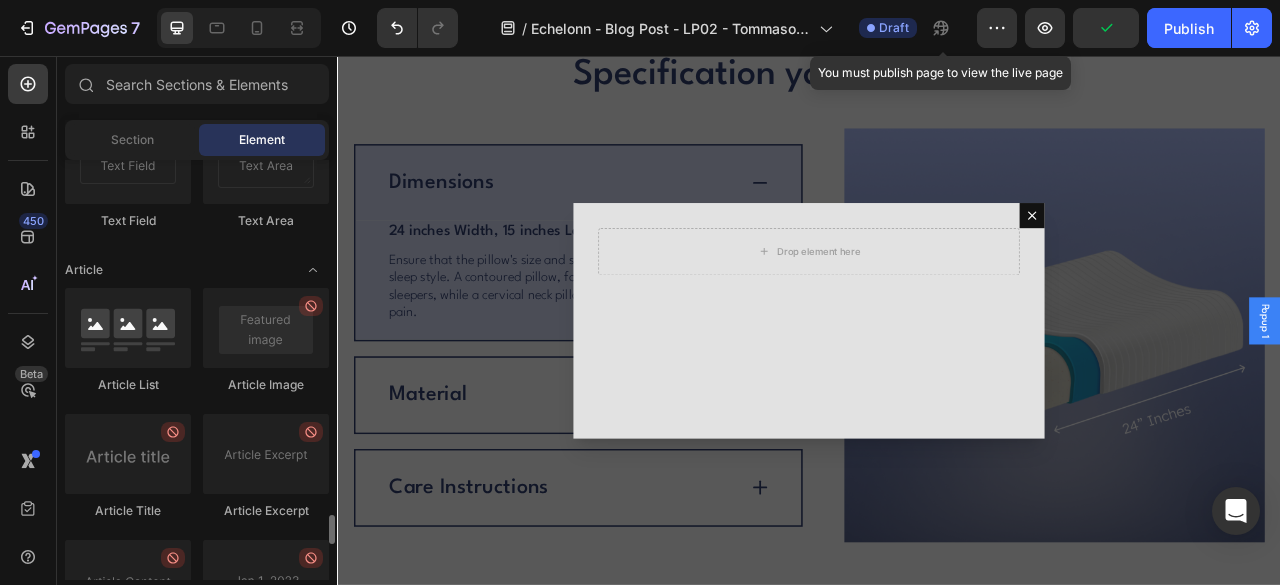 scroll, scrollTop: 4840, scrollLeft: 0, axis: vertical 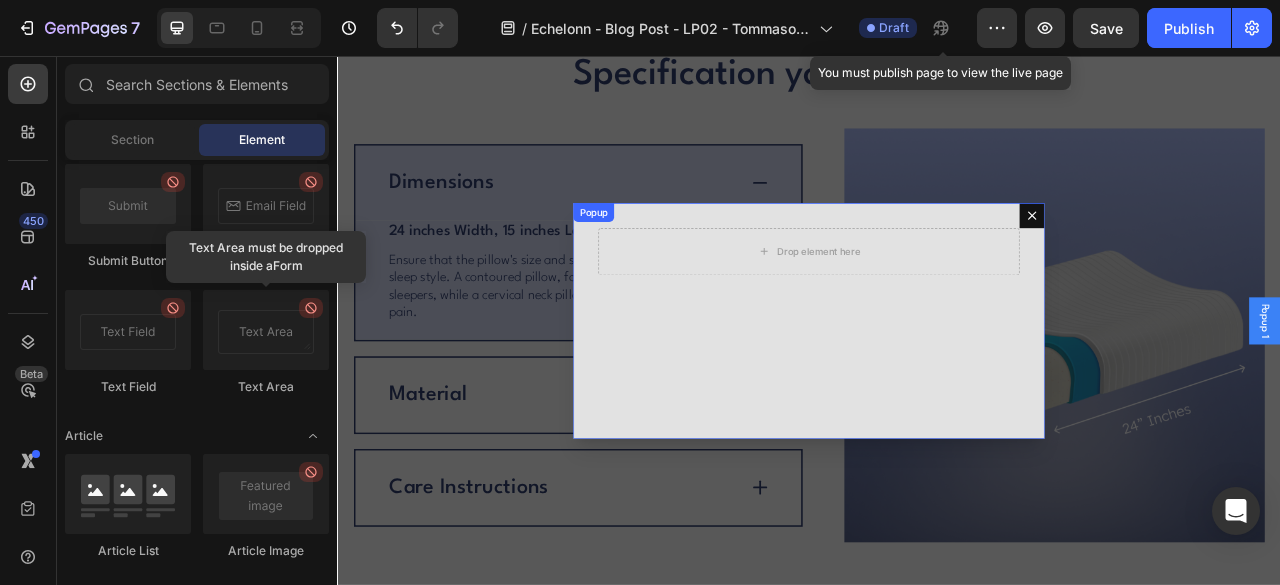 click 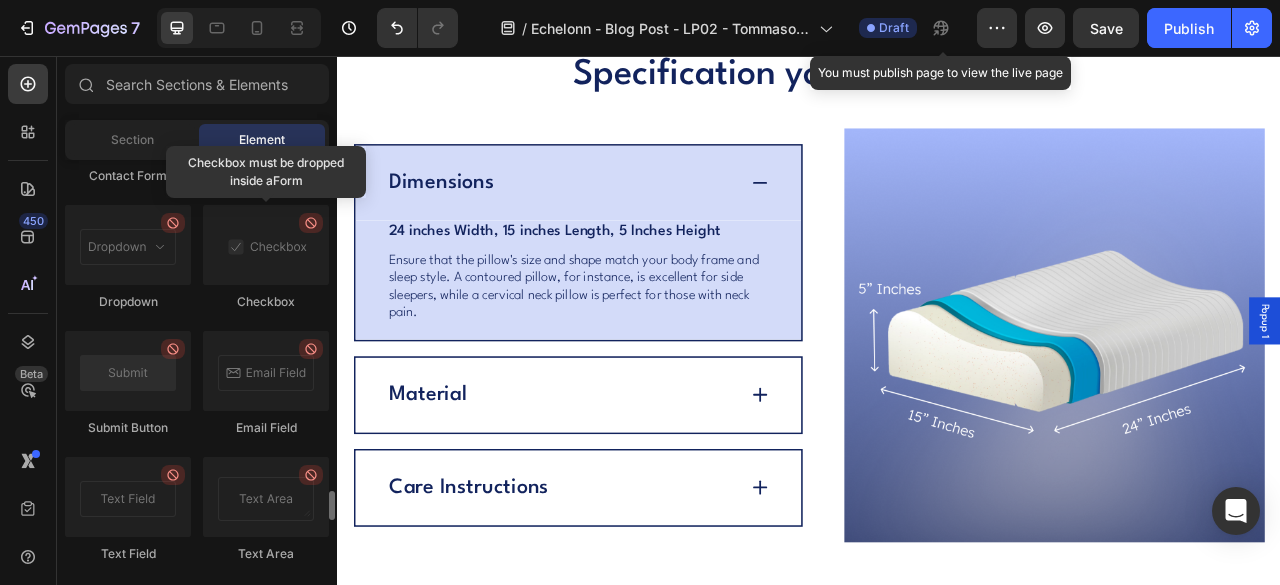 scroll, scrollTop: 4506, scrollLeft: 0, axis: vertical 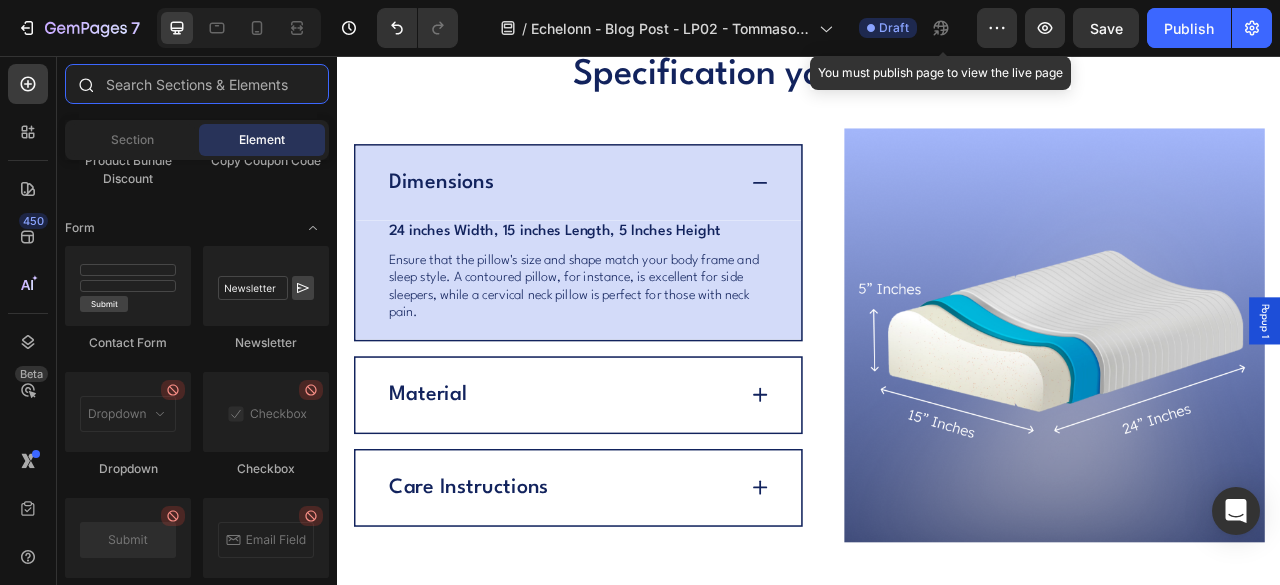 click at bounding box center [197, 84] 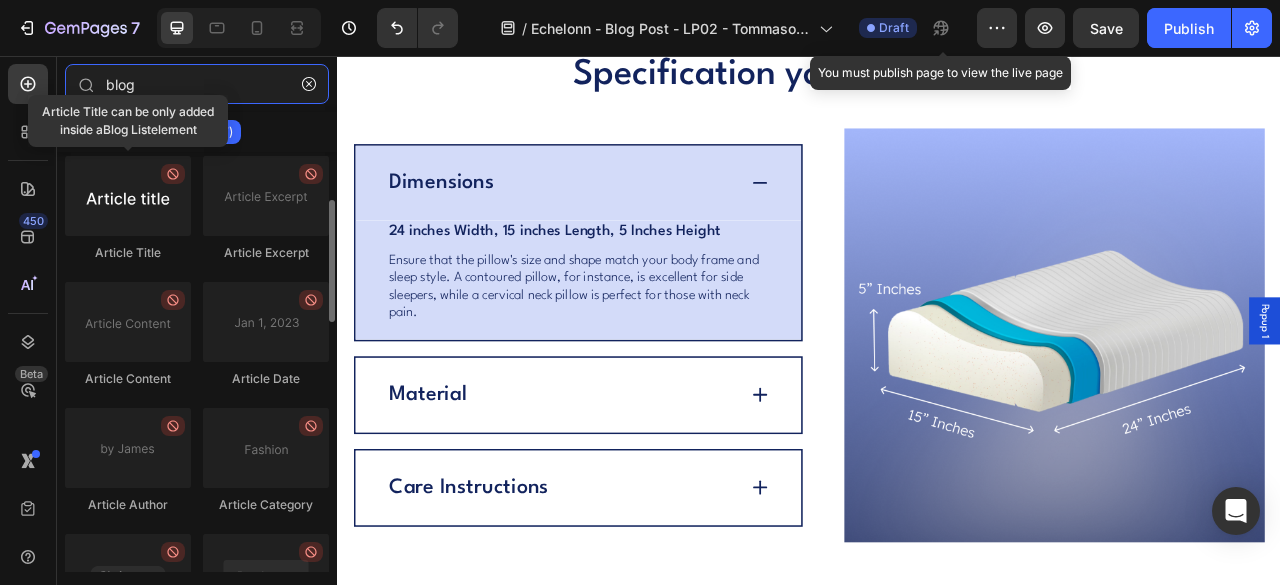 scroll, scrollTop: 0, scrollLeft: 0, axis: both 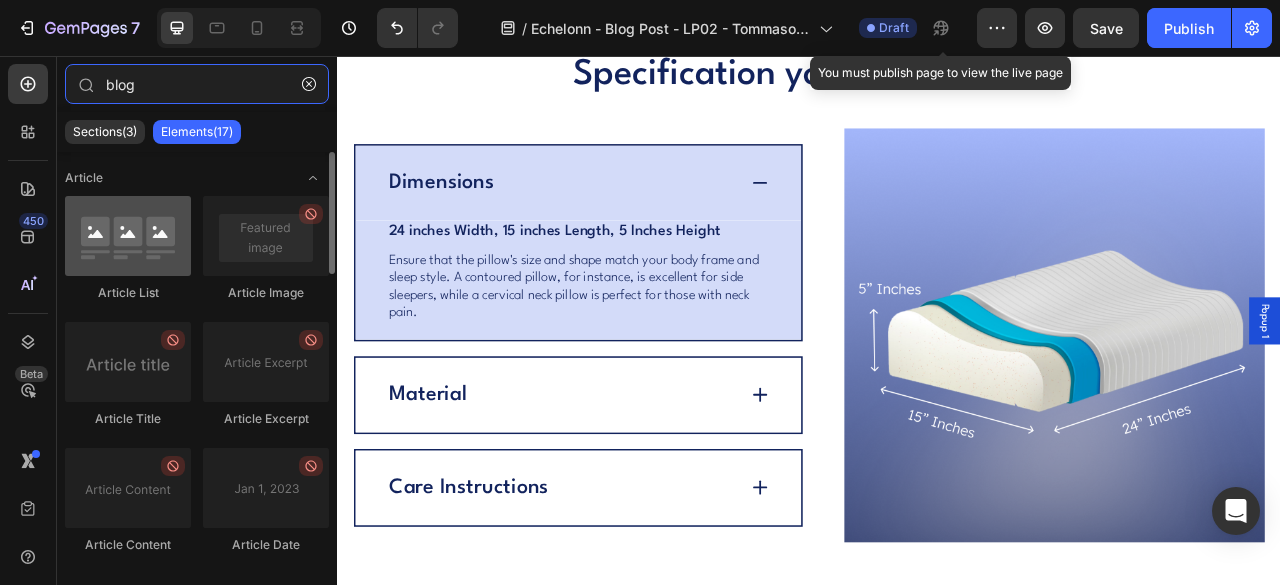 type on "blog" 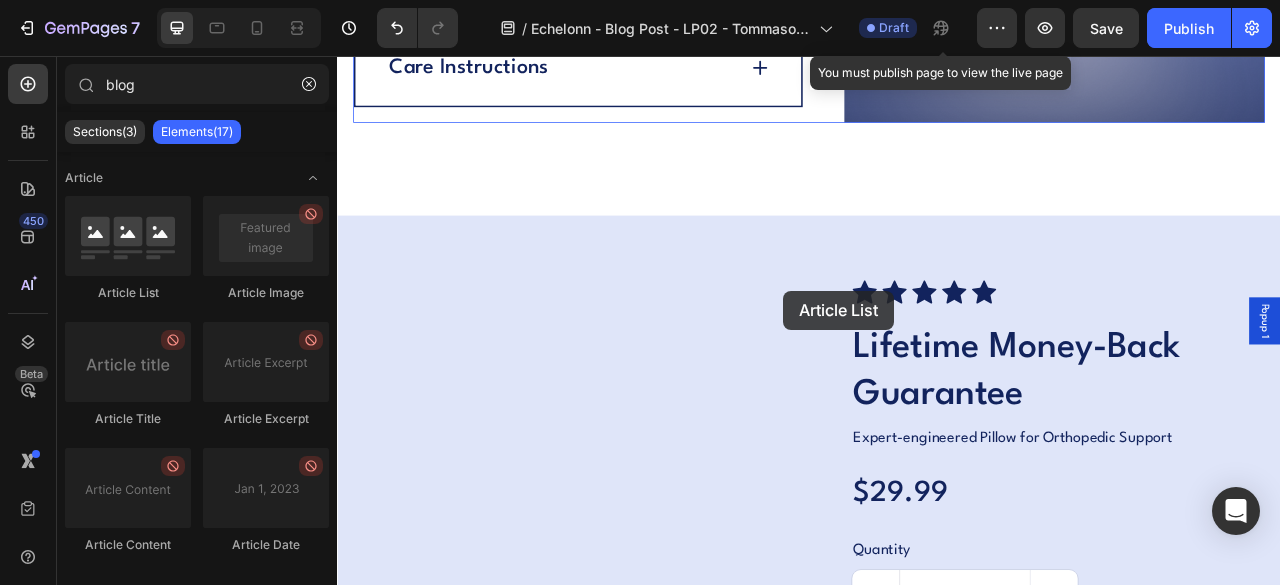 scroll, scrollTop: 6897, scrollLeft: 0, axis: vertical 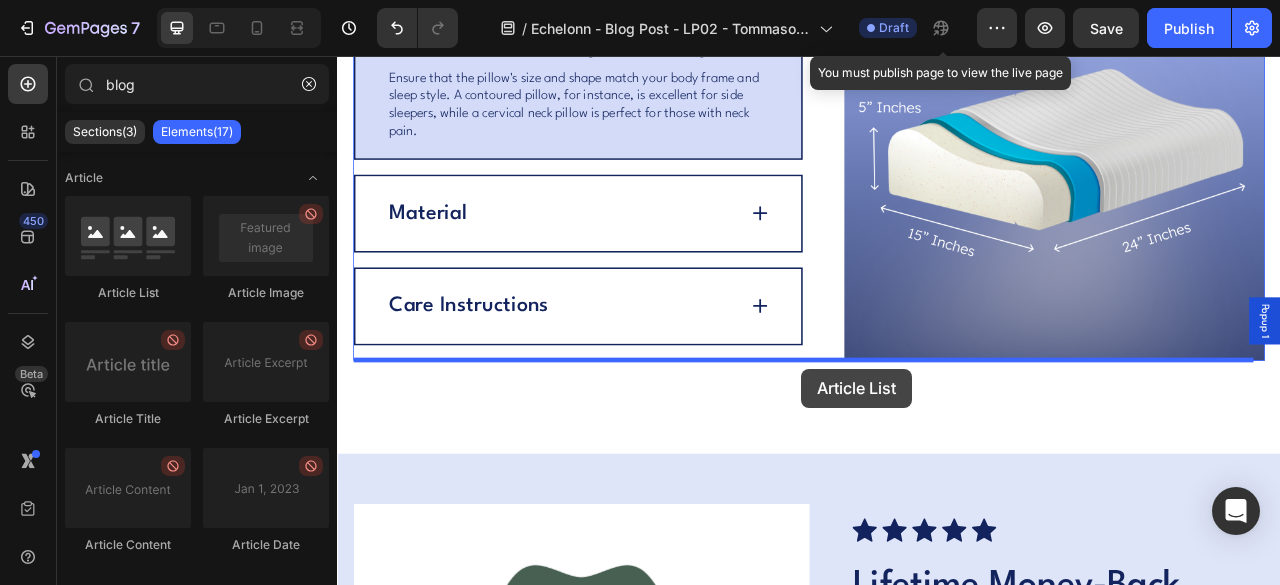 drag, startPoint x: 453, startPoint y: 299, endPoint x: 927, endPoint y: 451, distance: 497.77505 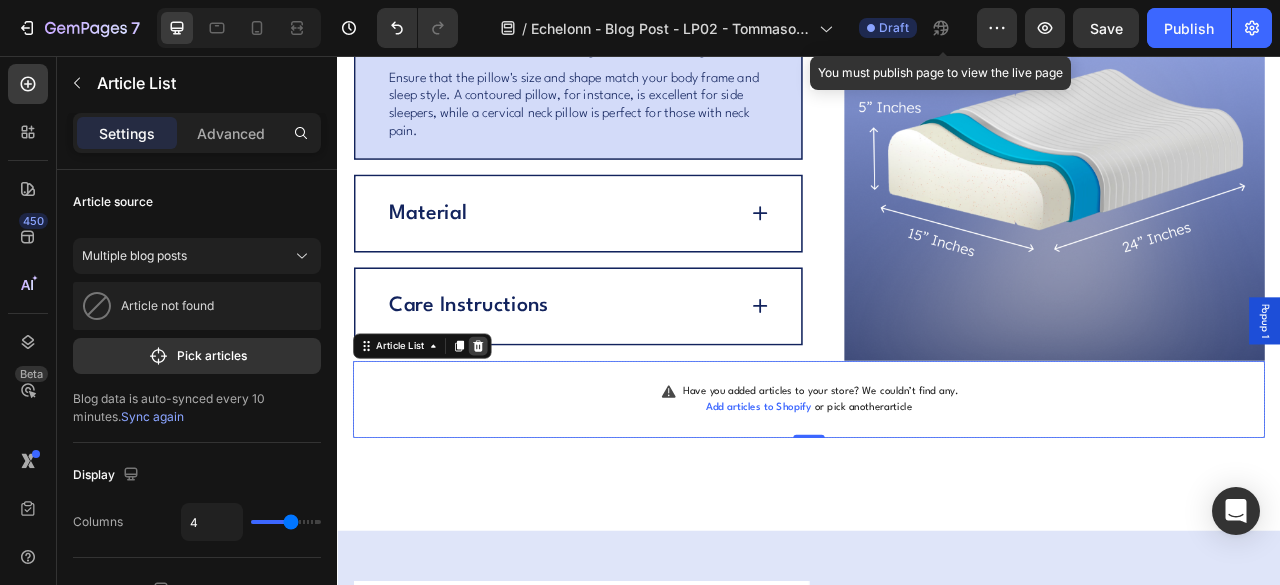click 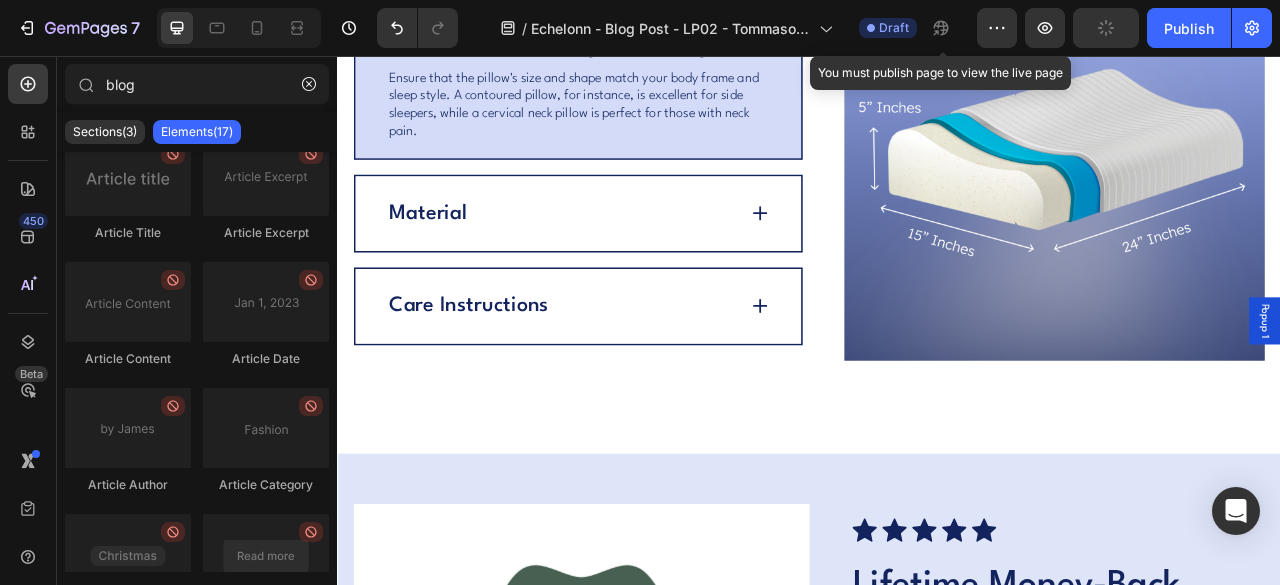 scroll, scrollTop: 0, scrollLeft: 0, axis: both 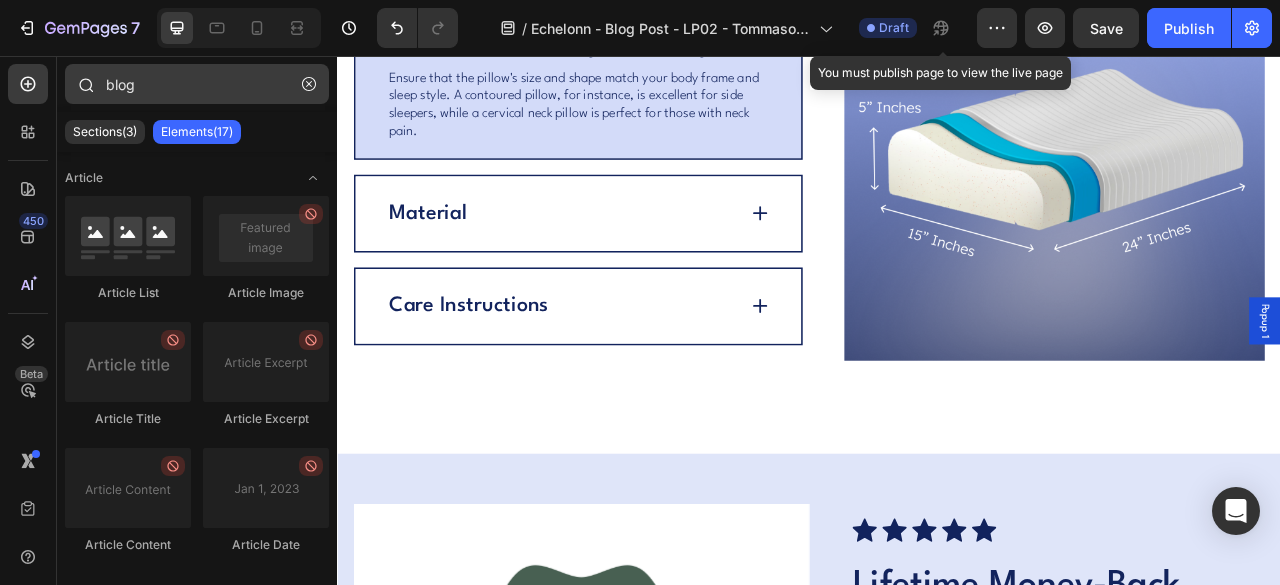 click at bounding box center [309, 84] 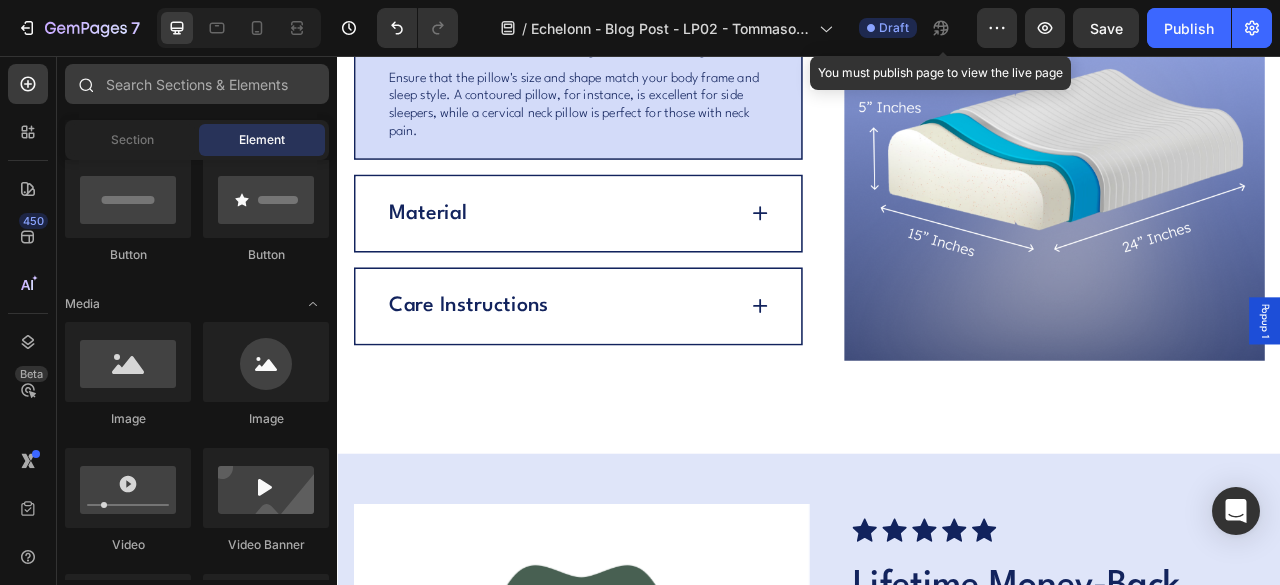 scroll, scrollTop: 333, scrollLeft: 0, axis: vertical 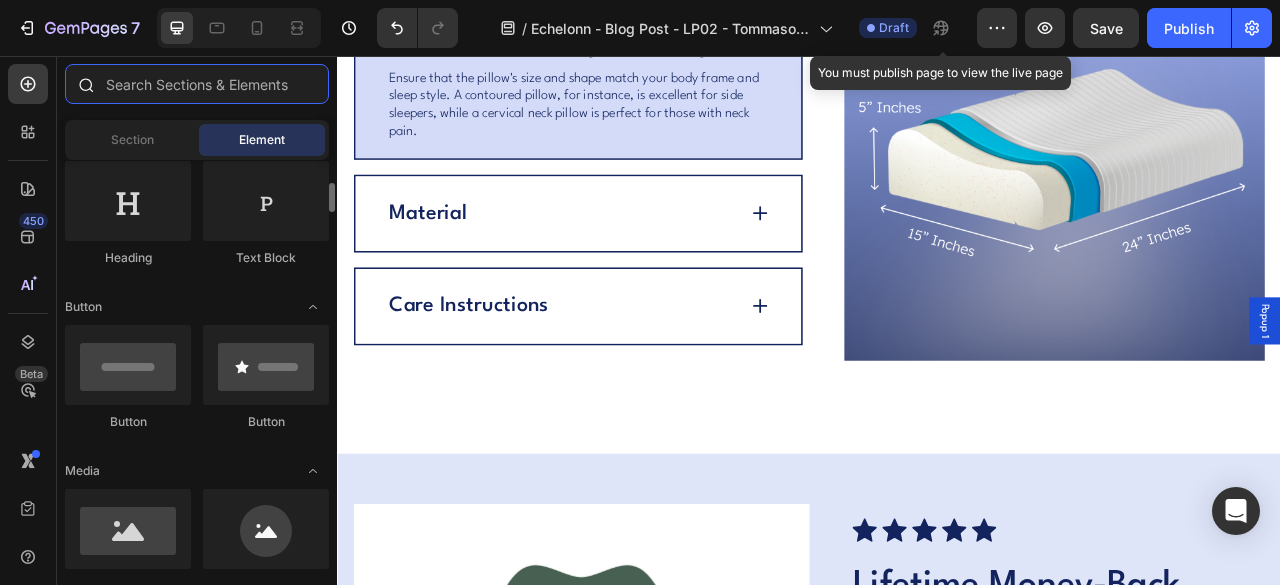 click at bounding box center [197, 84] 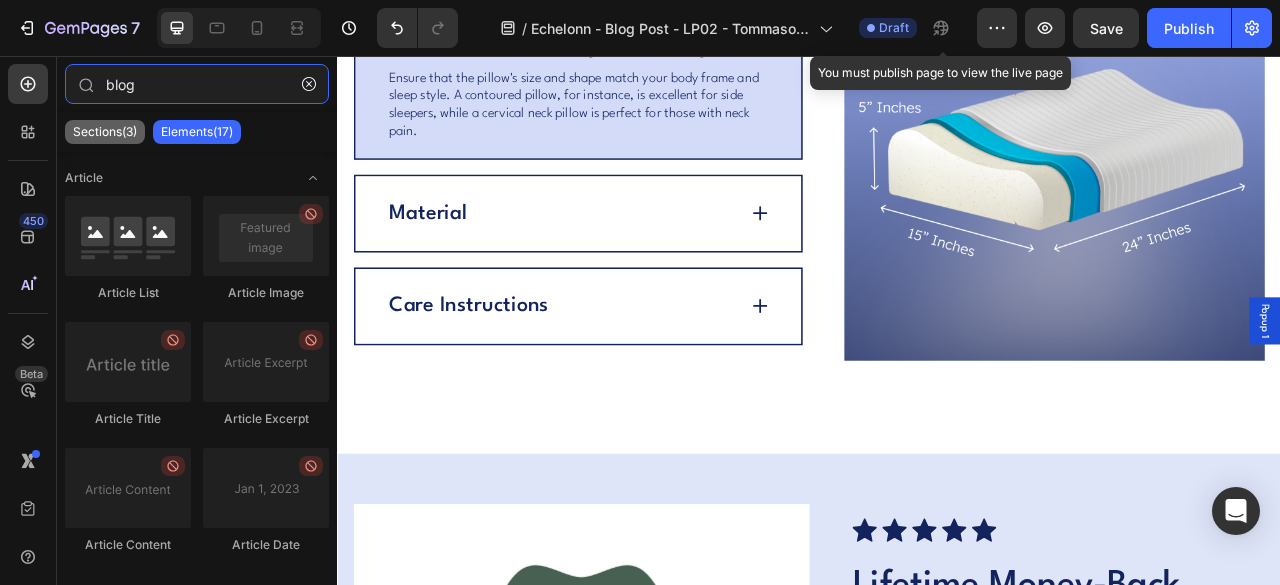 type on "blog" 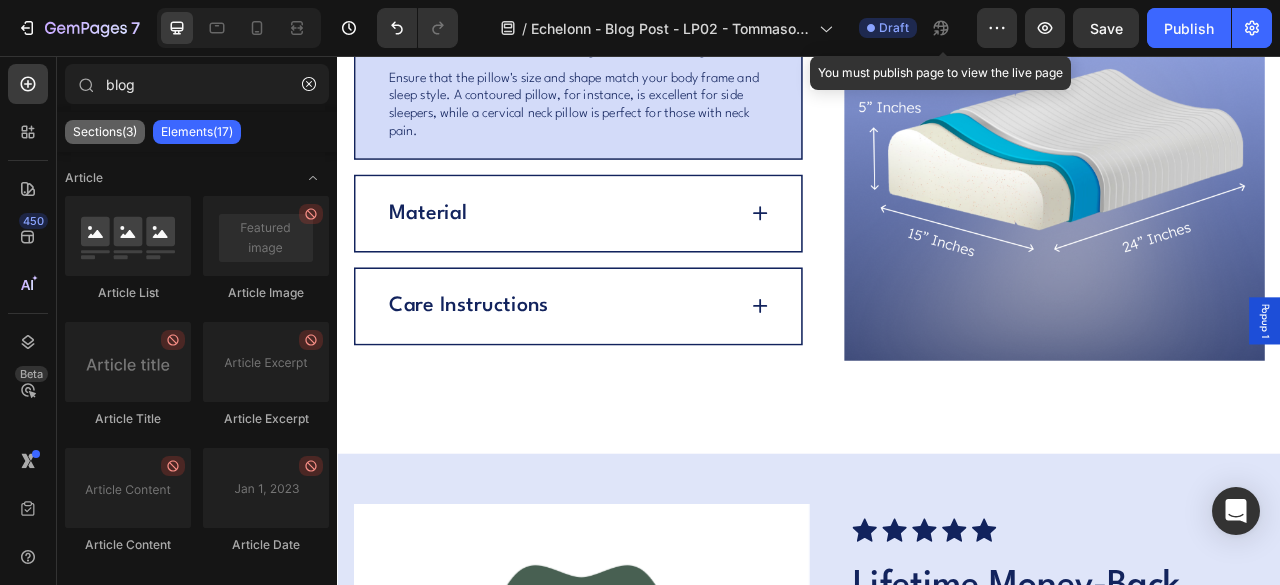 click on "Sections(3)" at bounding box center (105, 132) 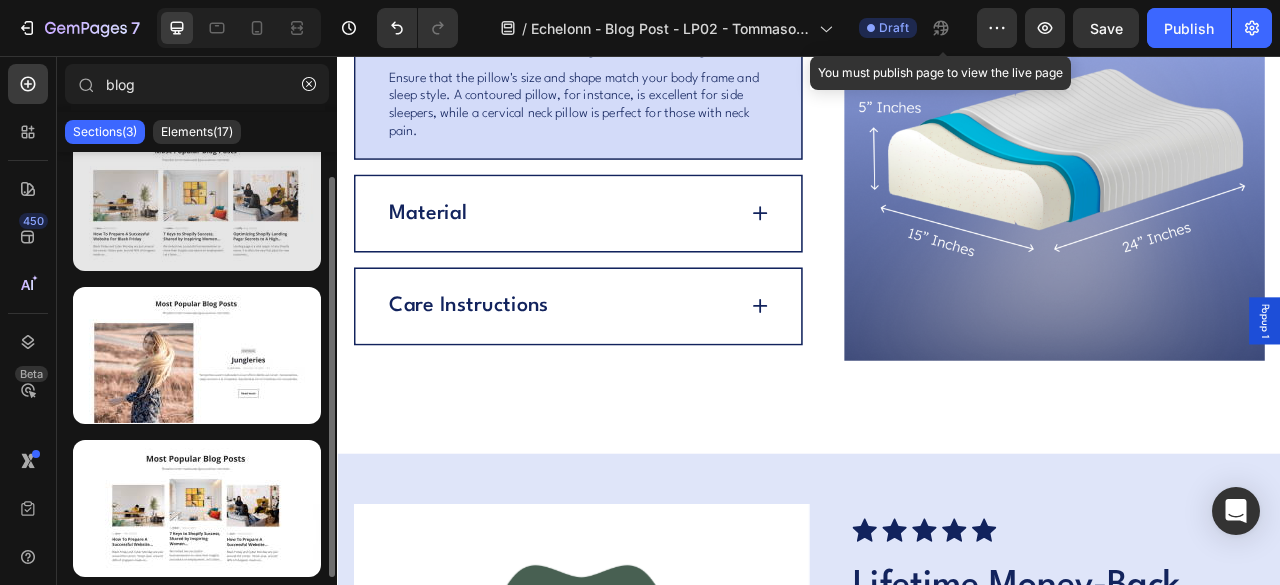 scroll, scrollTop: 0, scrollLeft: 0, axis: both 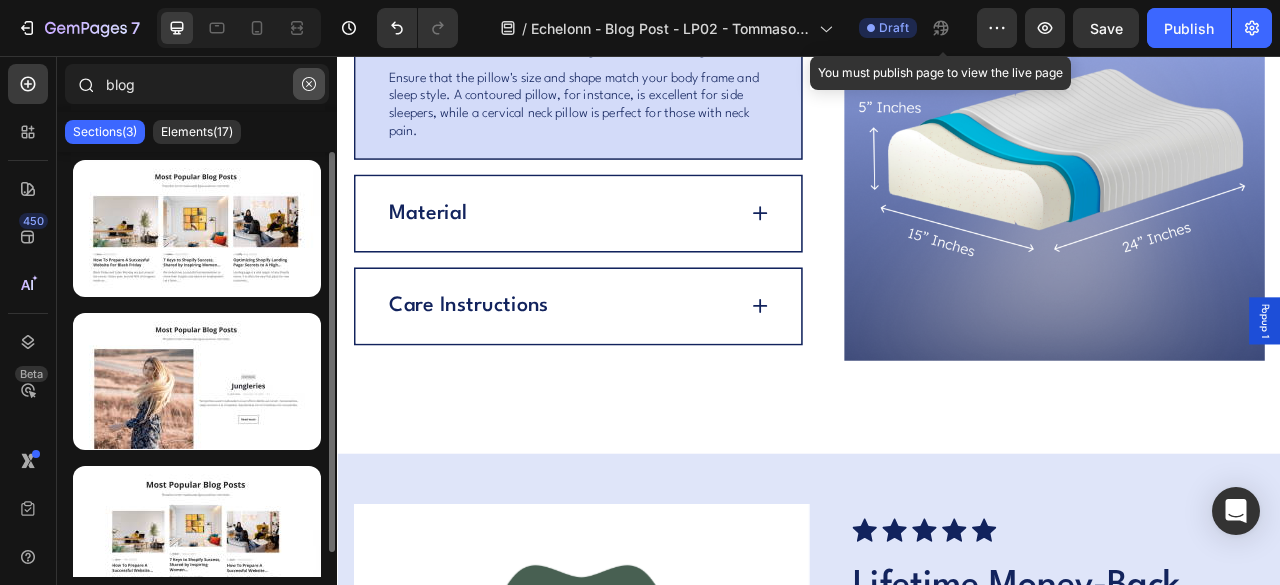 click 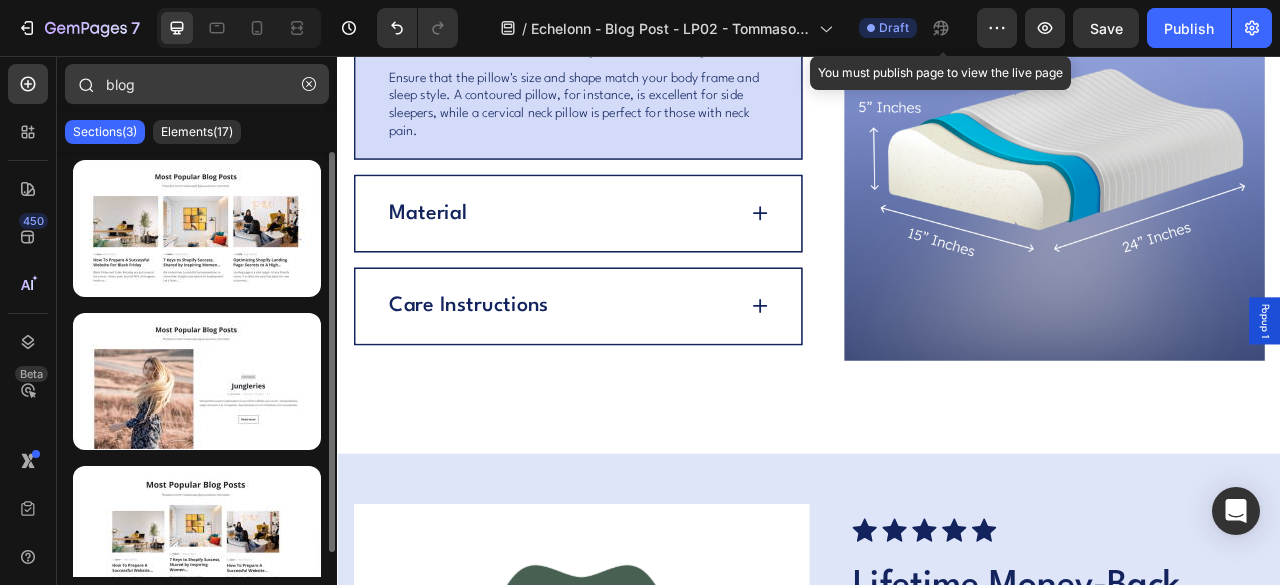 type 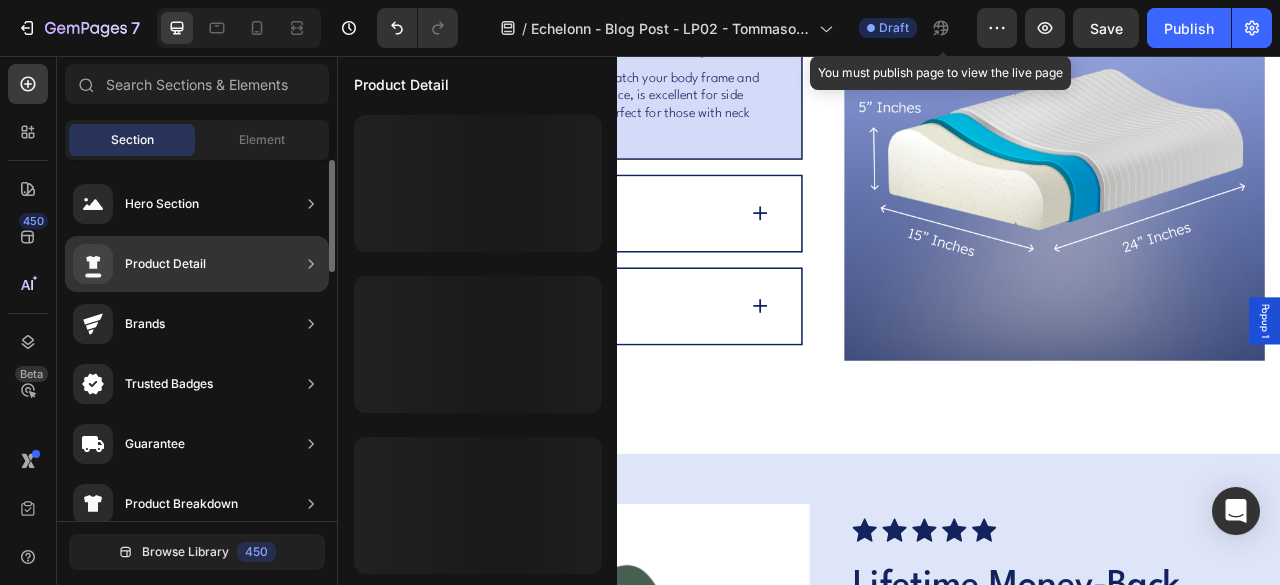 scroll, scrollTop: 798, scrollLeft: 0, axis: vertical 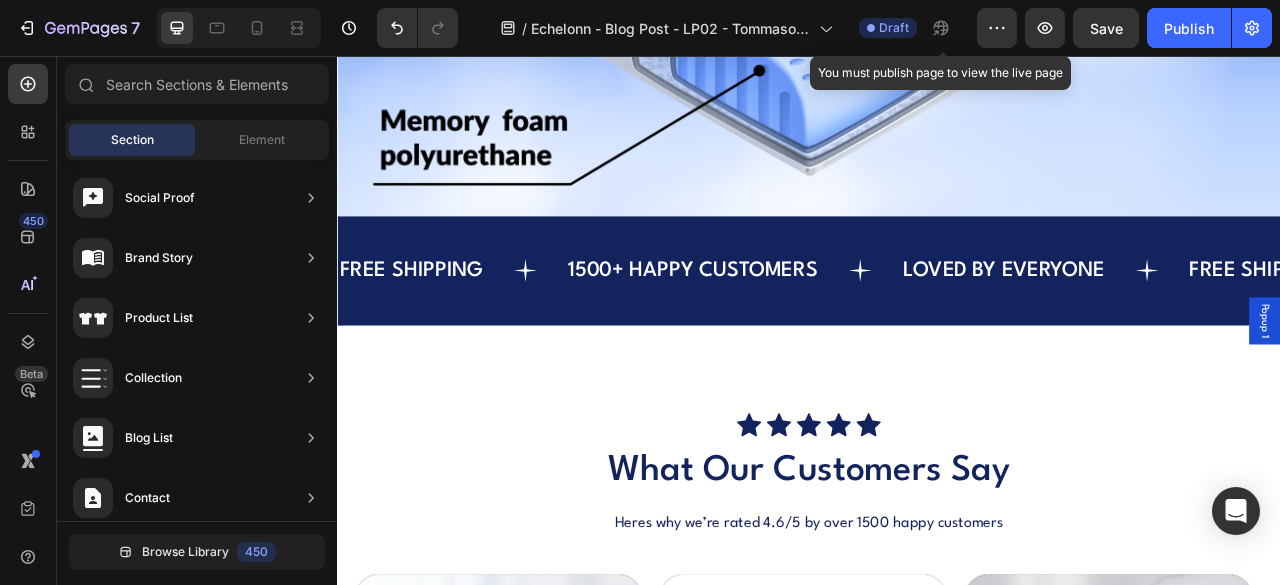 click on "Icon
Icon
Icon
Icon
Icon Icon List What Our Customers Say Heading Heres why we’re rated 4.6/5 by over 1500 happy customers Text Block Video Video Video Carousel GET YOURS NOW Button Row Section 9/25 Page has reached Shopify’s 25 section-limit Page has reached Shopify’s 25 section-limit" at bounding box center (937, 909) 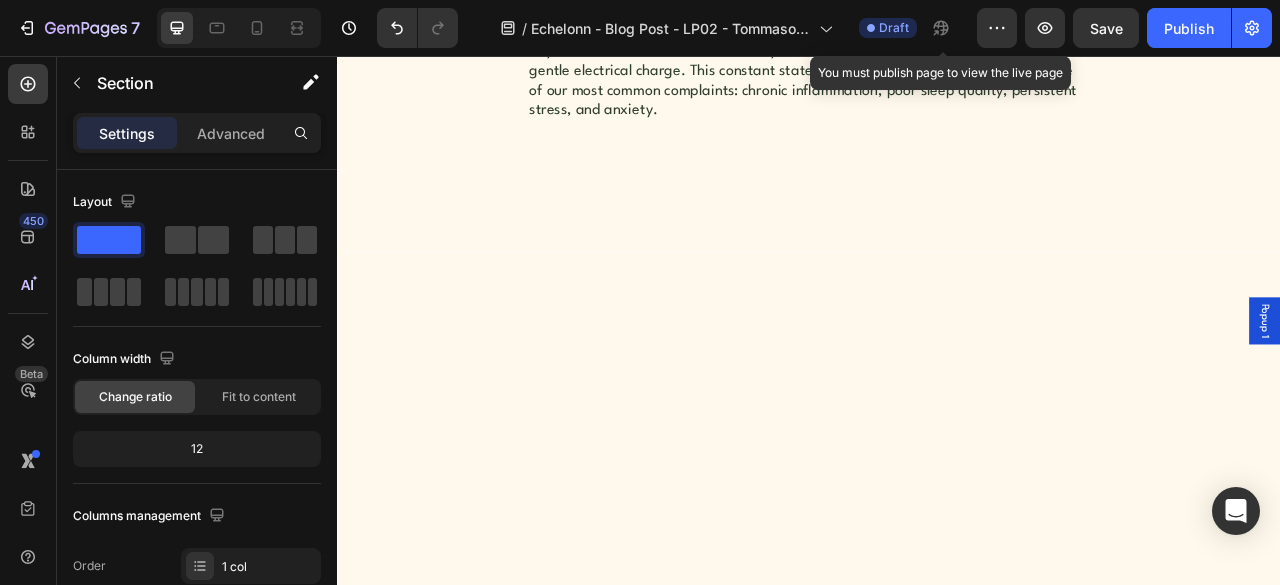 scroll, scrollTop: 0, scrollLeft: 0, axis: both 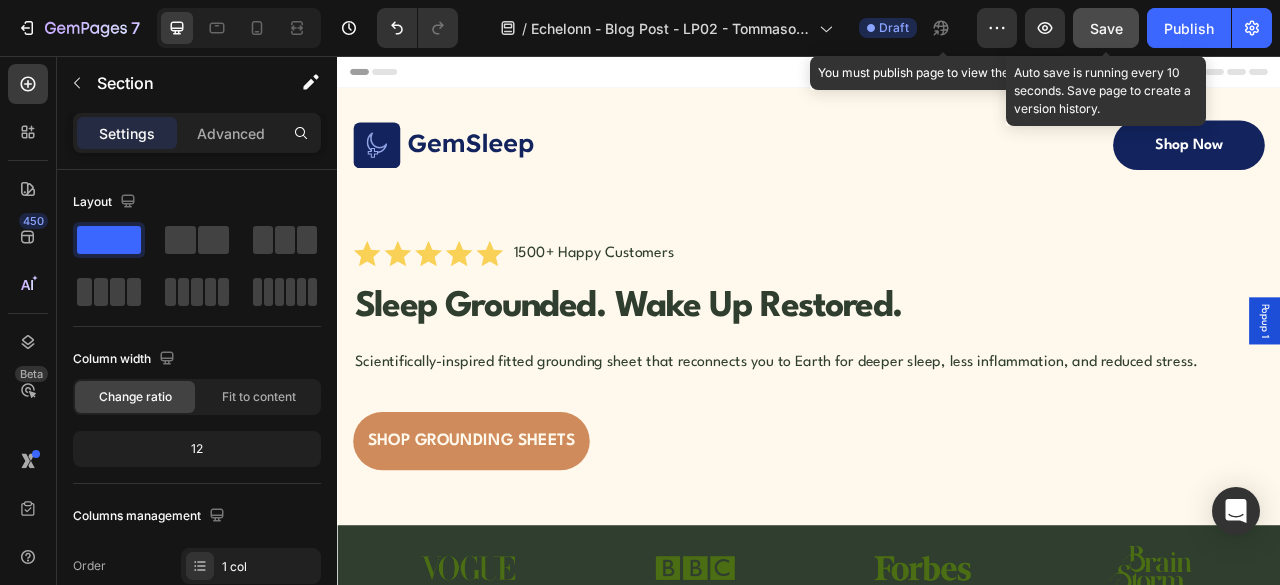 click on "Save" 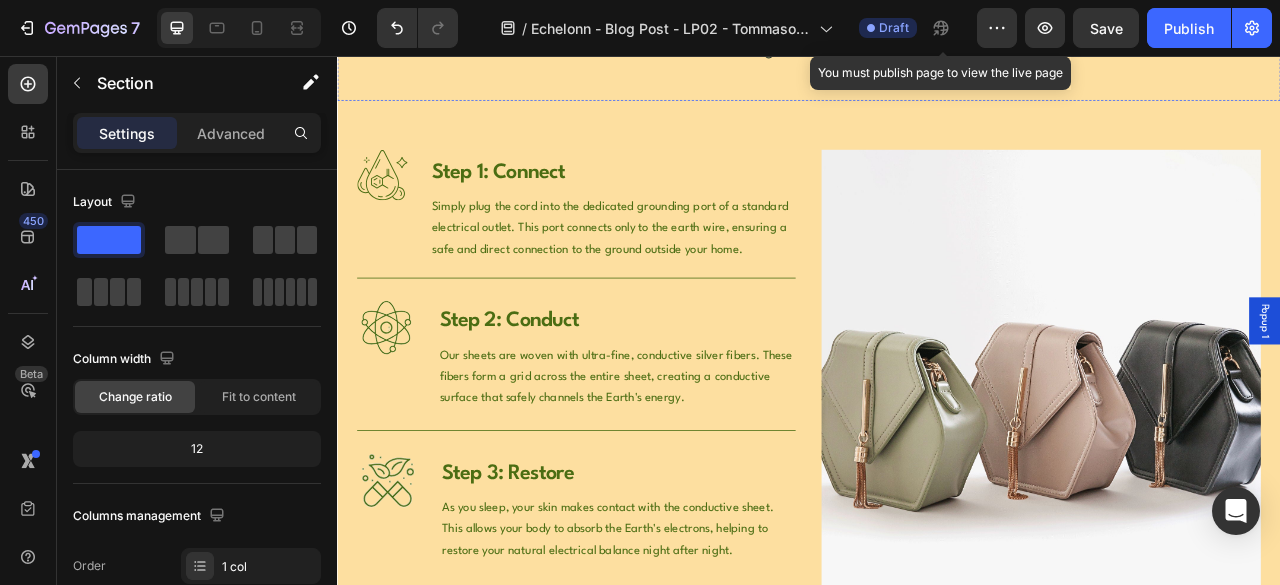 scroll, scrollTop: 3000, scrollLeft: 0, axis: vertical 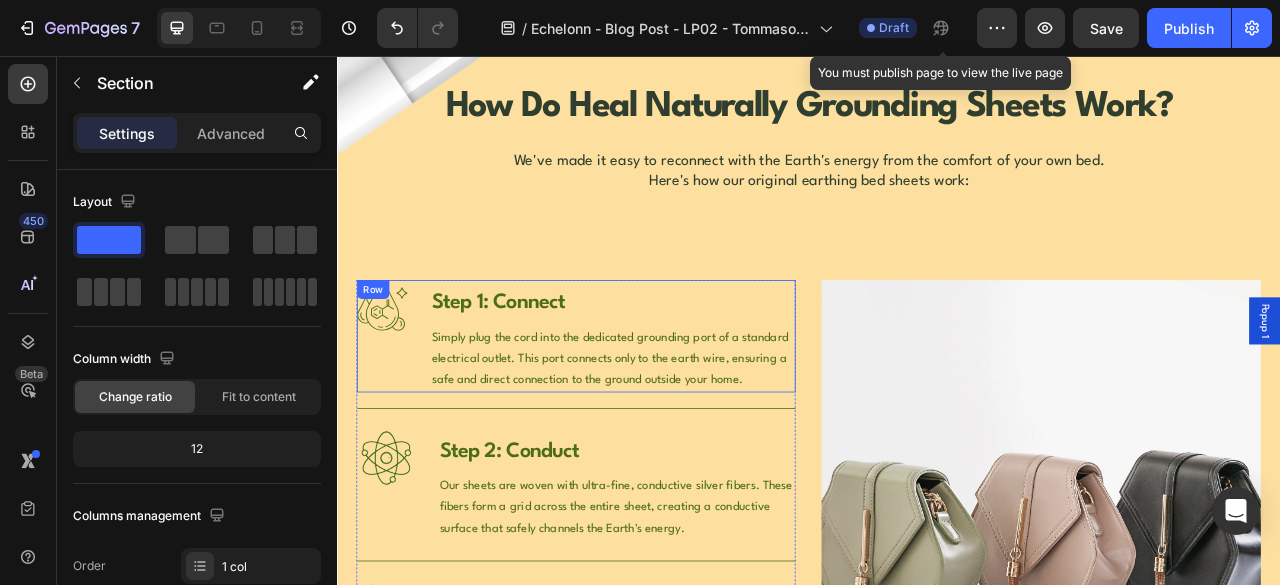 click on "Image" at bounding box center [394, 412] 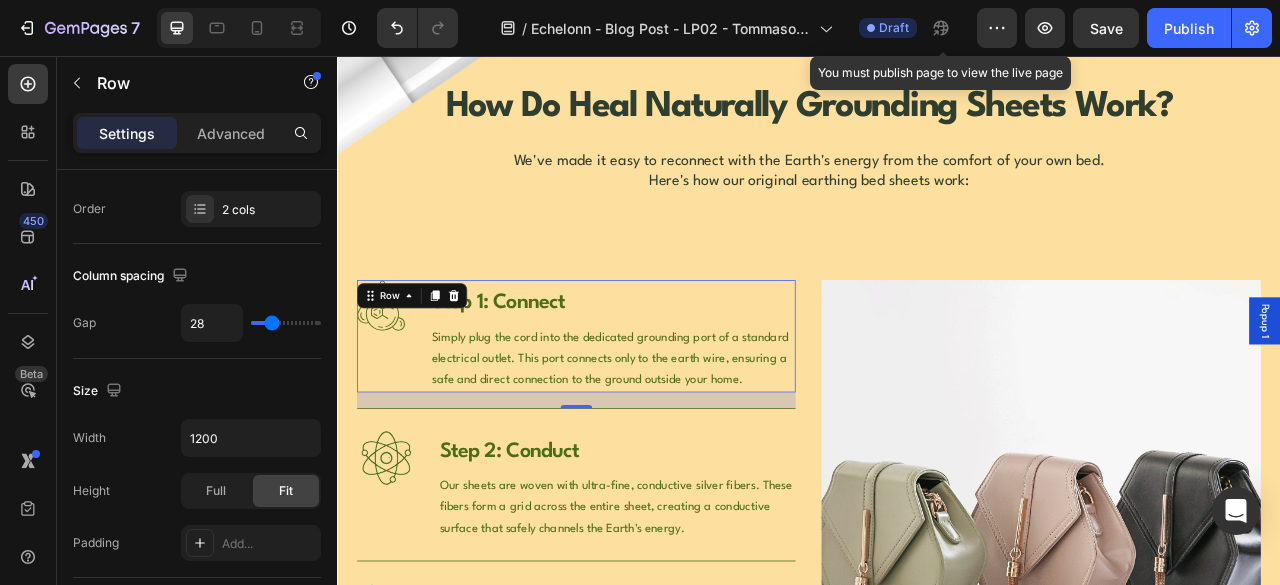 scroll, scrollTop: 0, scrollLeft: 0, axis: both 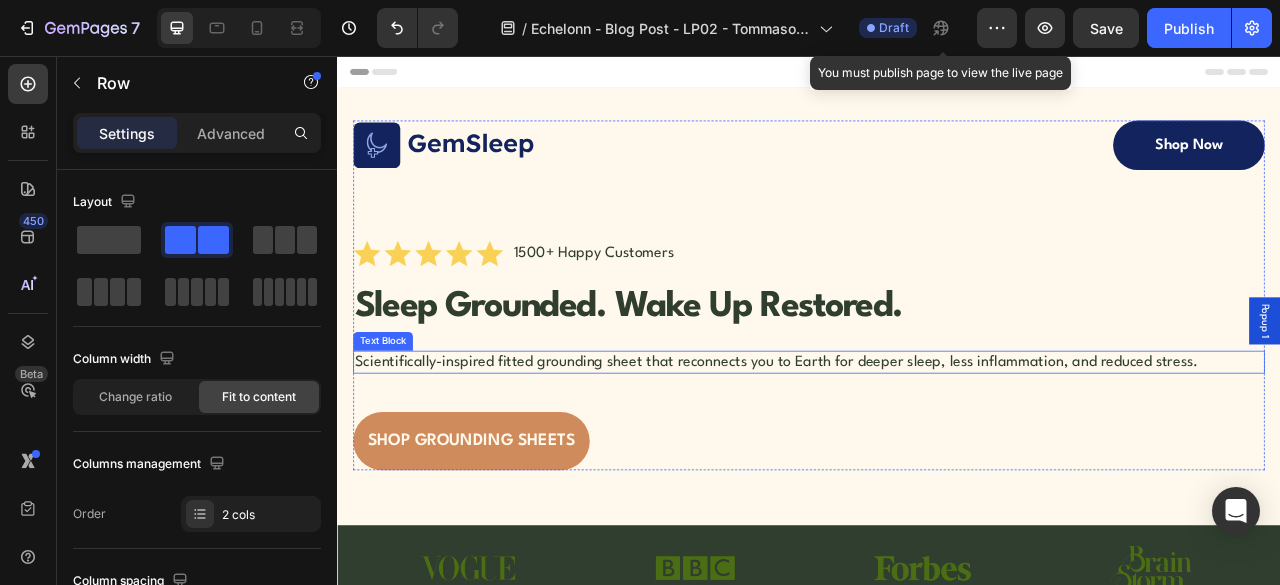 click on "Scientifically-inspired fitted grounding sheet that reconnects you to Earth for deeper sleep, less inflammation, and reduced stress." at bounding box center (937, 445) 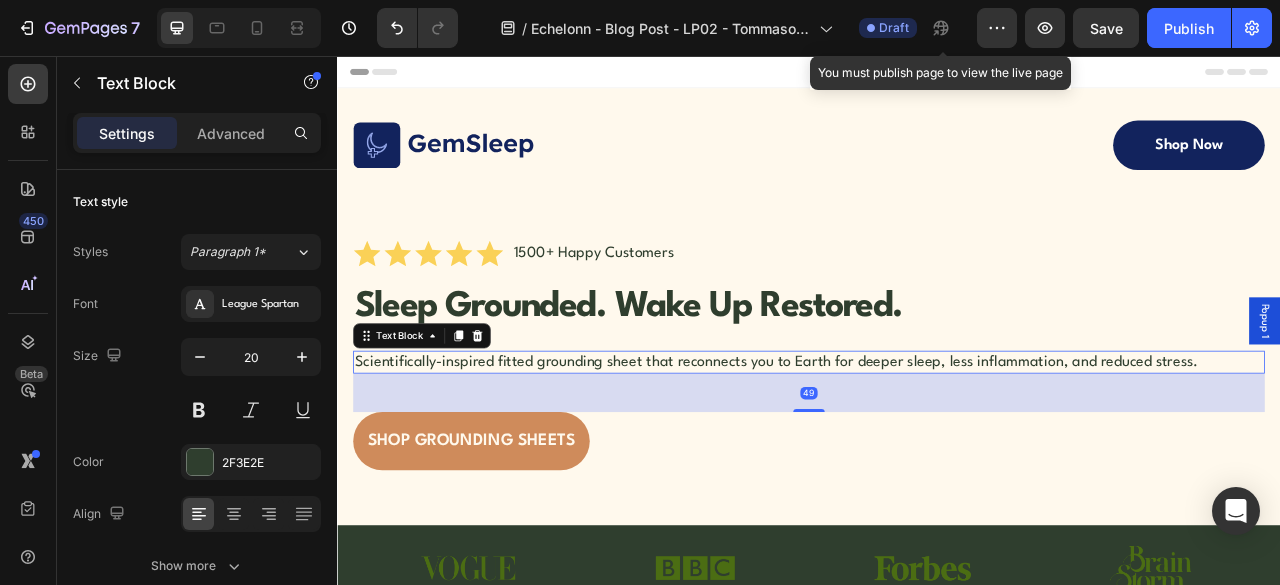 click on "Scientifically-inspired fitted grounding sheet that reconnects you to Earth for deeper sleep, less inflammation, and reduced stress." at bounding box center (937, 445) 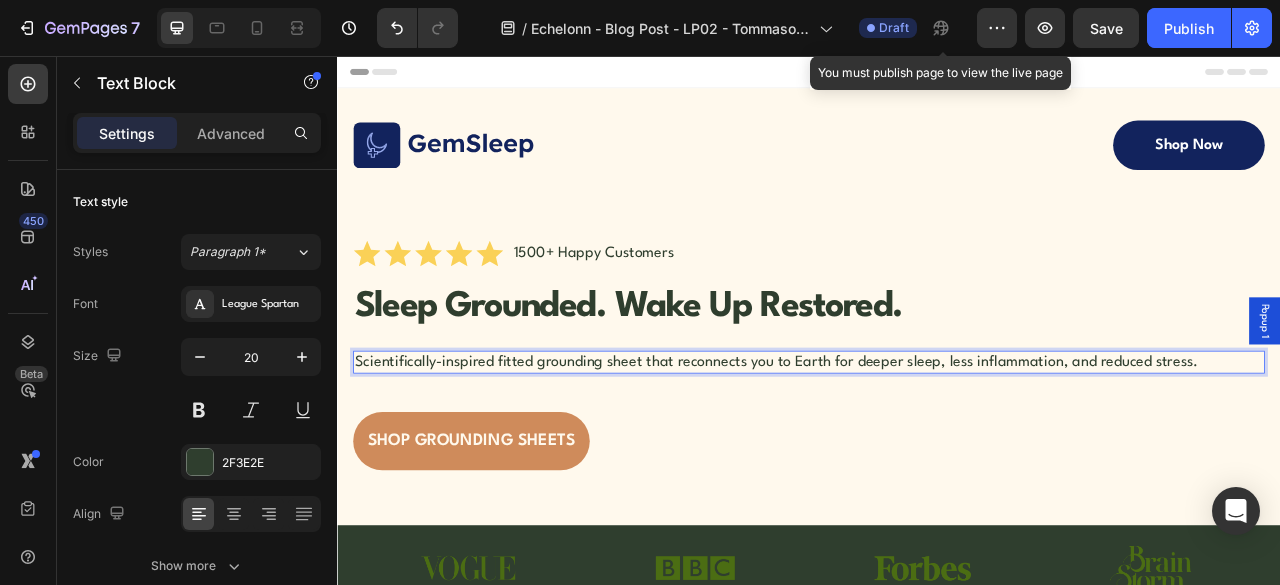 click on "Scientifically-inspired fitted grounding sheet that reconnects you to Earth for deeper sleep, less inflammation, and reduced stress." at bounding box center (937, 445) 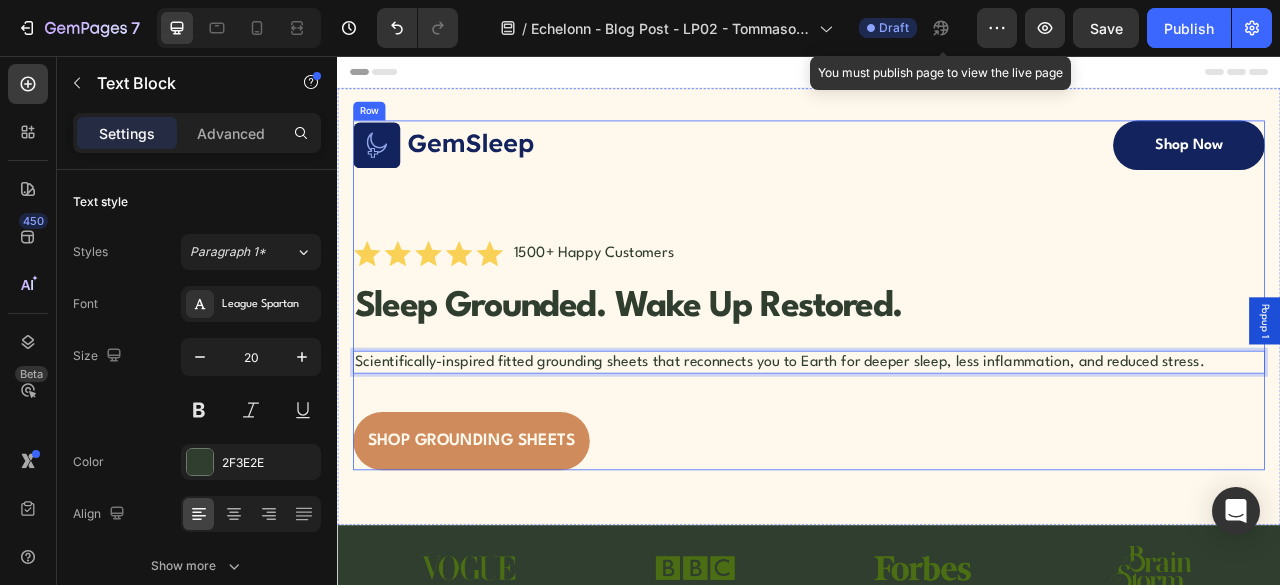 click on "Image Shop Now Button Row
Icon
Icon
Icon
Icon
Icon Icon List 1500+ Happy Customers Text Block Row Sleep Grounded. Wake Up Restored. Heading Scientifically-inspired fitted grounding sheets that reconnects you to Earth for deeper sleep, less inflammation, and reduced stress. Text Block   49 Shop Grounding Sheets Button" at bounding box center [937, 360] 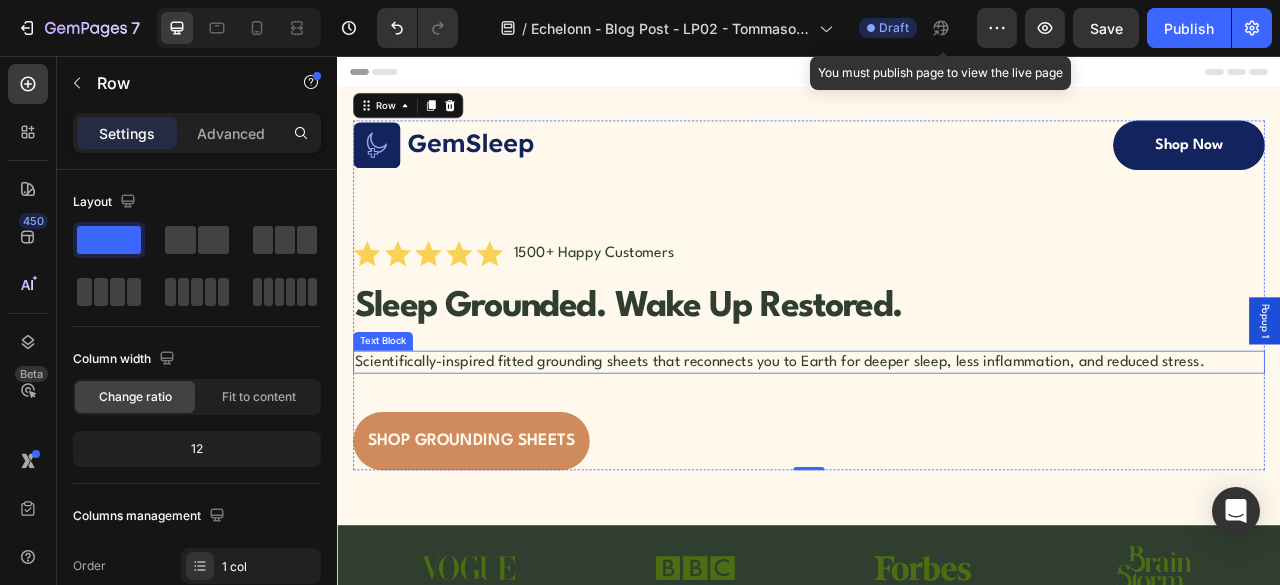 click on "Scientifically-inspired fitted grounding sheets that reconnects you to Earth for deeper sleep, less inflammation, and reduced stress." at bounding box center (937, 445) 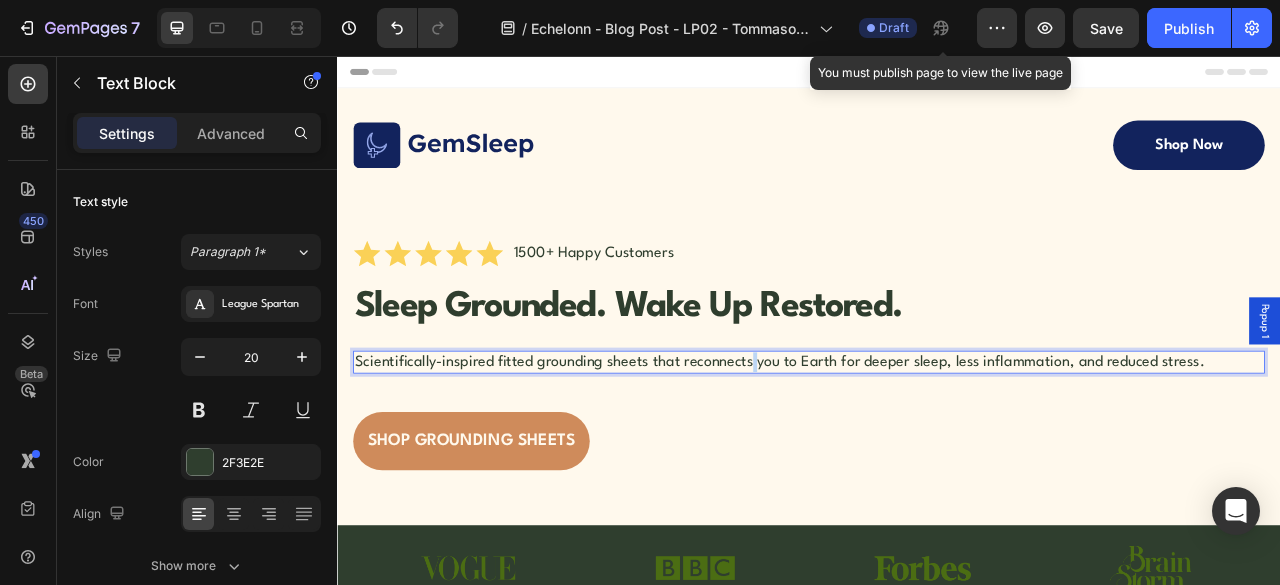 click on "Scientifically-inspired fitted grounding sheets that reconnects you to Earth for deeper sleep, less inflammation, and reduced stress." at bounding box center [937, 445] 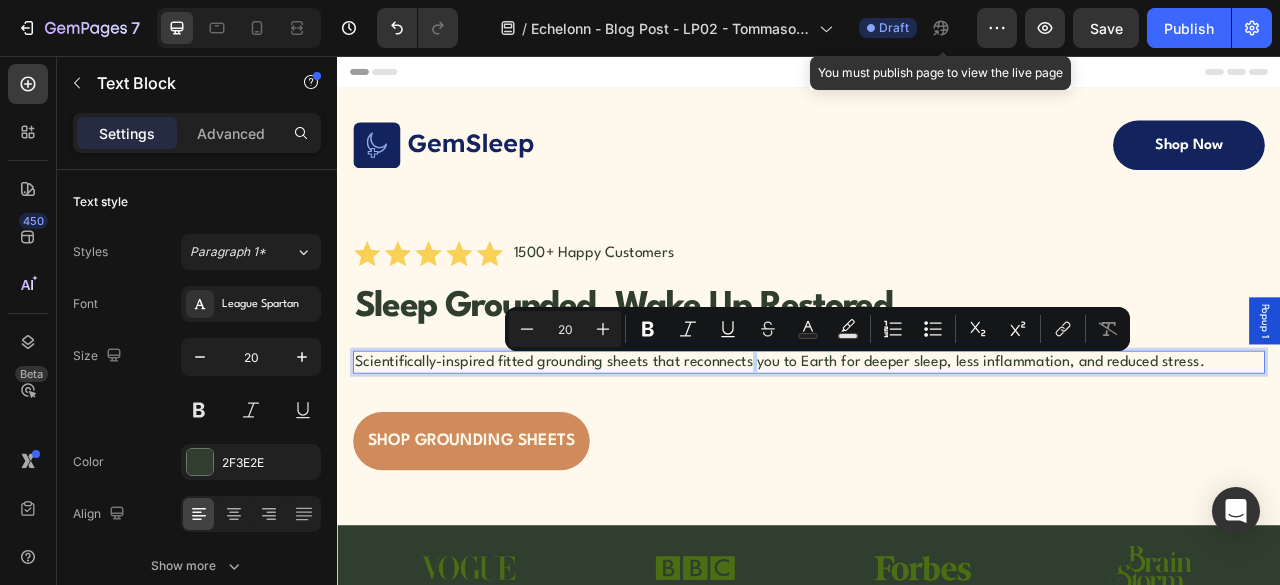 click on "Scientifically-inspired fitted grounding sheets that reconnects you to Earth for deeper sleep, less inflammation, and reduced stress." at bounding box center (937, 445) 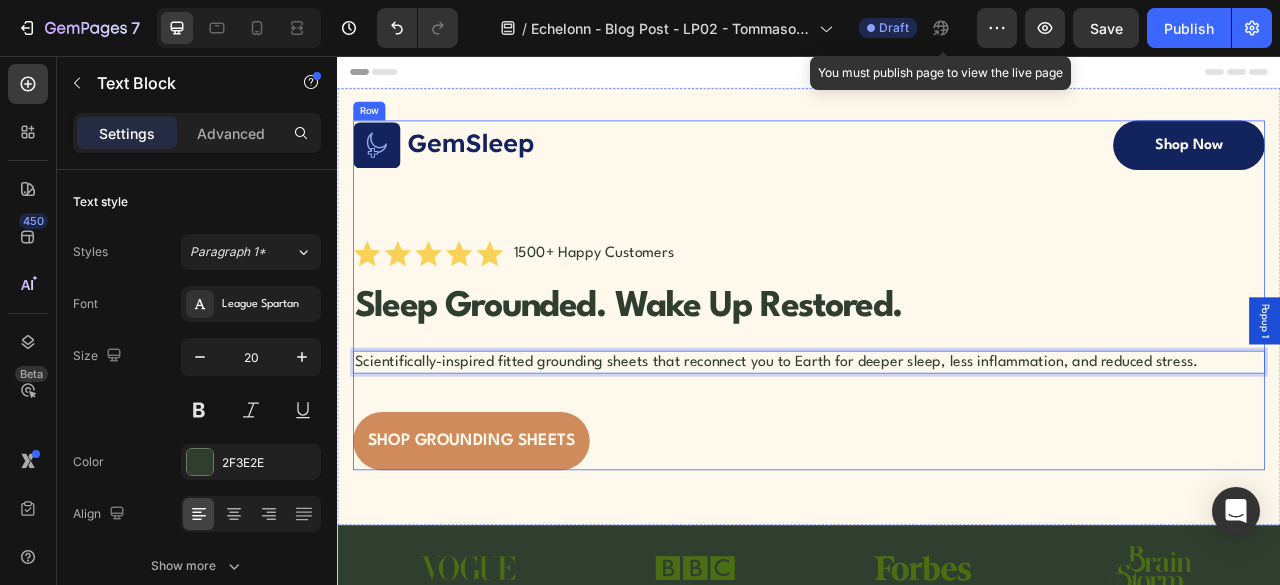 click on "The Solution: What is Grounding? Heading Grounding, also known as "Earthing," is the simple practice of reconnecting your body with the Earth's natural energy. The core concept is that grounding helps to restore your body’s natural electron balance. Think of it as mimicking the effect of walking barefoot on the grass or sand. This connection allows your body to absorb the Earth’s free electrons, which can help stabilize your internal bioelectrical environment. Text Block Row" at bounding box center (937, 360) 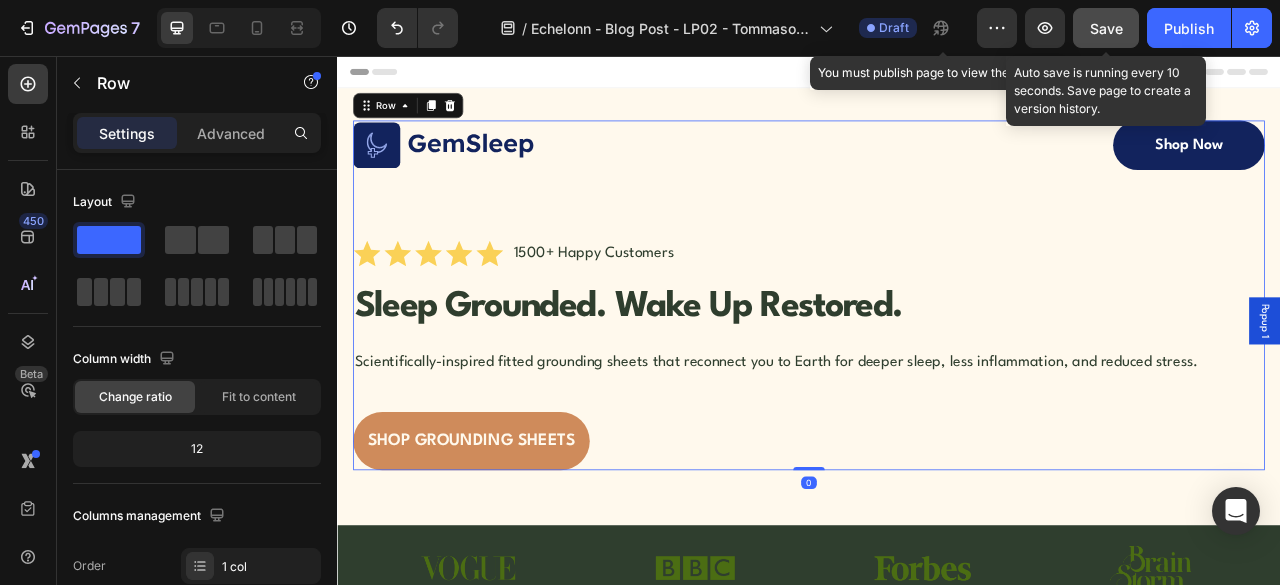 click on "Save" at bounding box center (1106, 28) 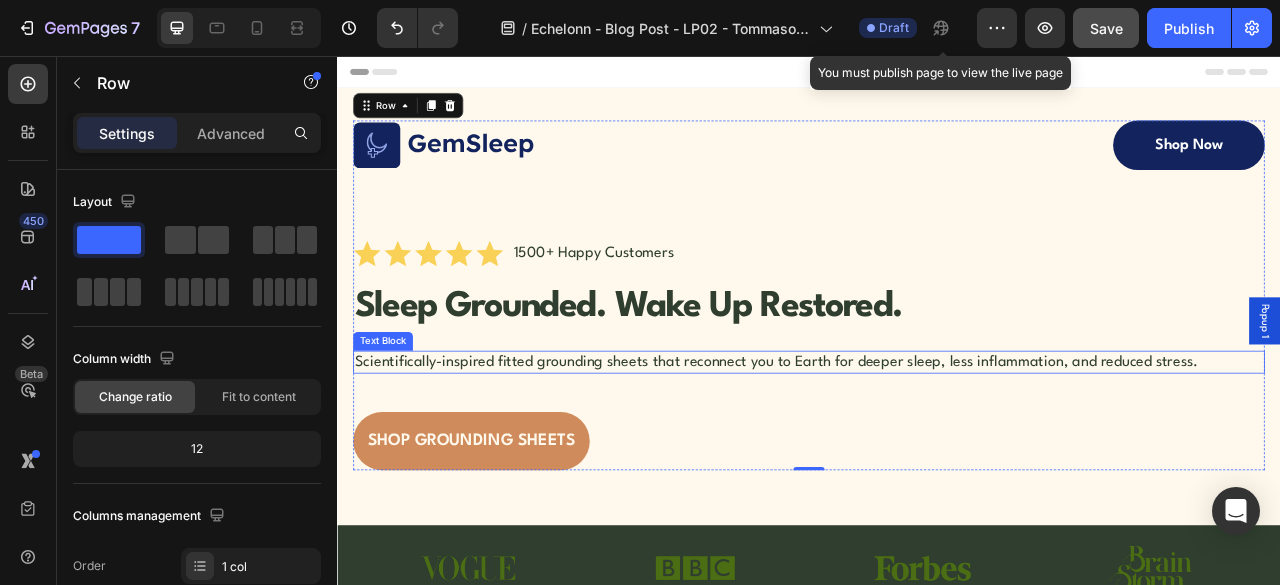 type 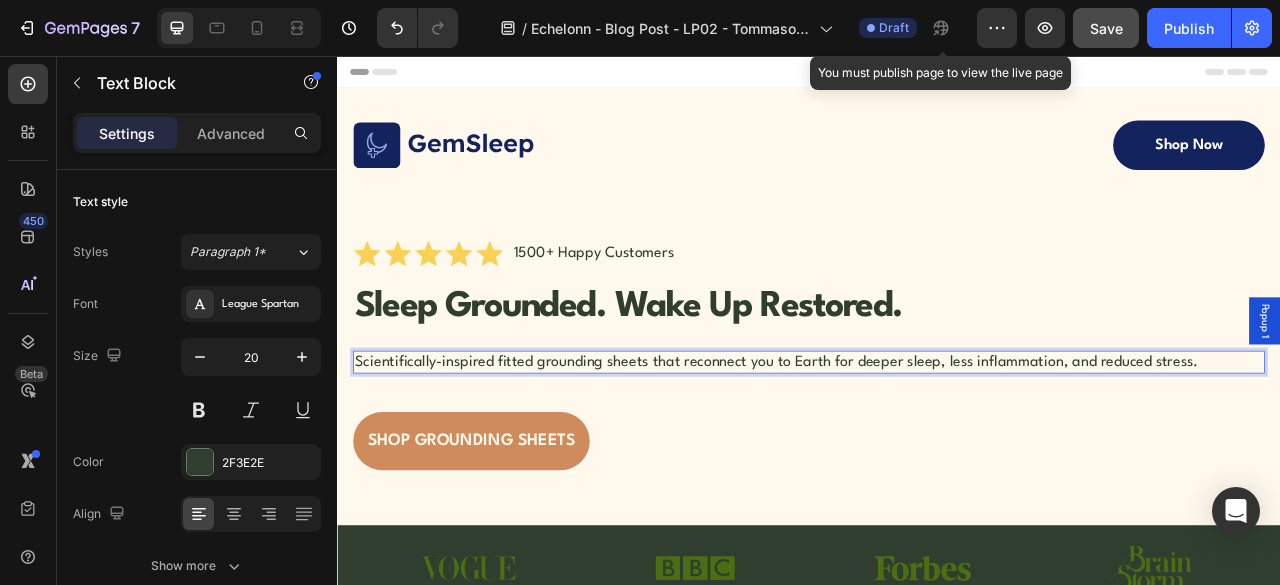 click on "Scientifically-inspired fitted grounding sheets that reconnect you to Earth for deeper sleep, less inflammation, and reduced stress." at bounding box center (937, 445) 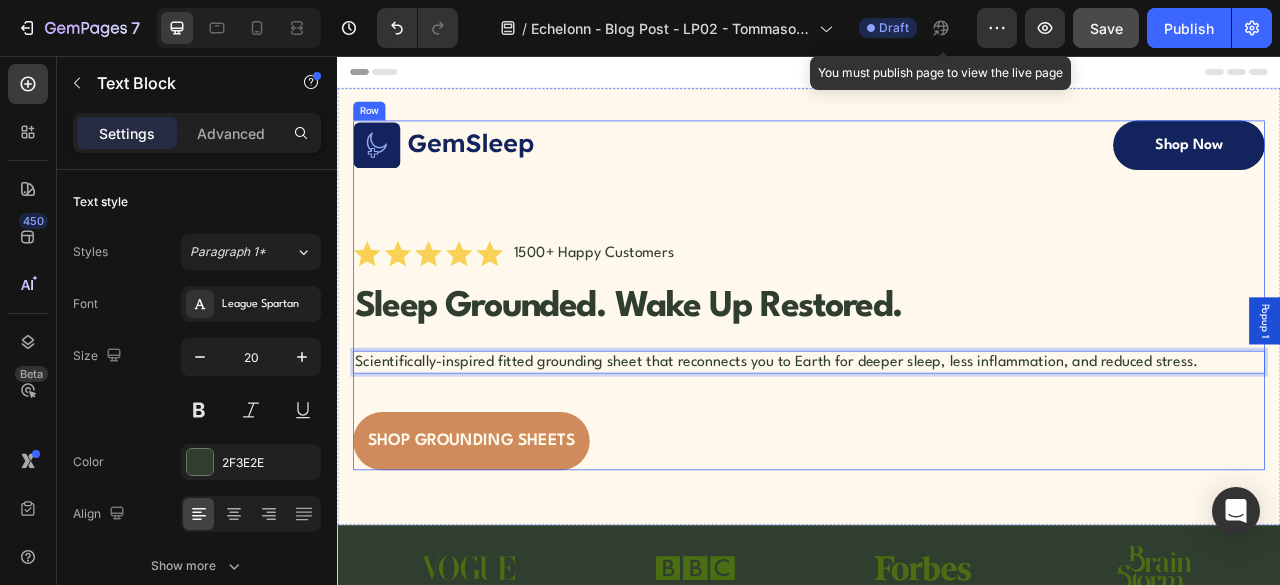 click on "Image Shop Now Button Row
Icon
Icon
Icon
Icon
Icon Icon List 1500+ Happy Customers Text Block Row Sleep Grounded. Wake Up Restored. Heading Scientifically-inspired fitted grounding sheet that reconnects you to Earth for deeper sleep, less inflammation, and reduced stress. Text Block   49 Shop Grounding Sheets Button" at bounding box center [937, 360] 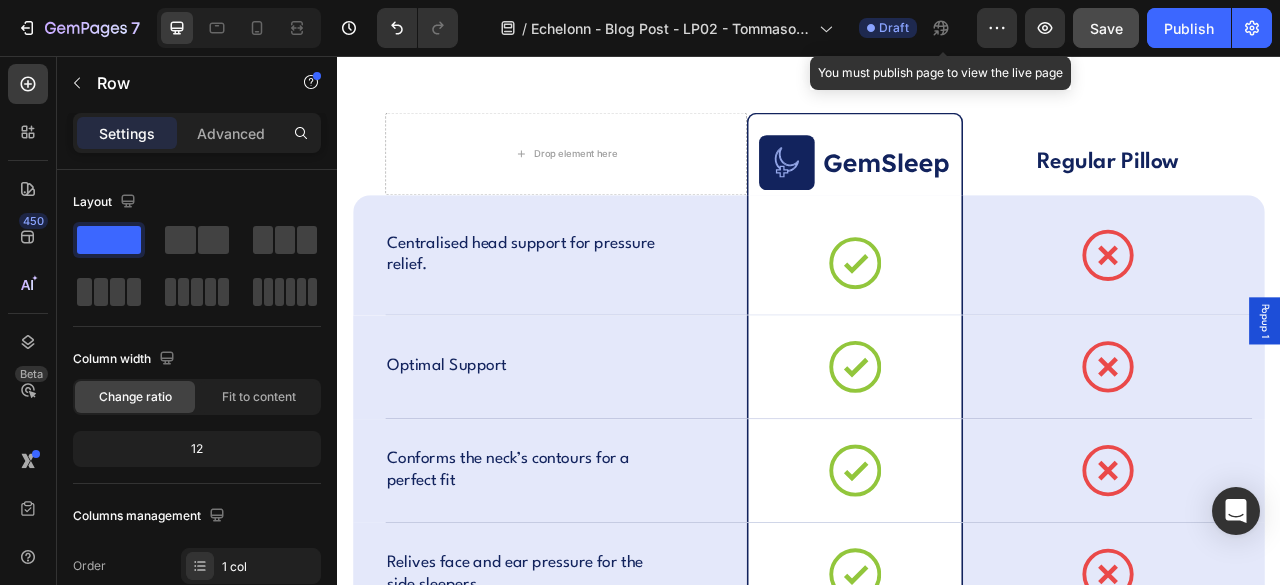scroll, scrollTop: 8372, scrollLeft: 0, axis: vertical 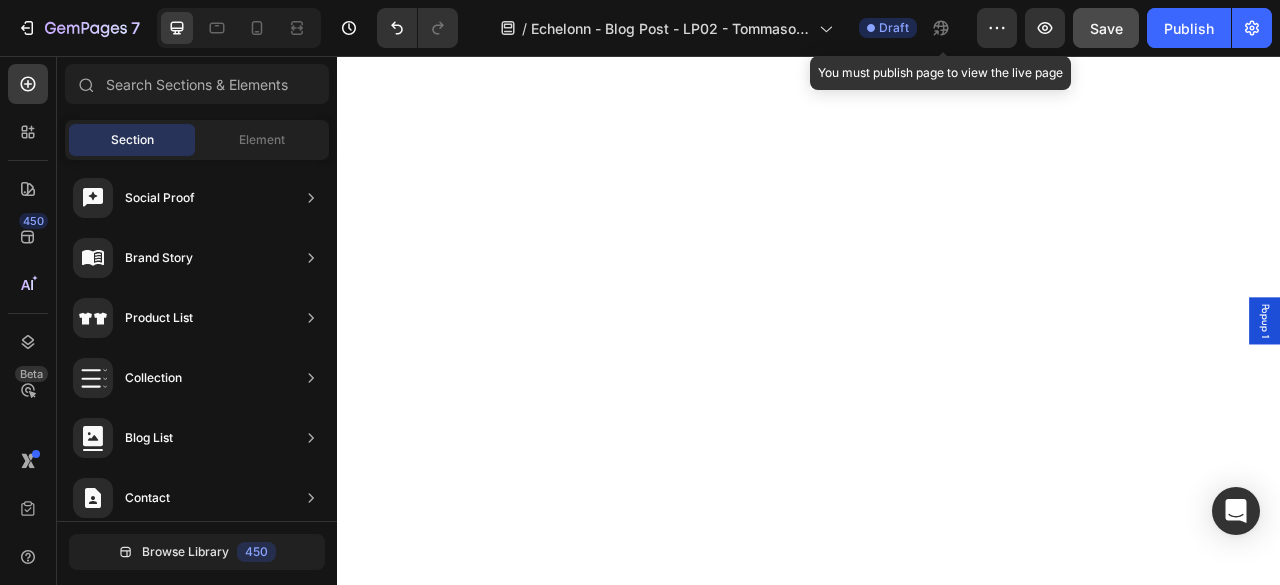 drag, startPoint x: 1528, startPoint y: 260, endPoint x: 1611, endPoint y: 68, distance: 209.17218 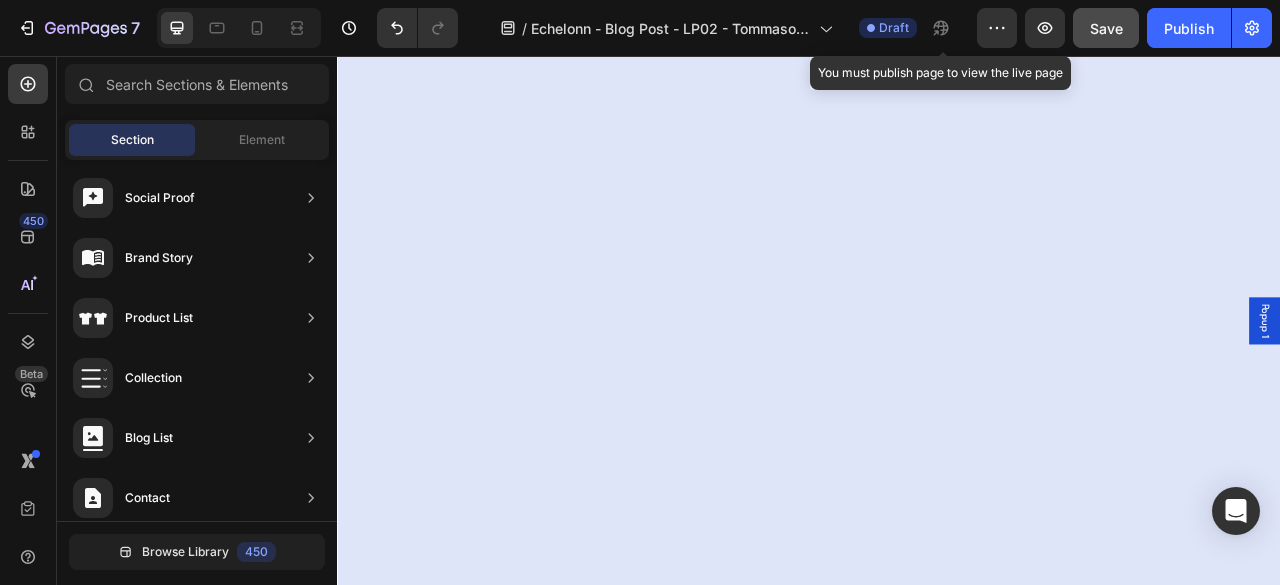 scroll, scrollTop: 0, scrollLeft: 0, axis: both 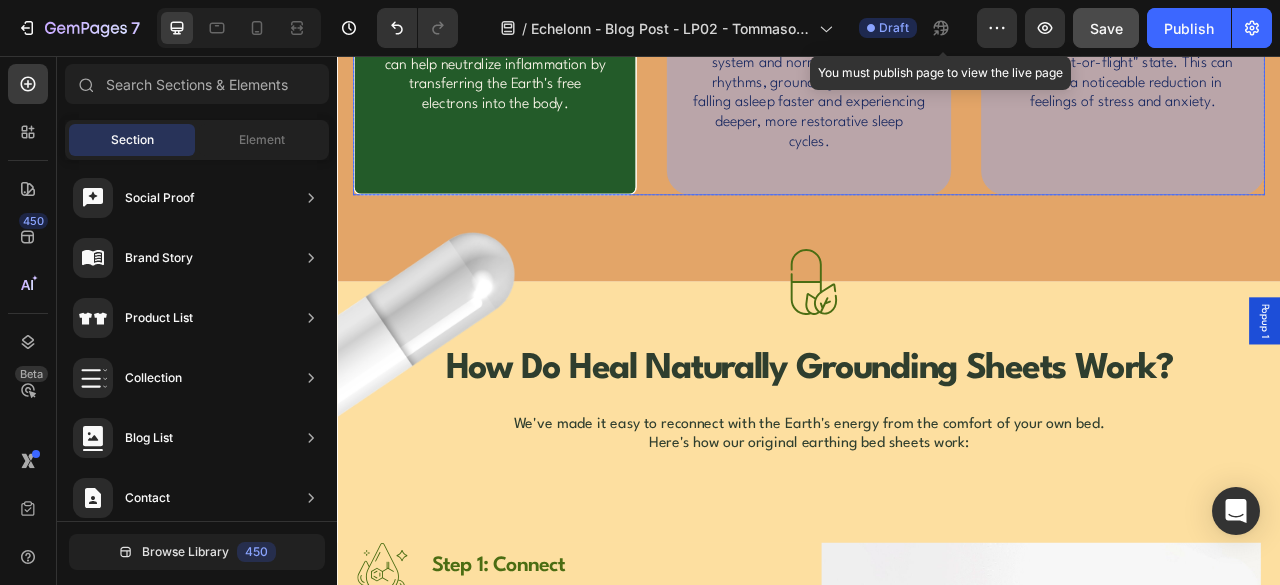 click on "Image Reduce Inflammation Text Block Inflammation is one of the primary triggers of chronic disease, pain, and poor health. The grounding effect can help neutralize inflammation by transferring the Earth's free electrons into the body. Text Block Hero Banner Image Improve Sleep Quality Text Block Many users report a significant improvement in their sleep patterns. By helping to calm the nervous system and normalize circadian rhythms, grounding can lead to falling asleep faster and experiencing deeper, more restorative sleep cycles. Text Block Hero Banner Image Relieve Stress & Anxiety Text Block Grounding has been shown to have a calming effect on the nervous system, helping to shift the body out of a "fight-or-flight" state. This can lead to a noticeable reduction in feelings of stress and anxiety. Text Block Hero Banner Row" at bounding box center (937, -46) 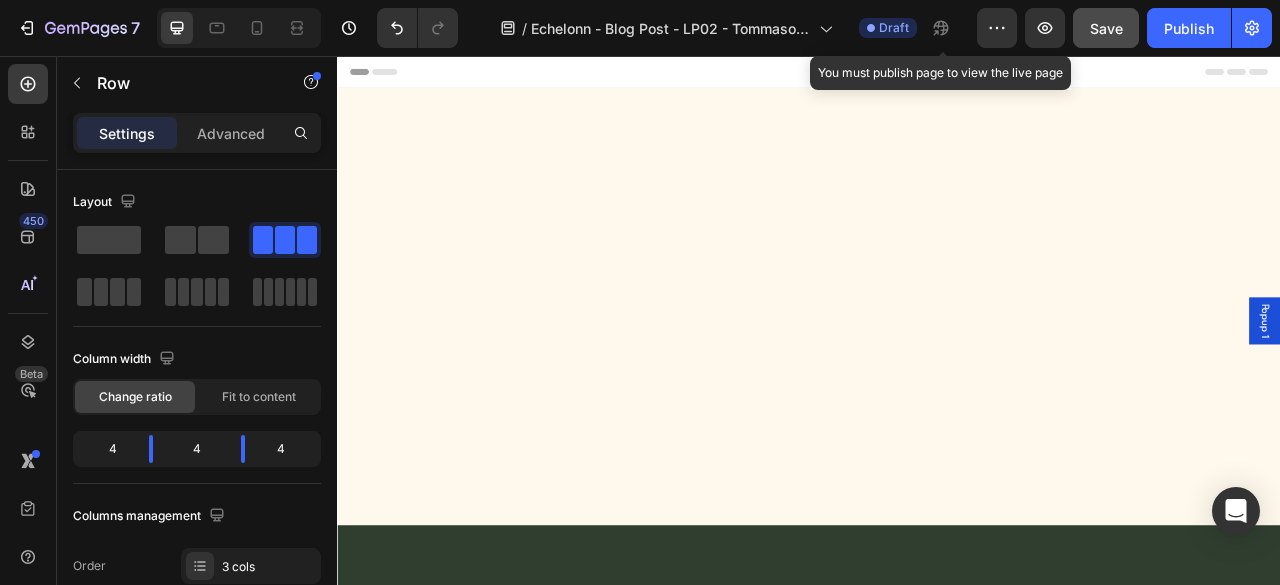 scroll, scrollTop: 2000, scrollLeft: 0, axis: vertical 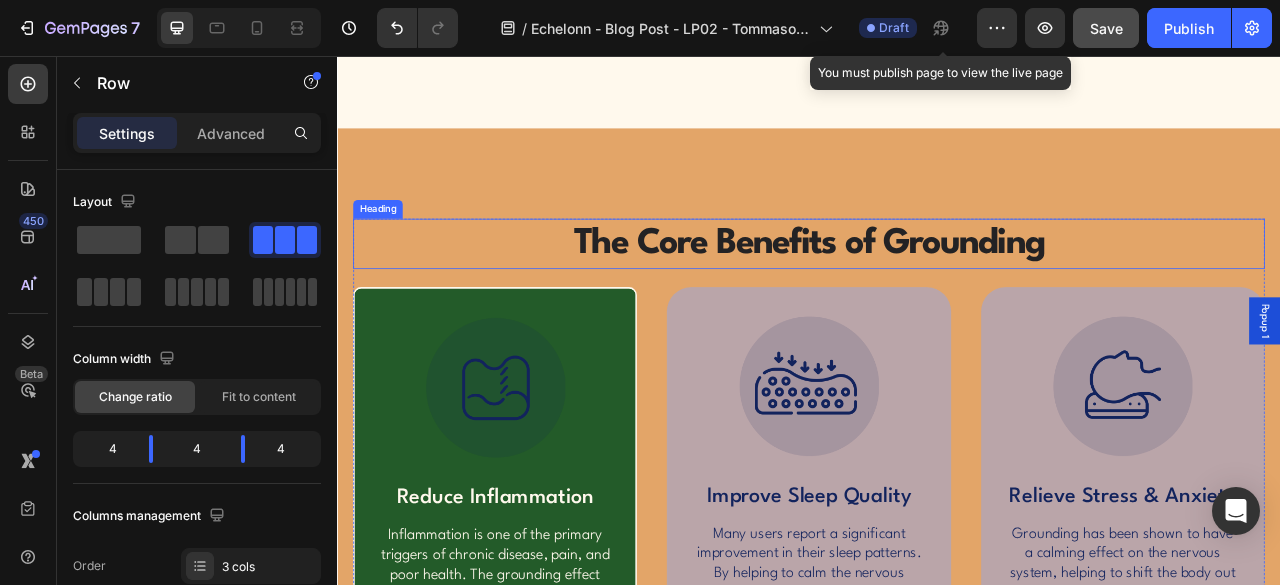click on "The Core Benefits of Grounding" at bounding box center (937, 295) 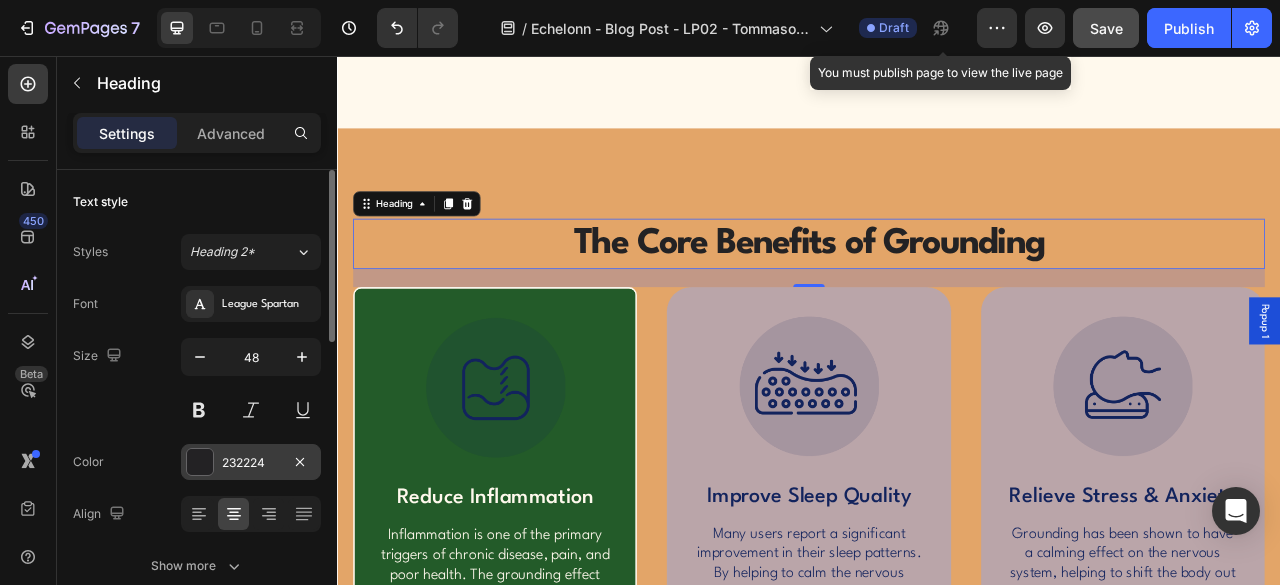 click at bounding box center [200, 462] 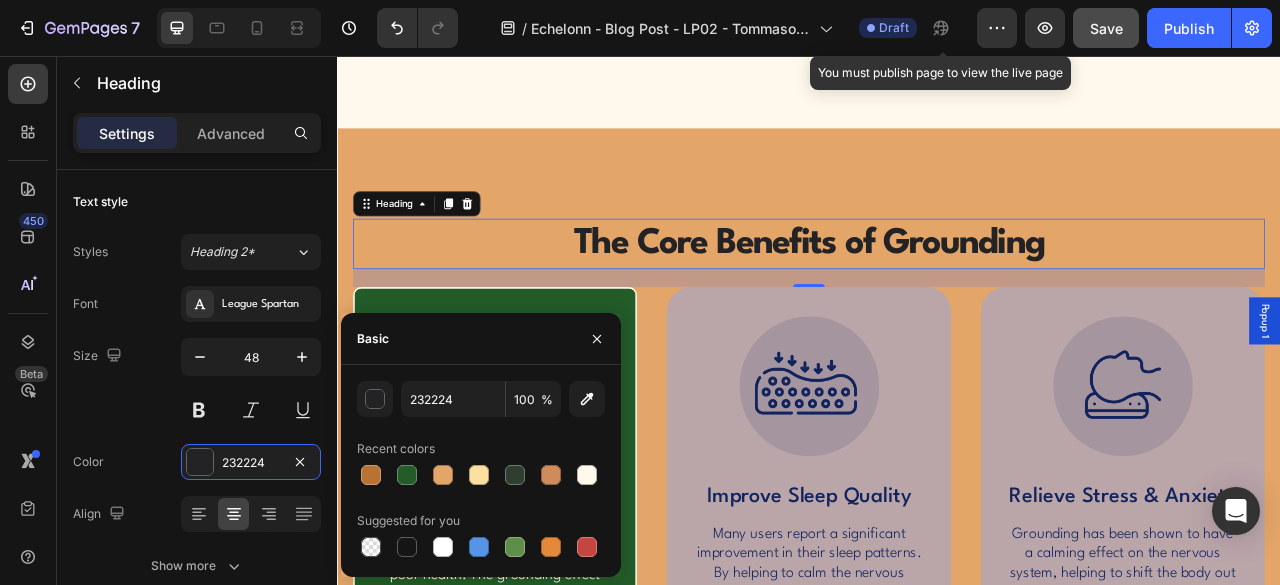 drag, startPoint x: 588, startPoint y: 471, endPoint x: 603, endPoint y: 457, distance: 20.518284 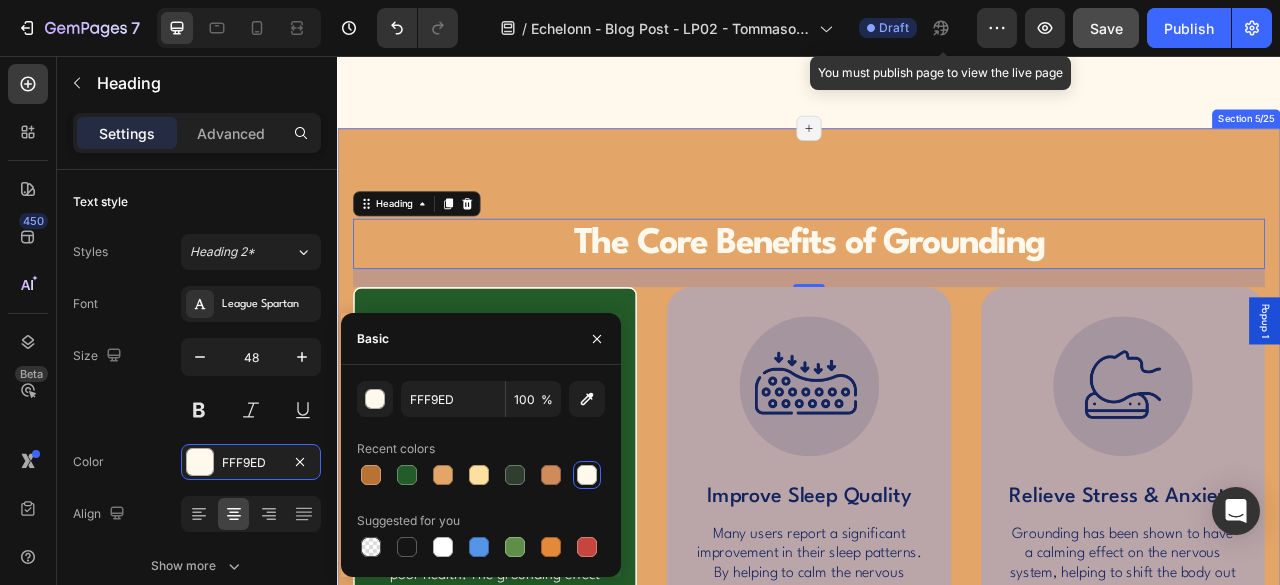 click on "The Core Benefits of Grounding Heading   23 Image Reduce Inflammation Text Block Inflammation is one of the primary triggers of chronic disease, pain, and poor health. The grounding effect can help neutralize inflammation by transferring the Earth's free electrons into the body. Text Block Hero Banner Image Improve Sleep Quality Text Block Many users report a significant improvement in their sleep patterns. By helping to calm the nervous system and normalize circadian rhythms, grounding can lead to falling asleep faster and experiencing deeper, more restorative sleep cycles. Text Block Hero Banner Image Relieve Stress & Anxiety Text Block Grounding has been shown to have a calming effect on the nervous system, helping to shift the body out of a "fight-or-flight" state. This can lead to a noticeable reduction in feelings of stress and anxiety. Text Block Hero Banner Row Image Supportive Design Text Block Ergonomically engineered for optimal spinal alignment Text Block Hero Banner Image Pressure Relief Row Row" at bounding box center (937, 582) 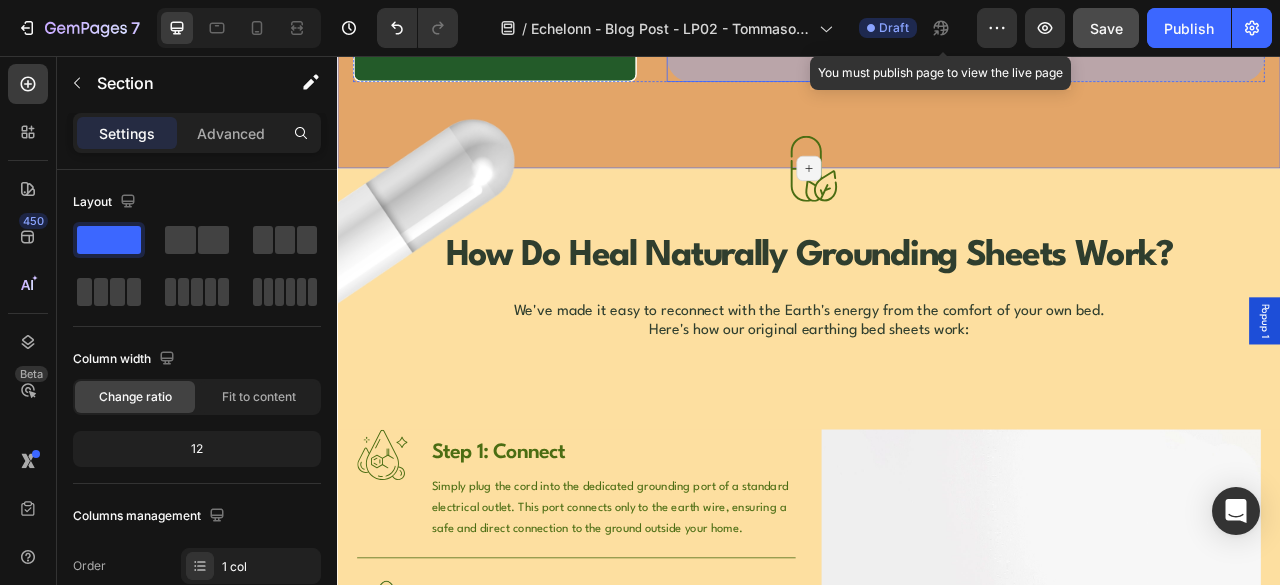 scroll, scrollTop: 2833, scrollLeft: 0, axis: vertical 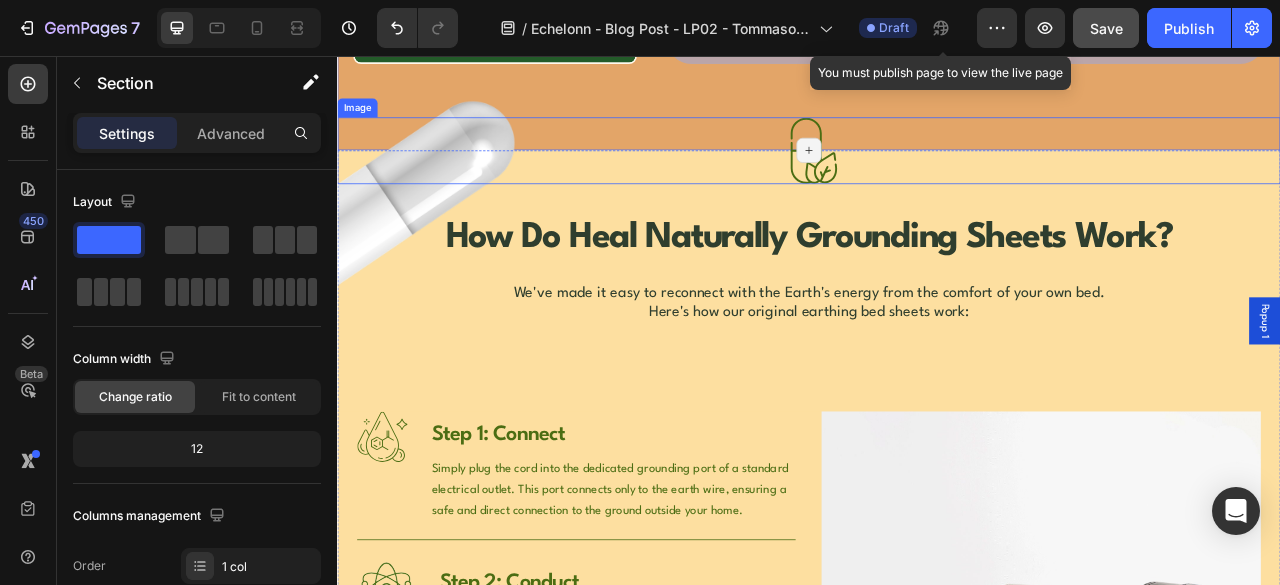 click at bounding box center [937, 176] 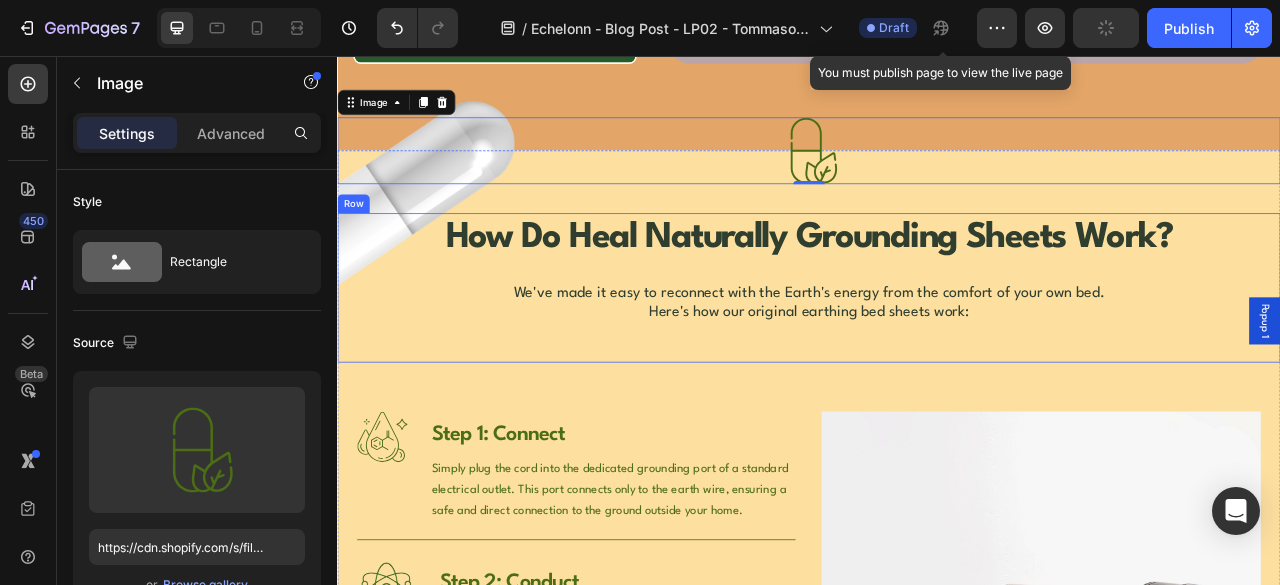 click on "How Do Heal Naturally Grounding Sheets Work? Heading We've made it easy to reconnect with the Earth's energy from the comfort of your own bed. Here's how our original earthing bed sheets work: Text Block" at bounding box center [937, 351] 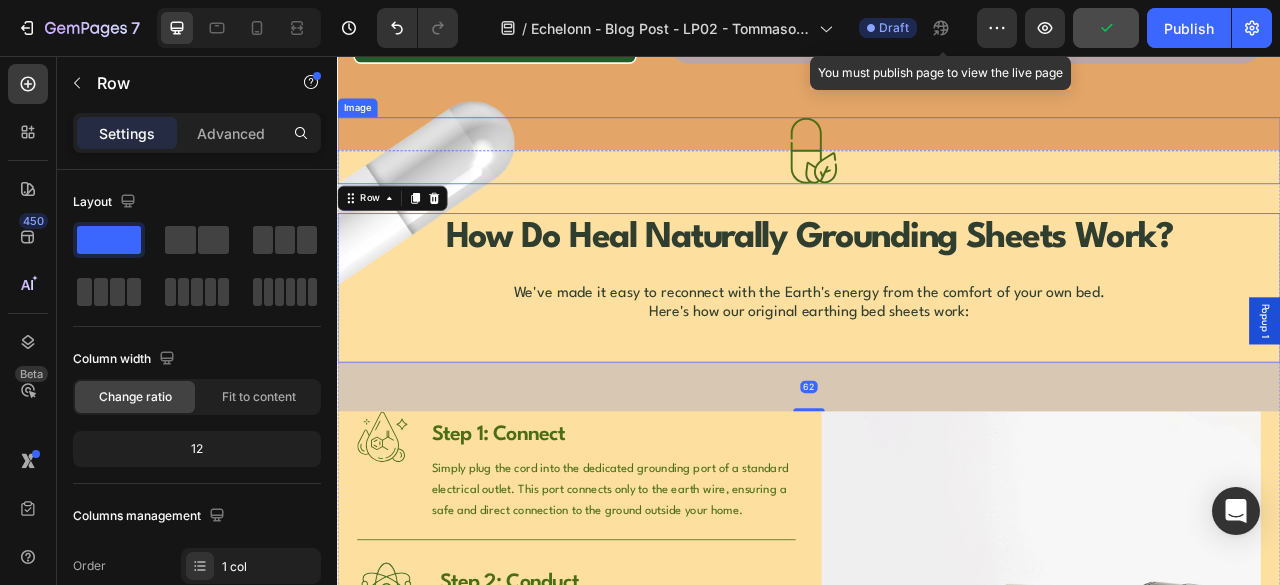 click at bounding box center [937, 176] 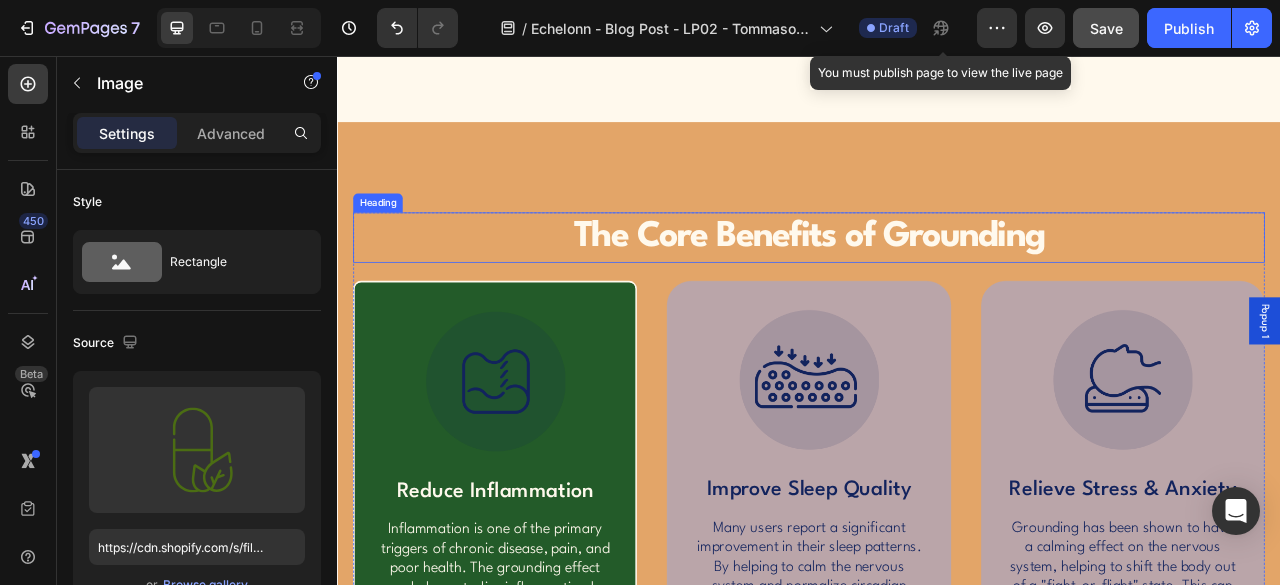 scroll, scrollTop: 2166, scrollLeft: 0, axis: vertical 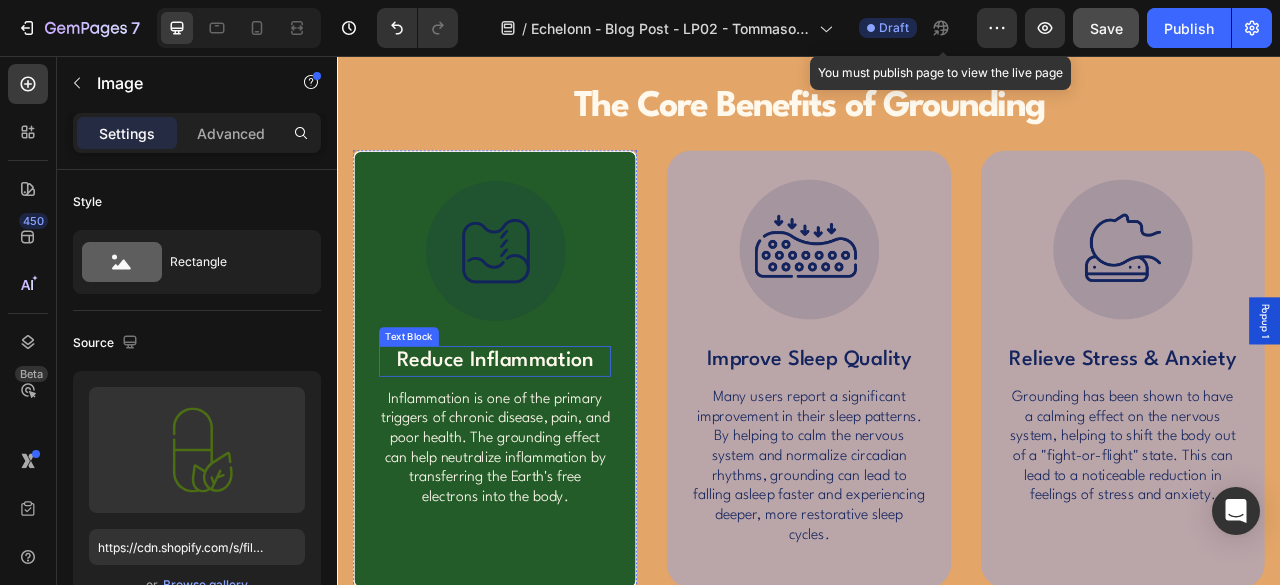 click on "Reduce Inflammation" at bounding box center [537, 444] 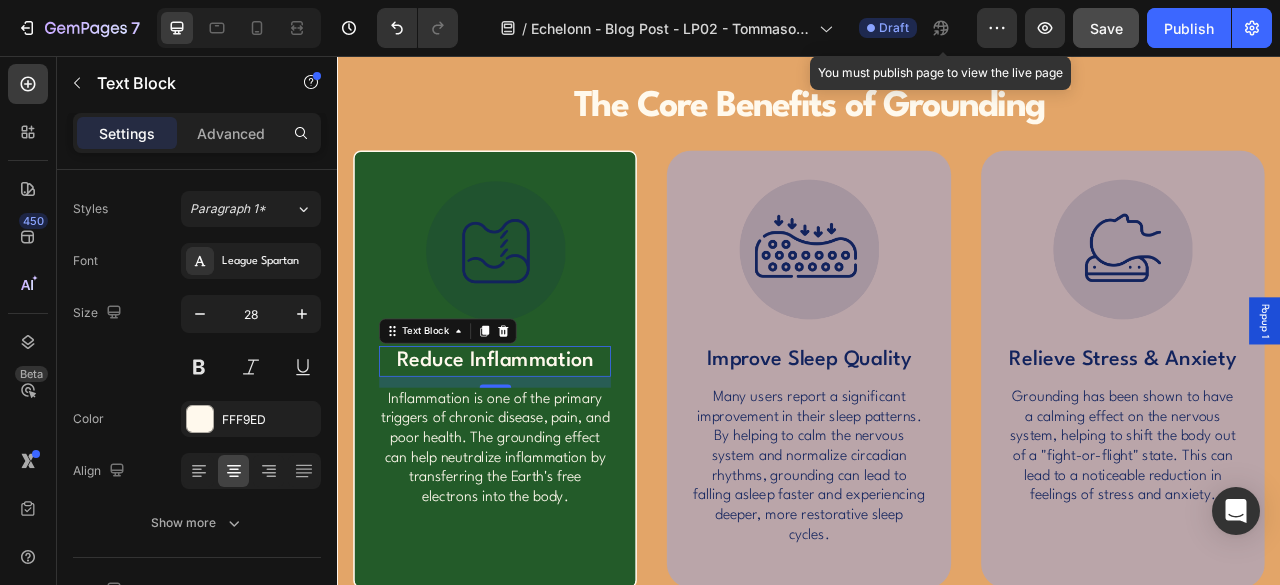 scroll, scrollTop: 376, scrollLeft: 0, axis: vertical 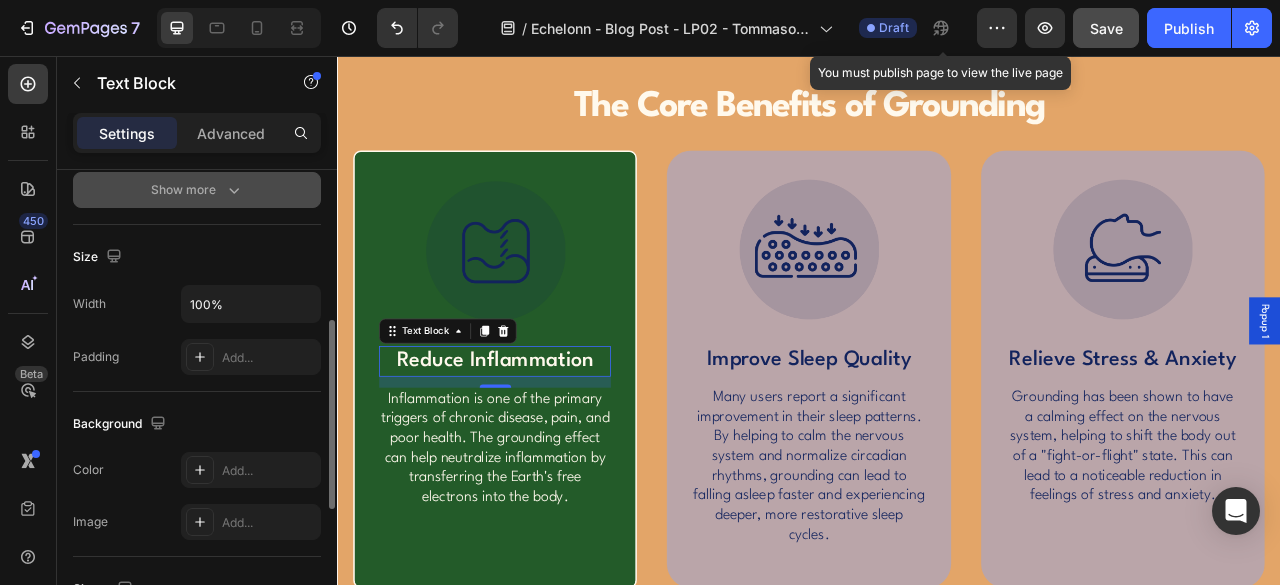 click 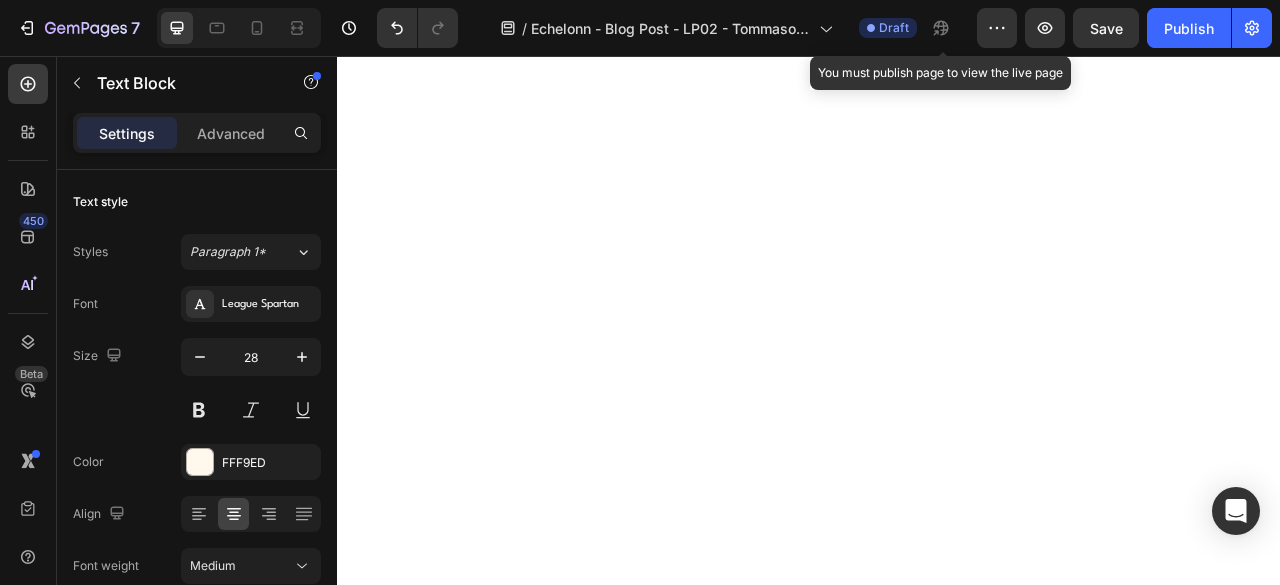 click on "Auto" at bounding box center (251, 673) 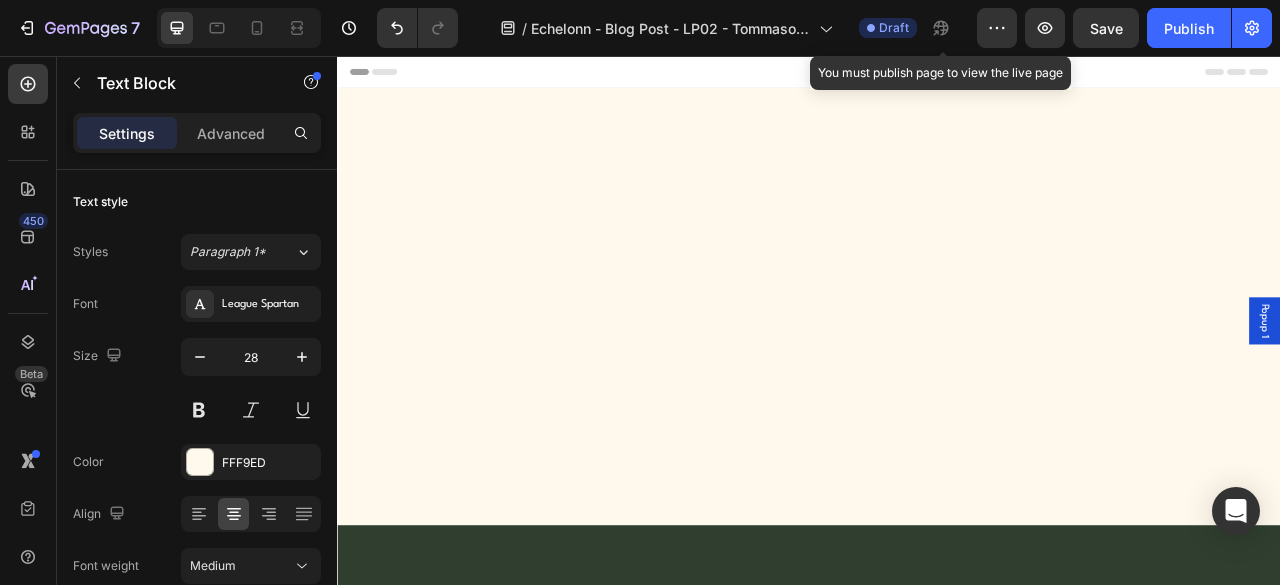 scroll, scrollTop: 0, scrollLeft: 0, axis: both 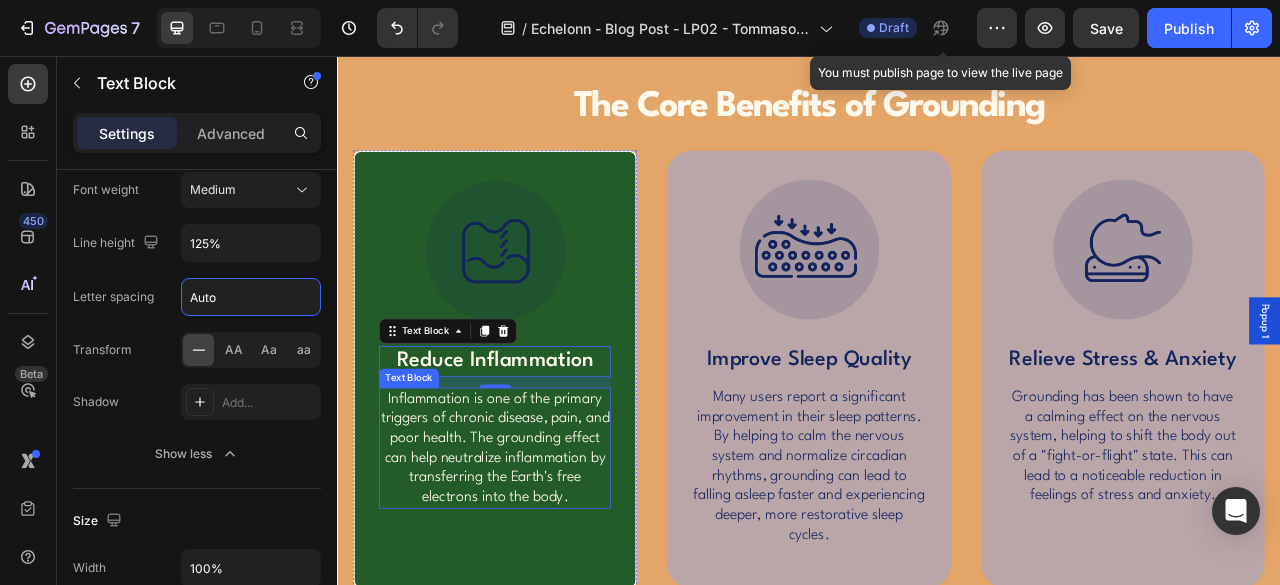 click on "Inflammation is one of the primary triggers of chronic disease, pain, and poor health. The grounding effect can help neutralize inflammation by transferring the Earth's free electrons into the body." at bounding box center [537, 555] 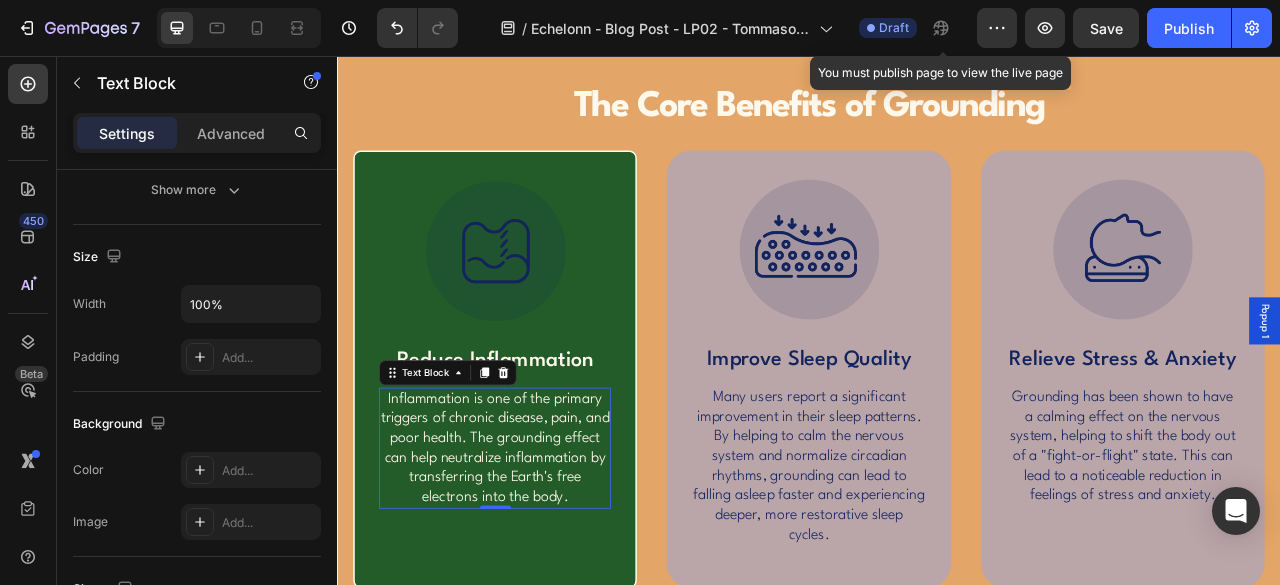 scroll, scrollTop: 376, scrollLeft: 0, axis: vertical 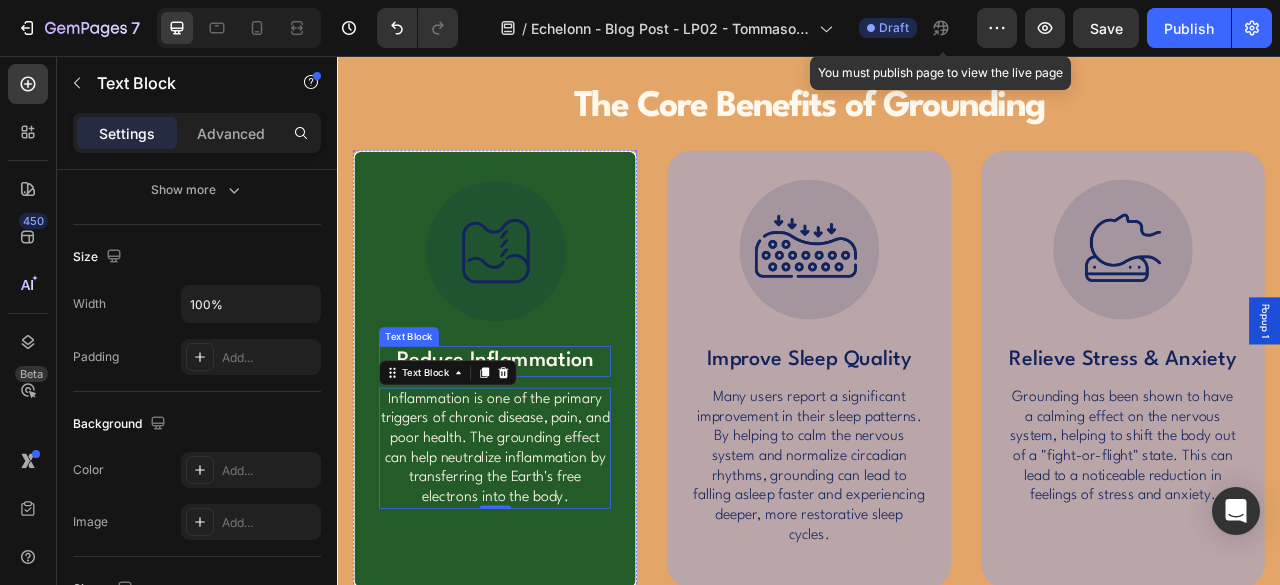click on "Reduce Inflammation" at bounding box center (537, 444) 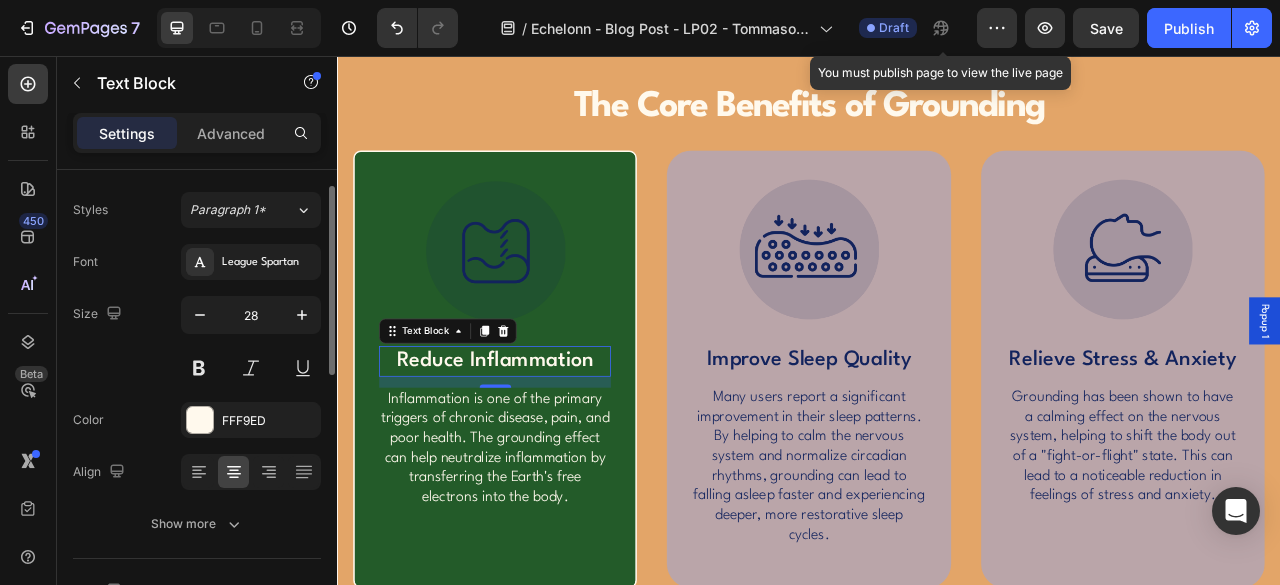 scroll, scrollTop: 209, scrollLeft: 0, axis: vertical 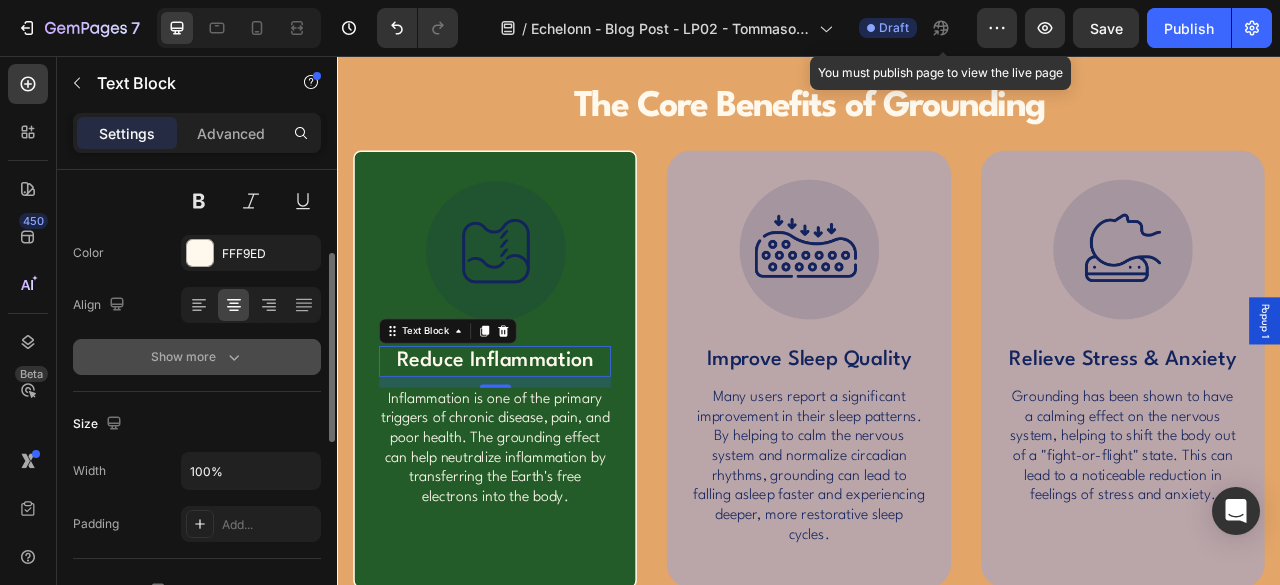 click on "Show more" at bounding box center [197, 357] 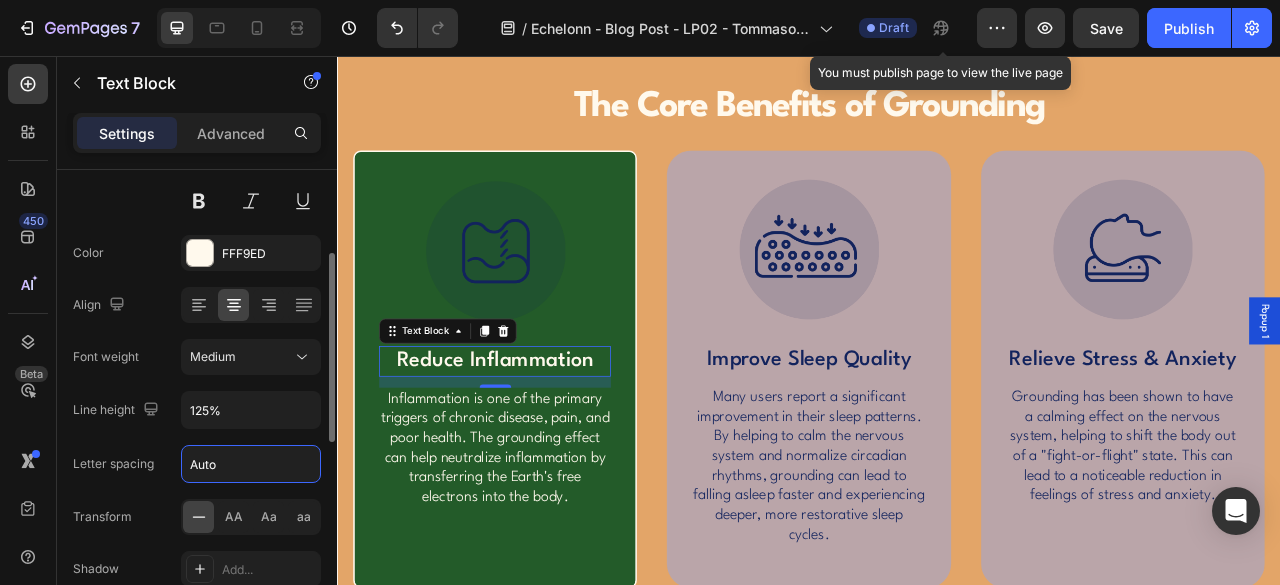 click on "Auto" at bounding box center (251, 464) 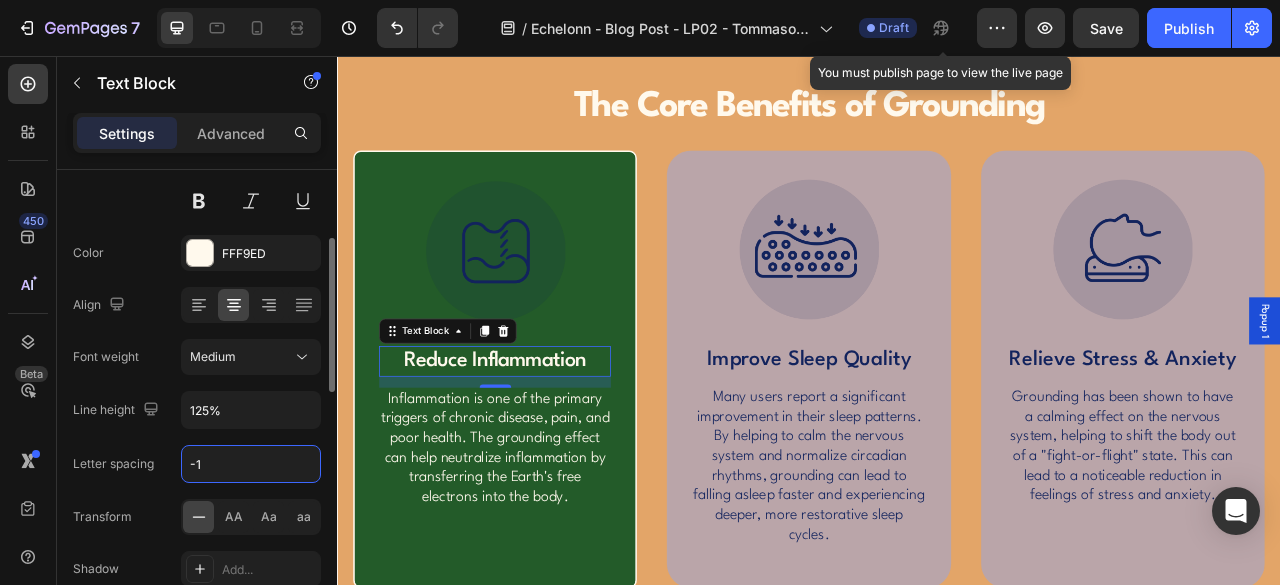 type on "-" 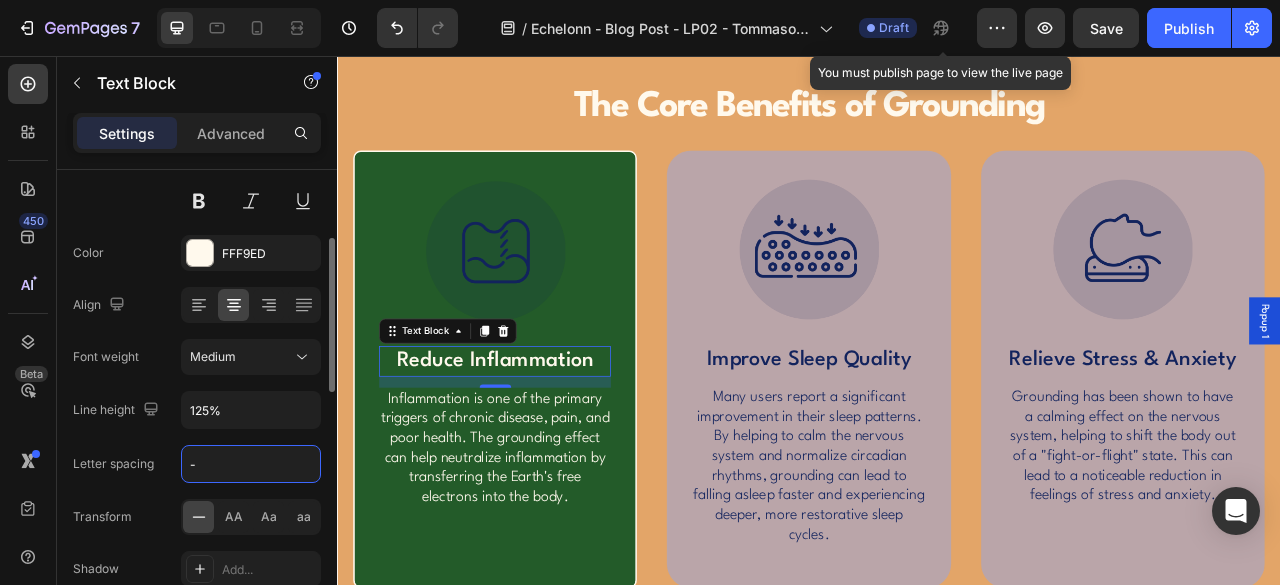 type on "-1" 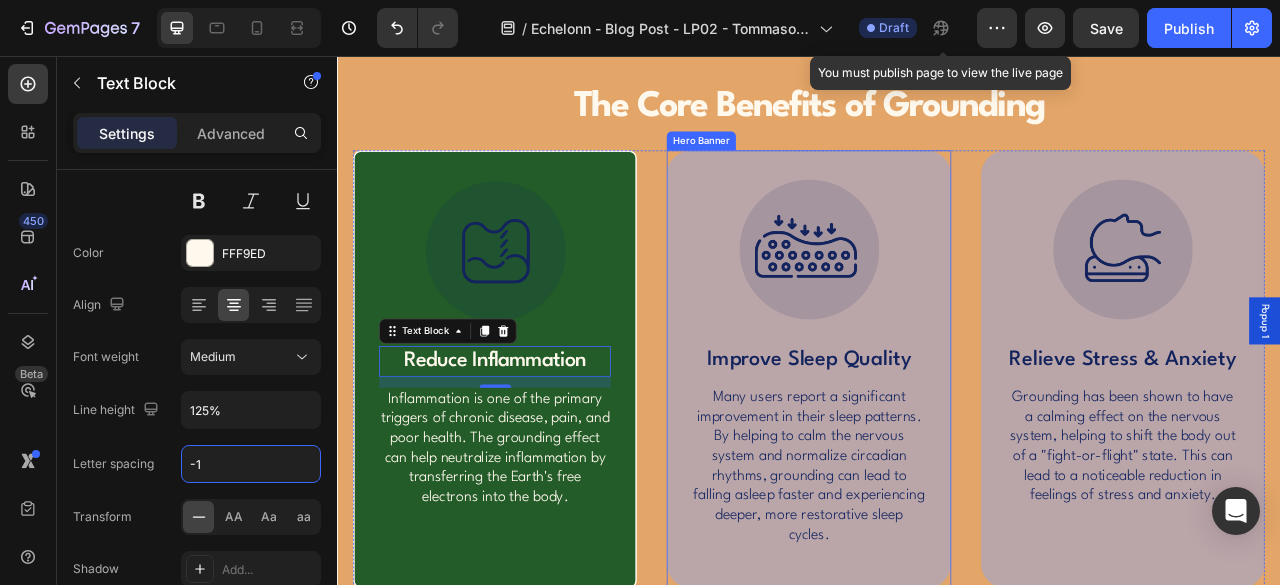 click on "Image Improve Sleep Quality Text Block Many users report a significant improvement in their sleep patterns. By helping to calm the nervous system and normalize circadian rhythms, grounding can lead to falling asleep faster and experiencing deeper, more restorative sleep cycles. Text Block" at bounding box center [936, 454] 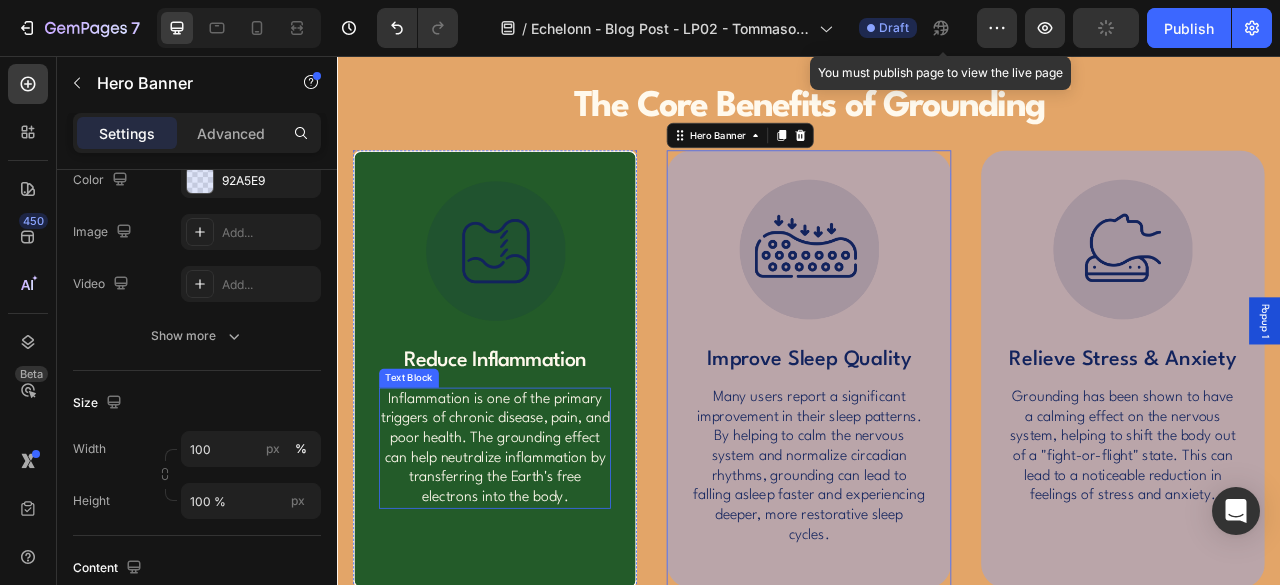 click on "Inflammation is one of the primary triggers of chronic disease, pain, and poor health. The grounding effect can help neutralize inflammation by transferring the Earth's free electrons into the body." at bounding box center [537, 555] 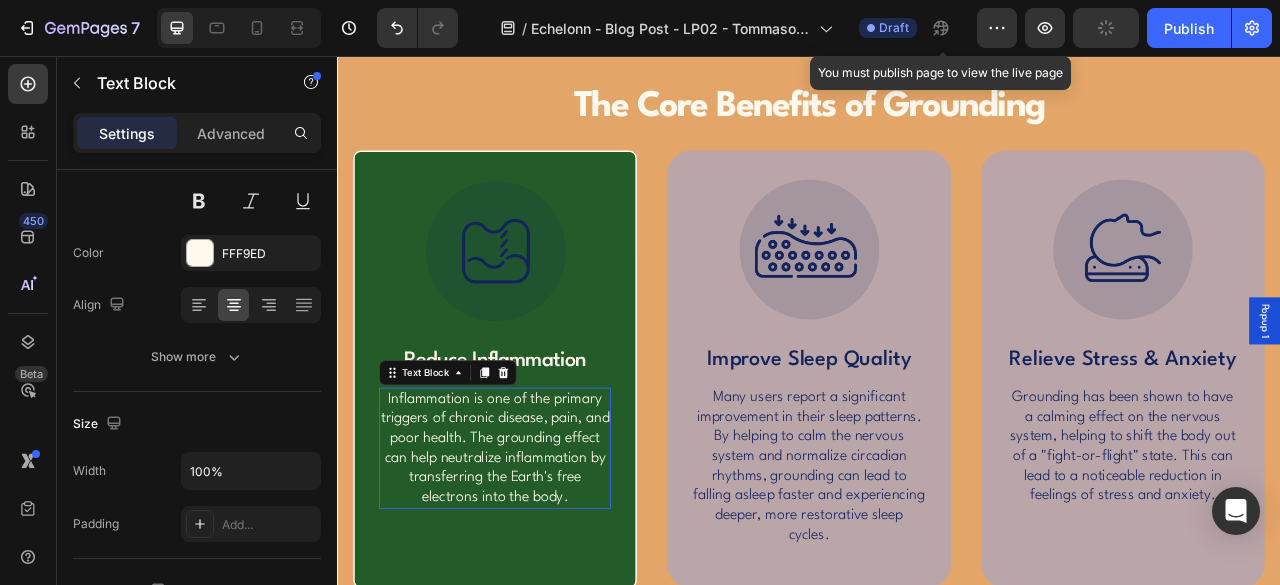 scroll, scrollTop: 2333, scrollLeft: 0, axis: vertical 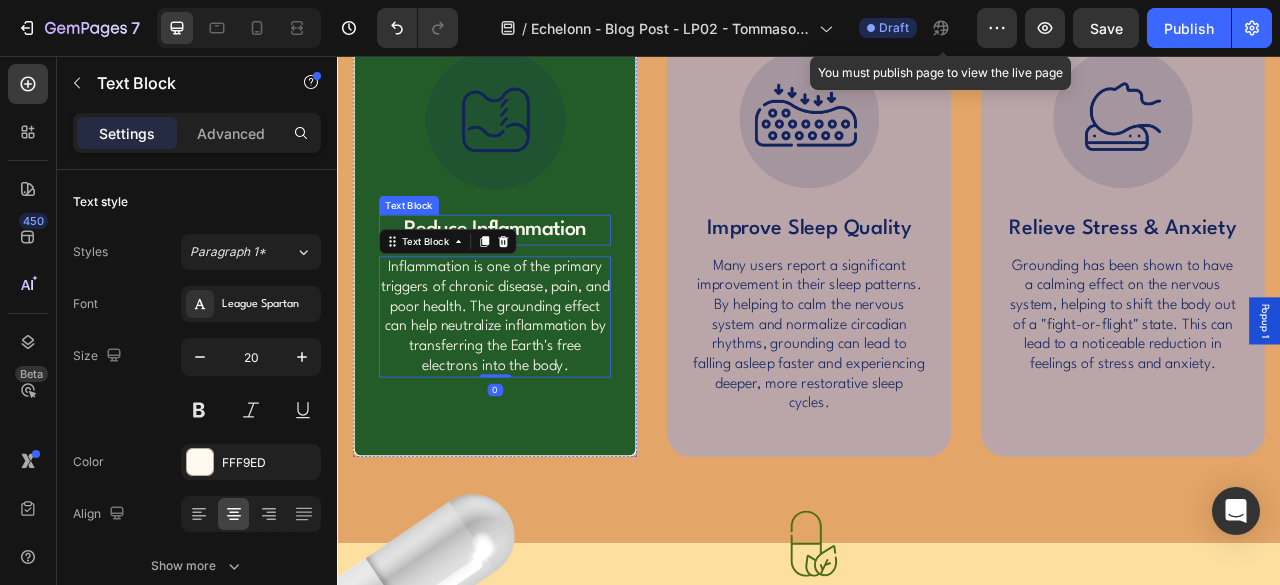 click on "Reduce Inflammation" at bounding box center [537, 277] 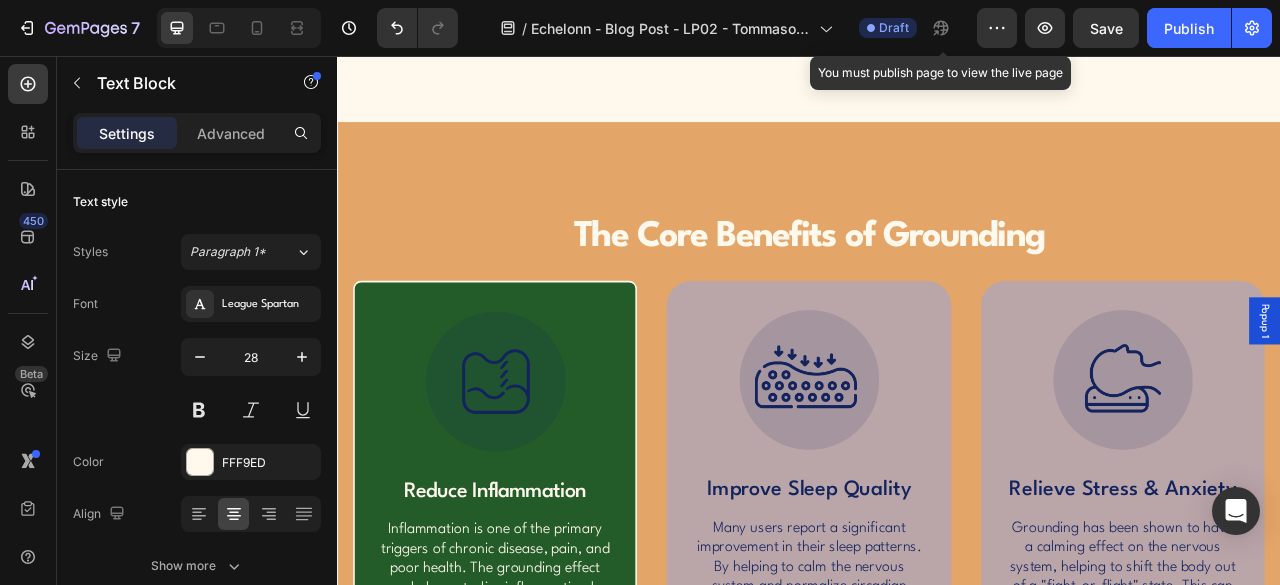 scroll, scrollTop: 2166, scrollLeft: 0, axis: vertical 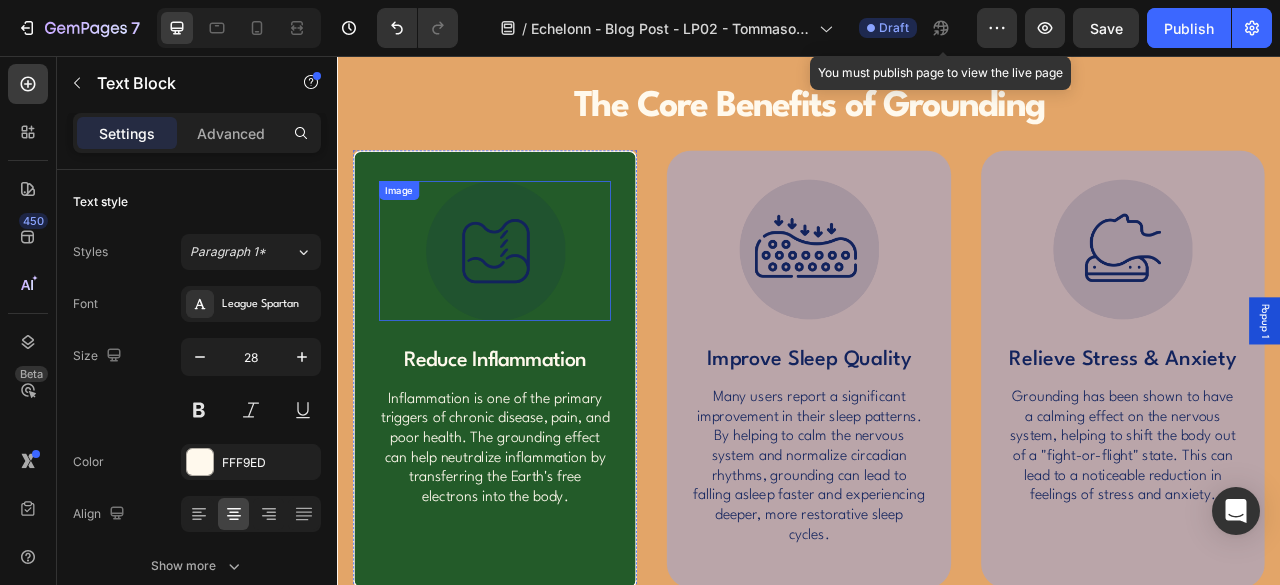 click at bounding box center [538, 304] 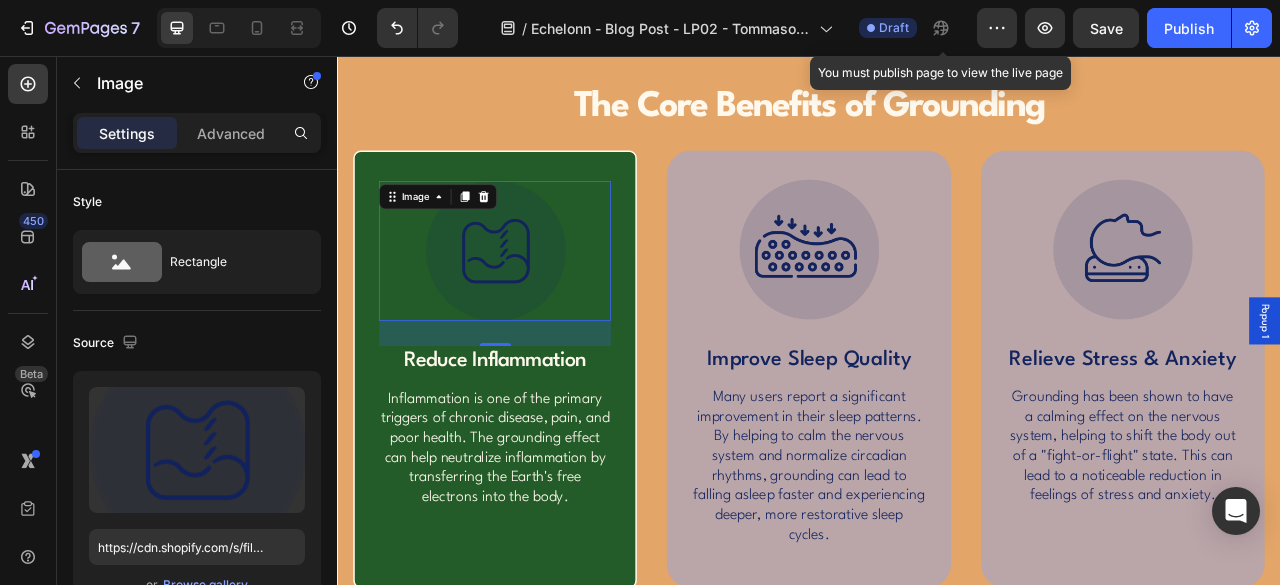 click at bounding box center (538, 304) 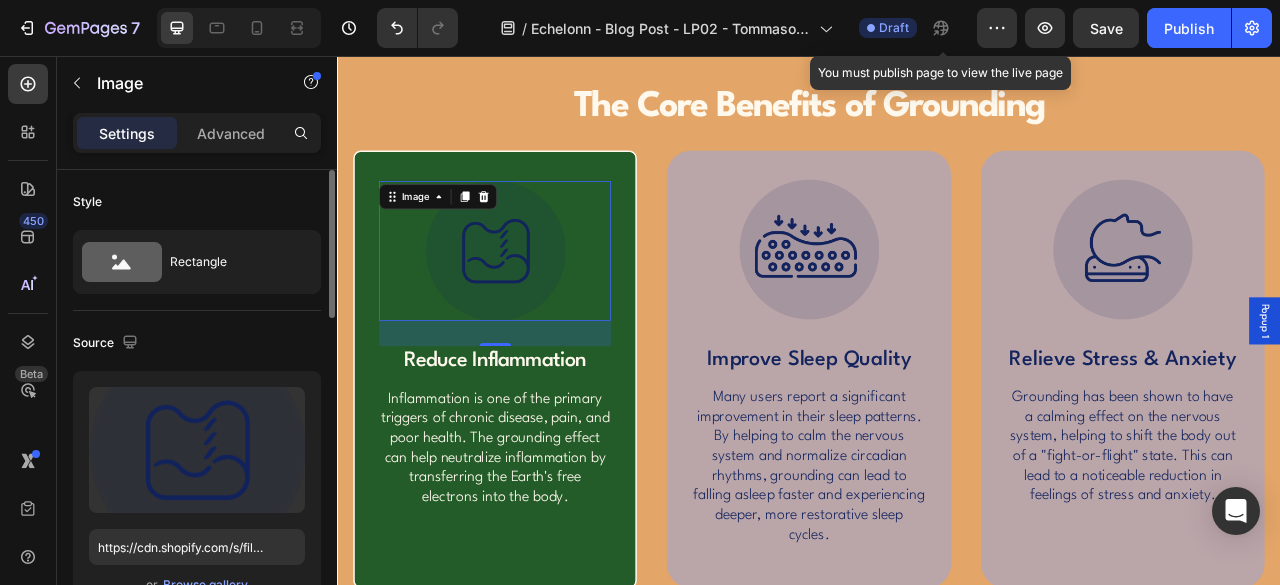 scroll, scrollTop: 166, scrollLeft: 0, axis: vertical 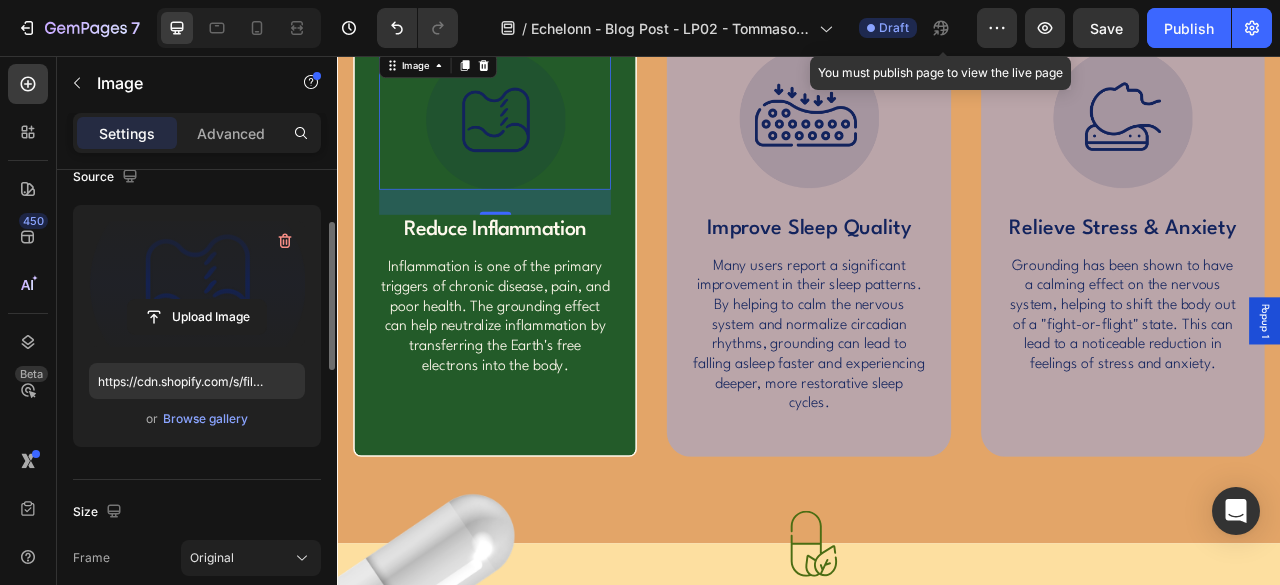 click at bounding box center (197, 284) 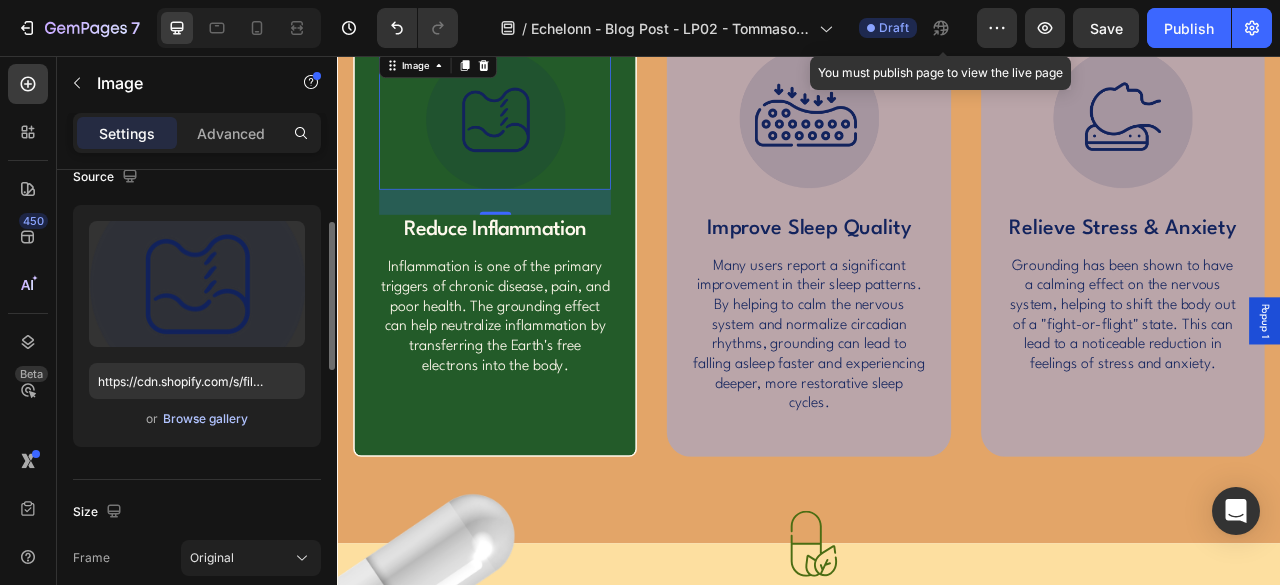 click on "Browse gallery" at bounding box center (205, 419) 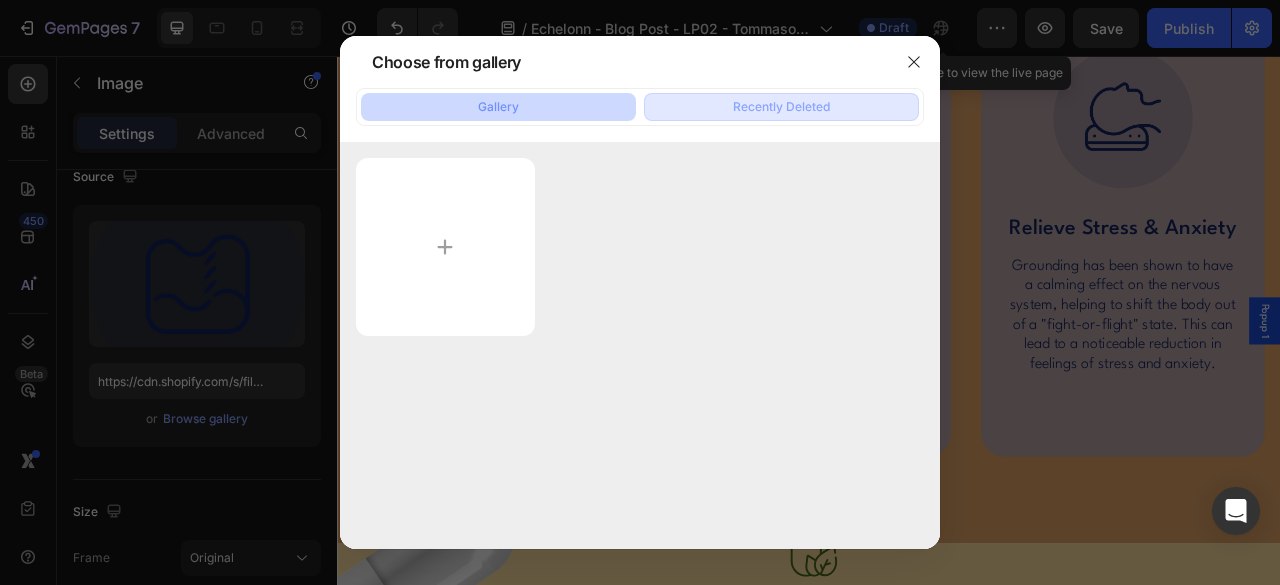 click on "Recently Deleted" 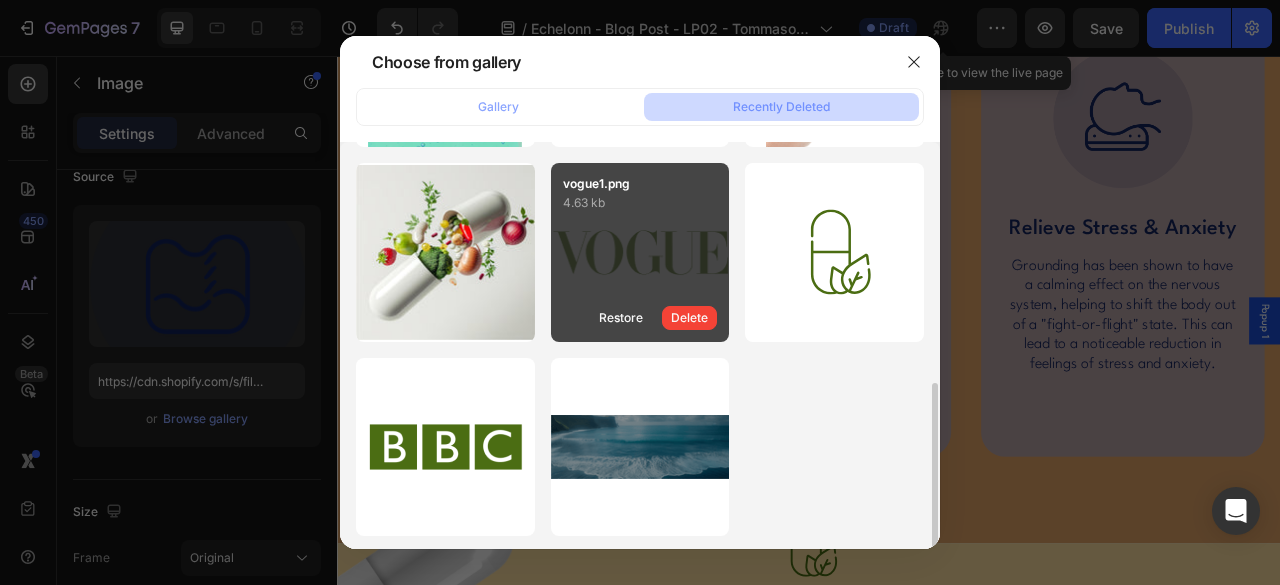 scroll, scrollTop: 0, scrollLeft: 0, axis: both 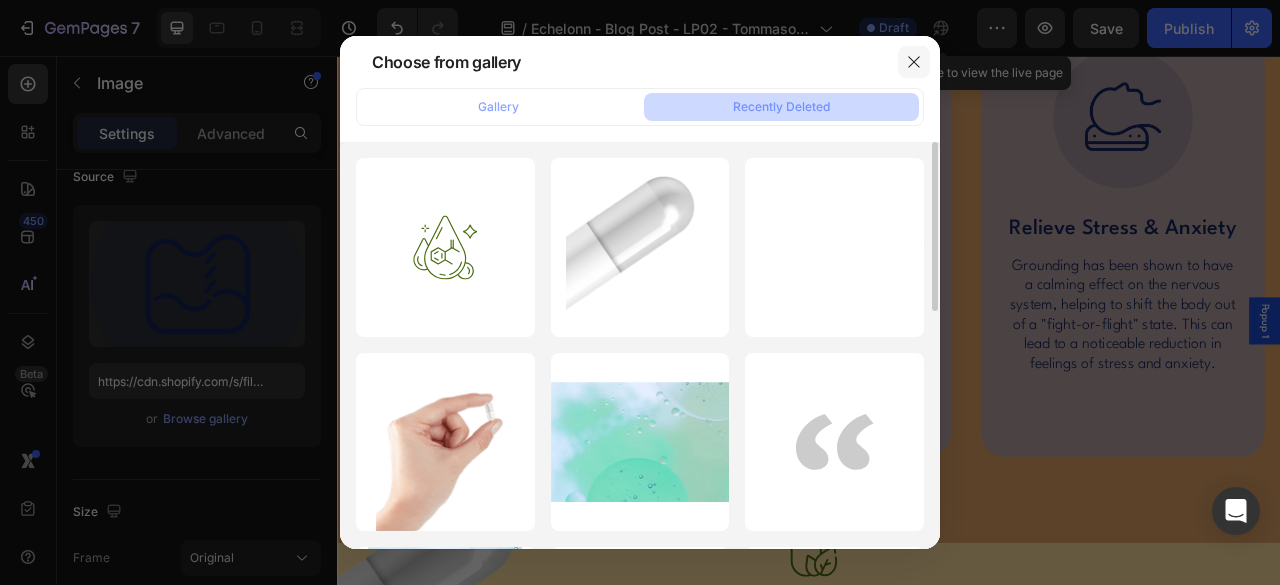 click 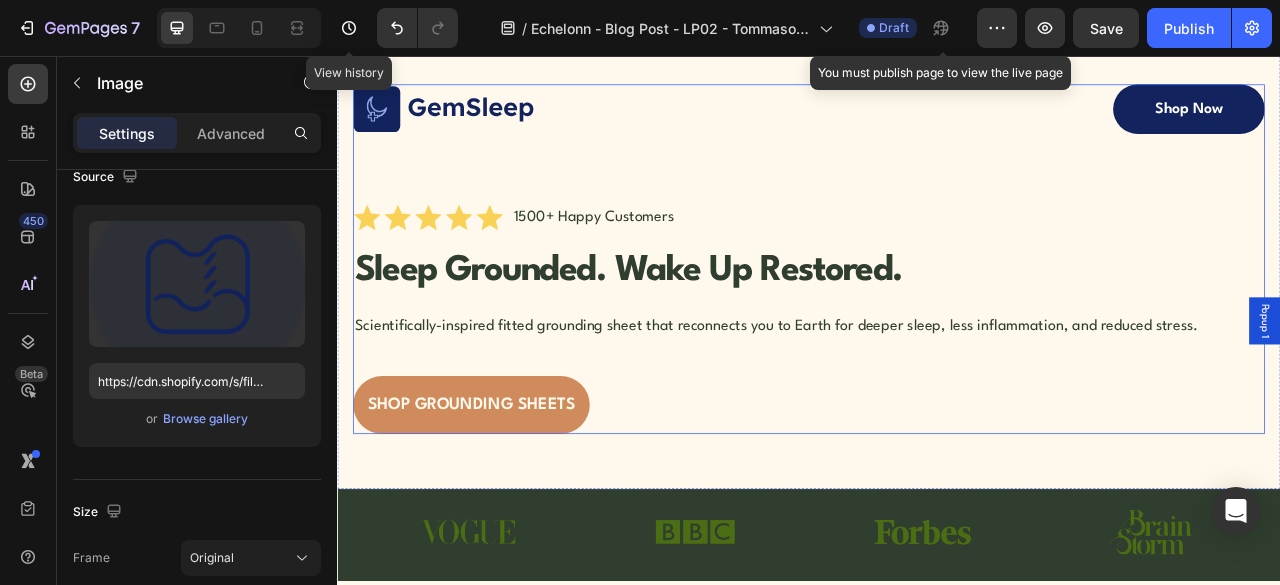 scroll, scrollTop: 0, scrollLeft: 0, axis: both 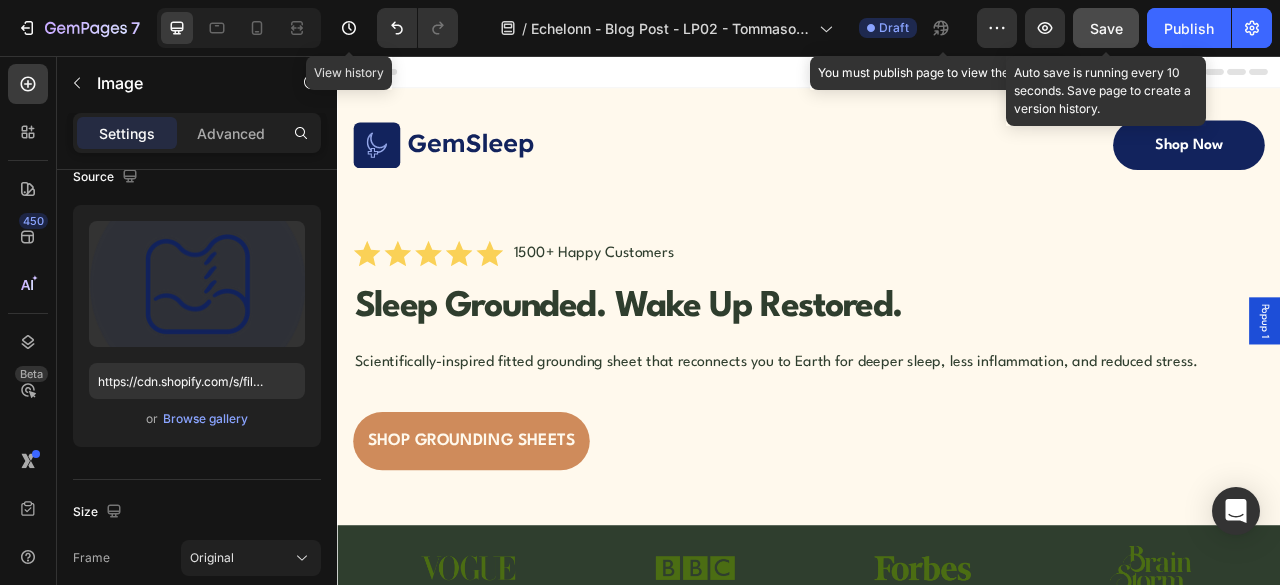 click on "Save" at bounding box center [1106, 28] 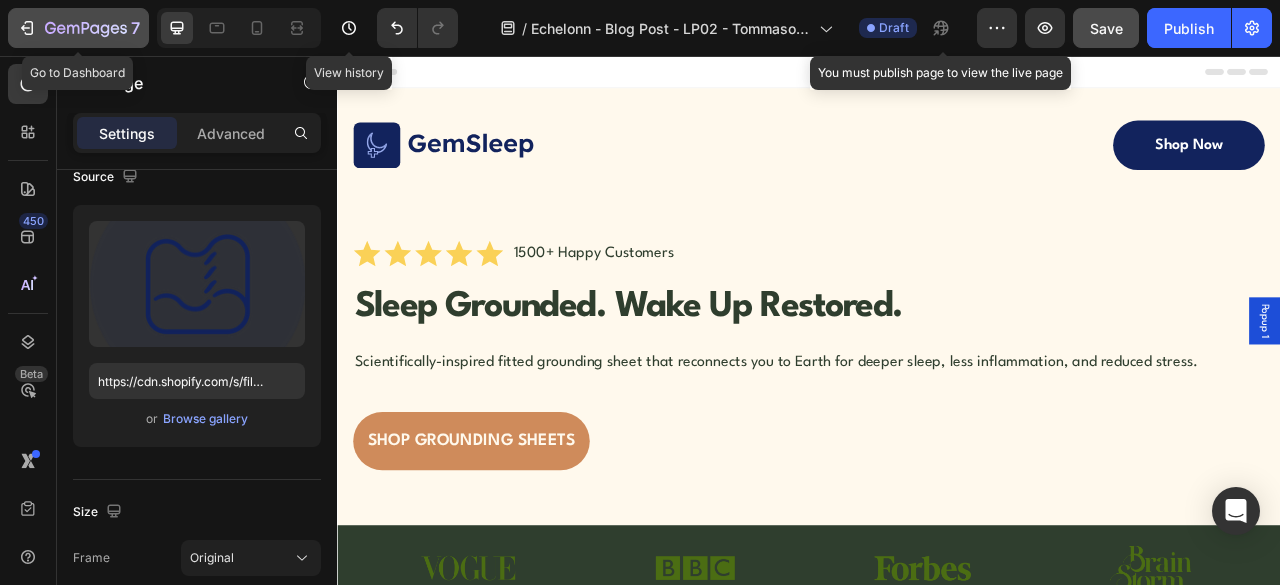 click 